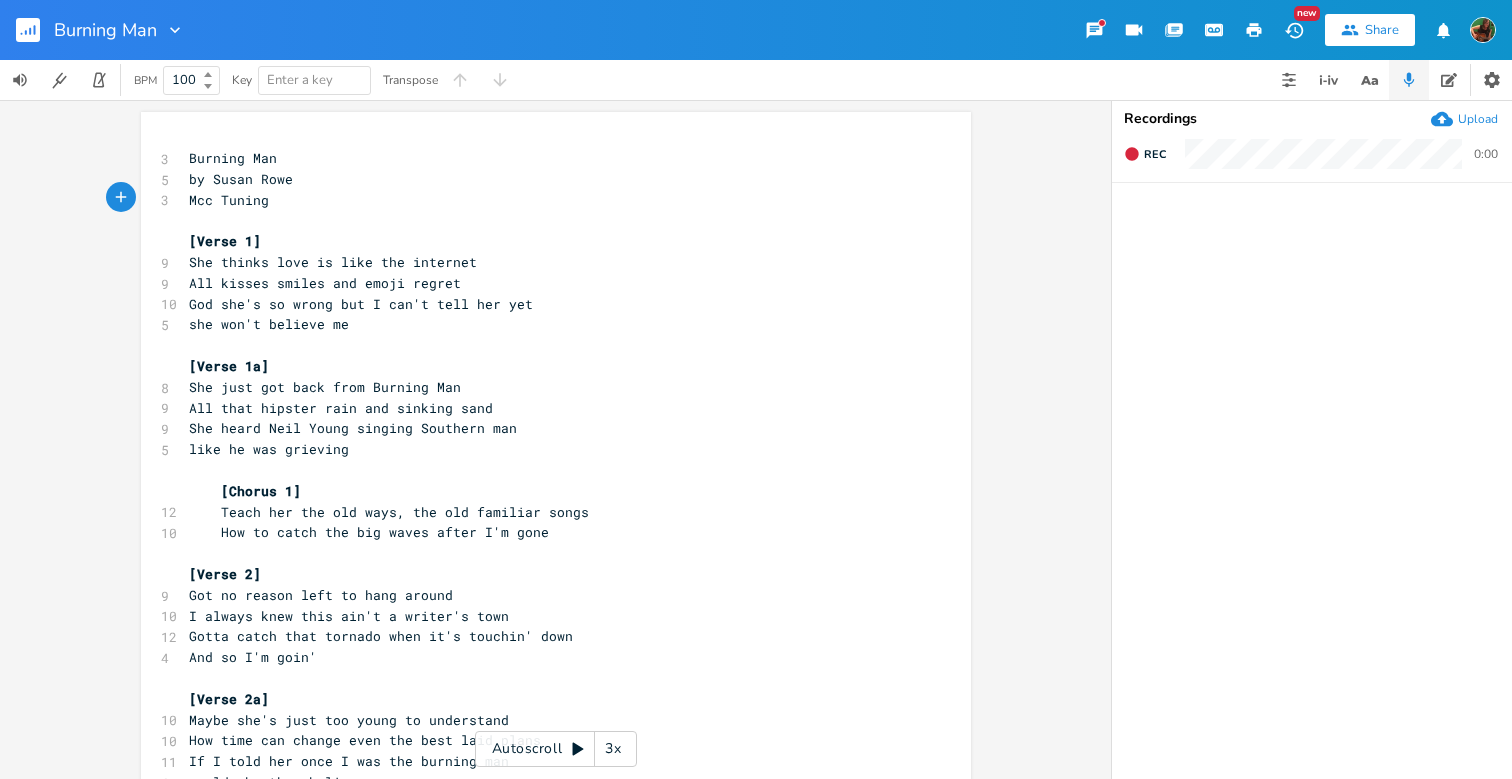 scroll, scrollTop: 0, scrollLeft: 0, axis: both 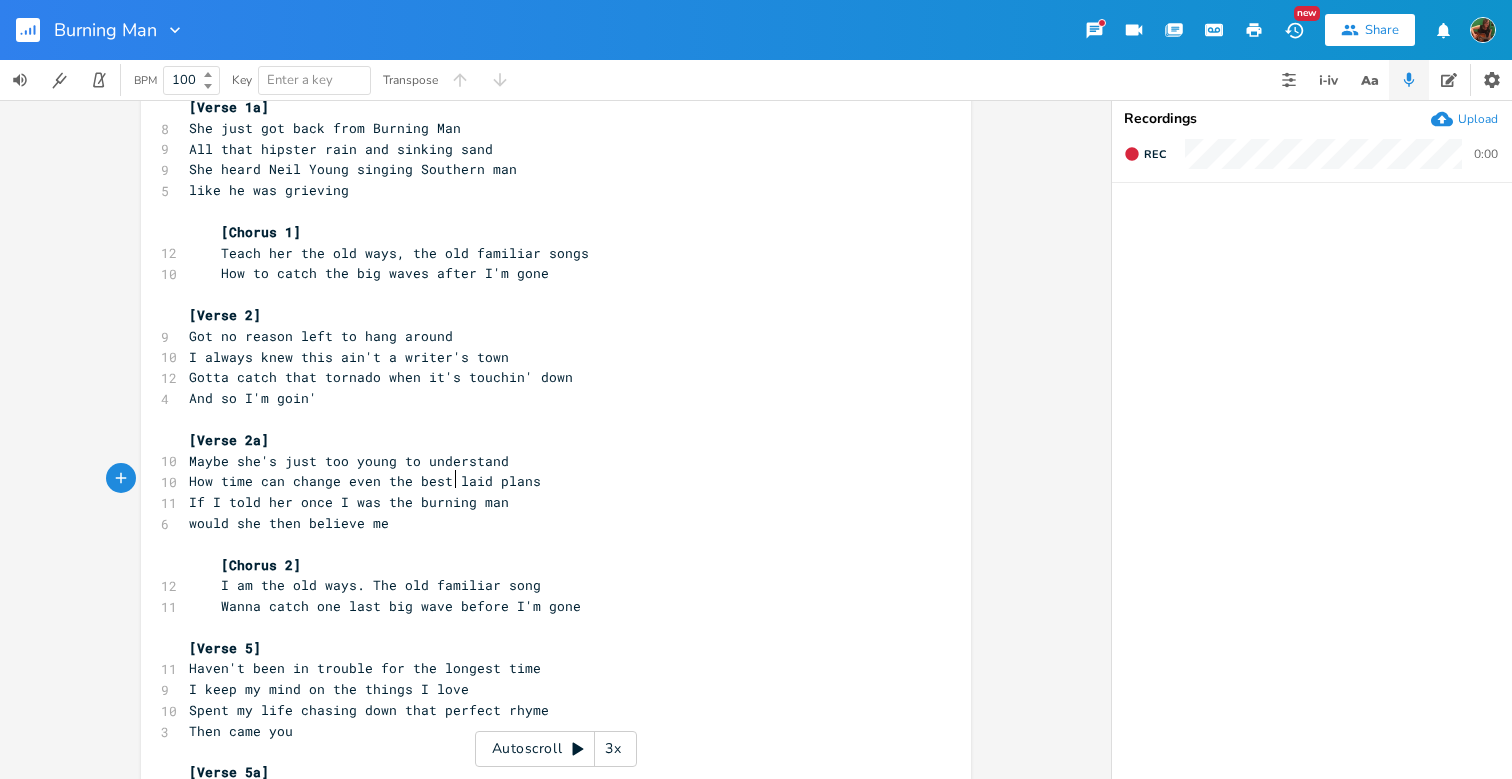 click on "If I told her once I was the burning man" at bounding box center [349, 502] 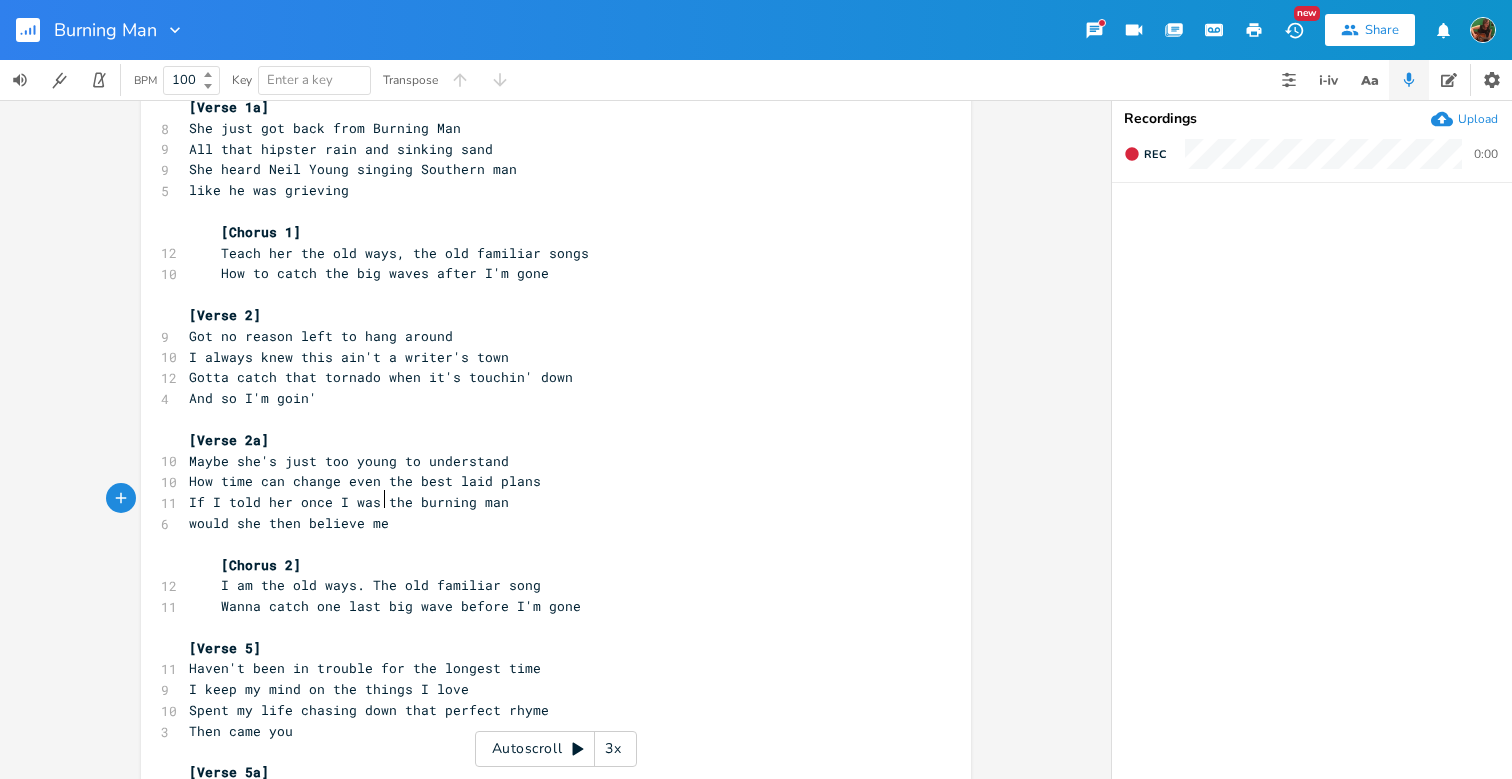 click on "would she then believe me" at bounding box center [546, 523] 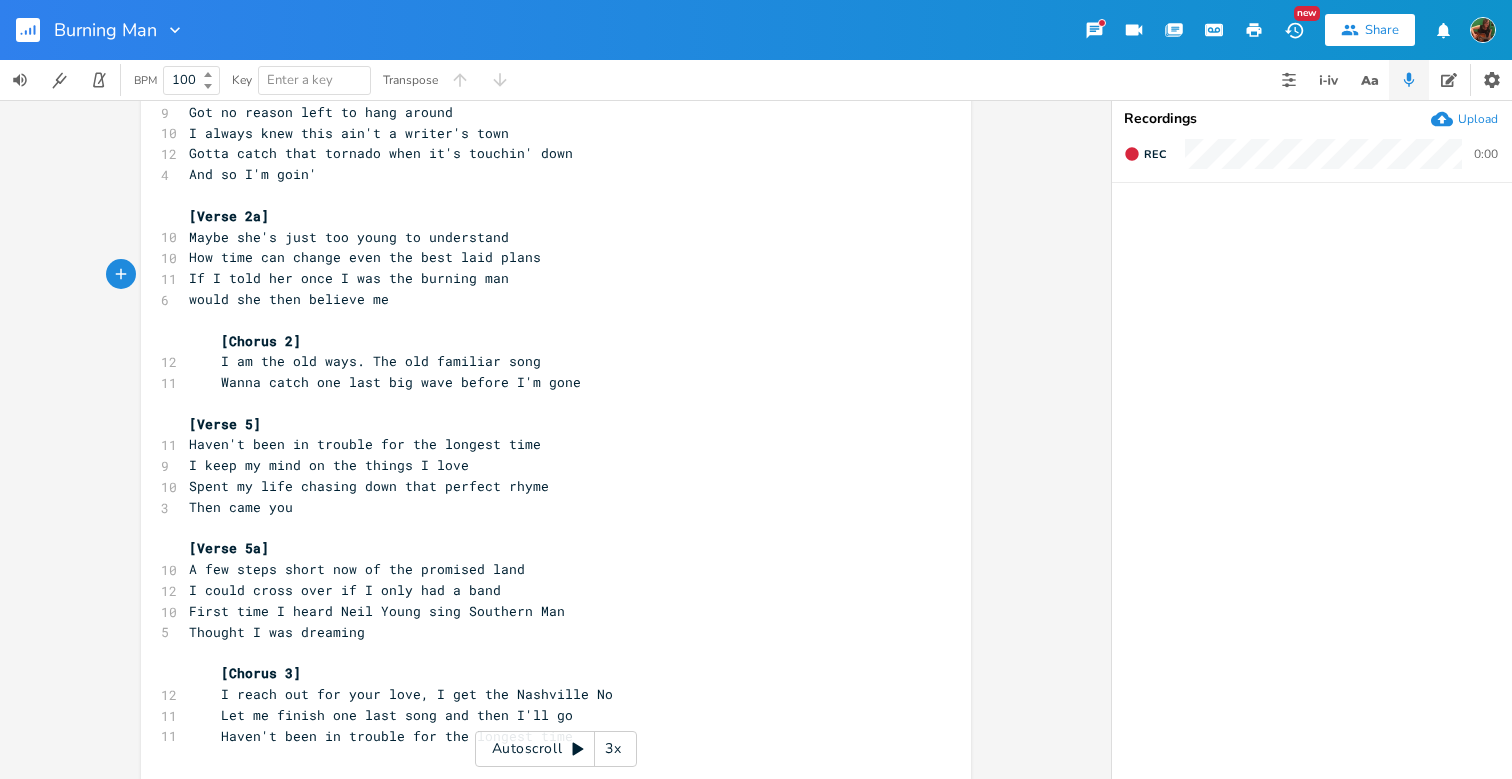 scroll, scrollTop: 484, scrollLeft: 0, axis: vertical 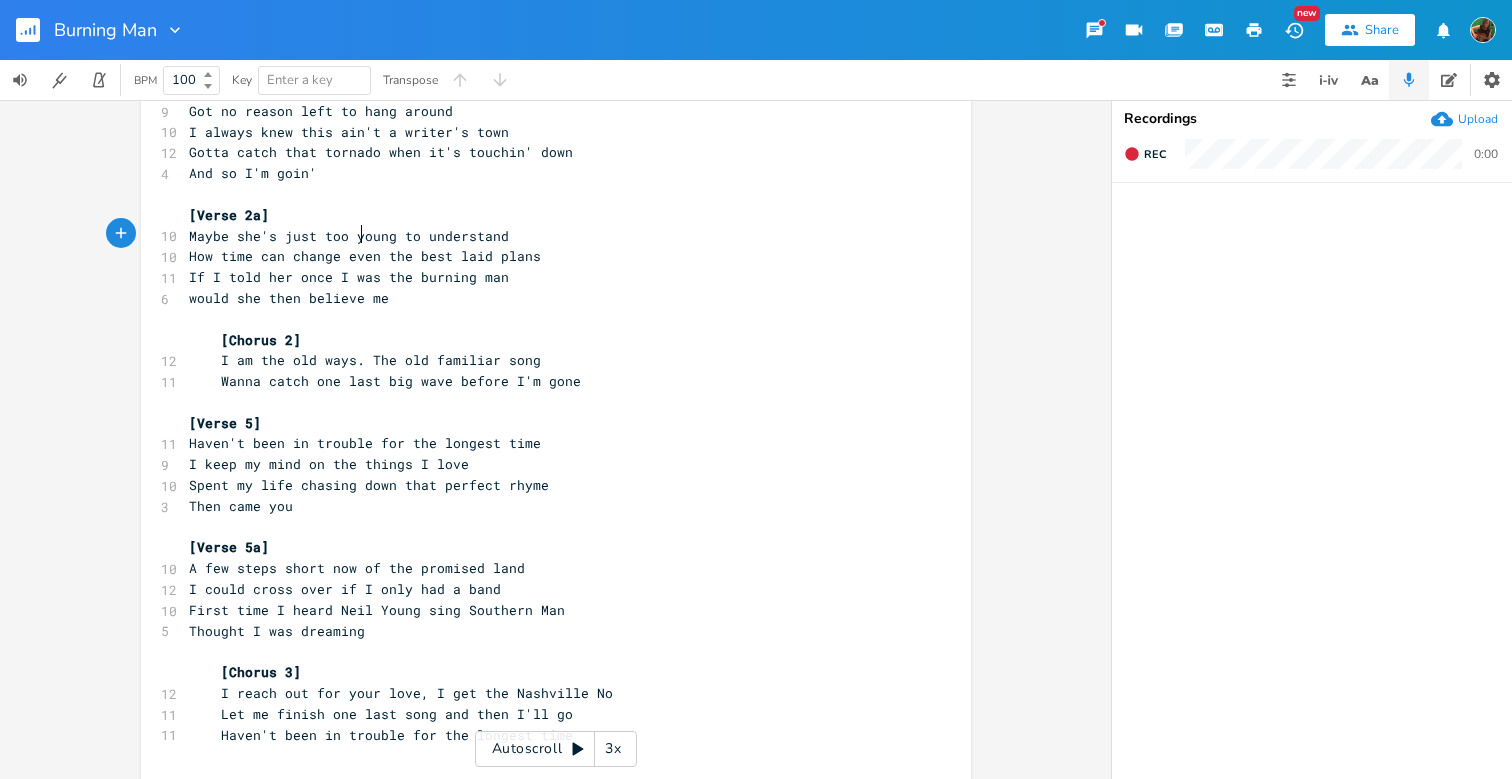 click on "How time can change even the best laid plans" at bounding box center [546, 256] 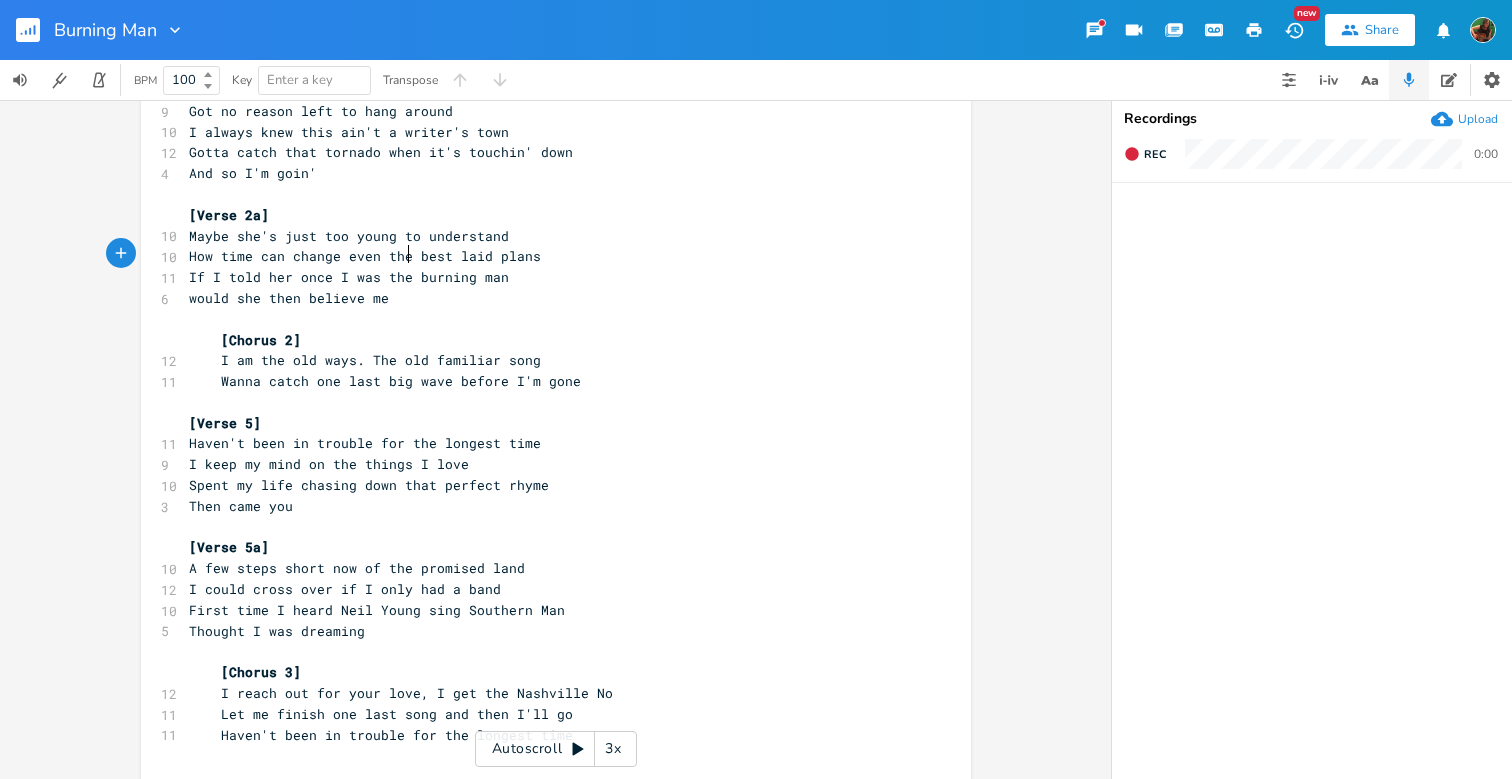 click on "If I told her once I was the burning man" at bounding box center [349, 277] 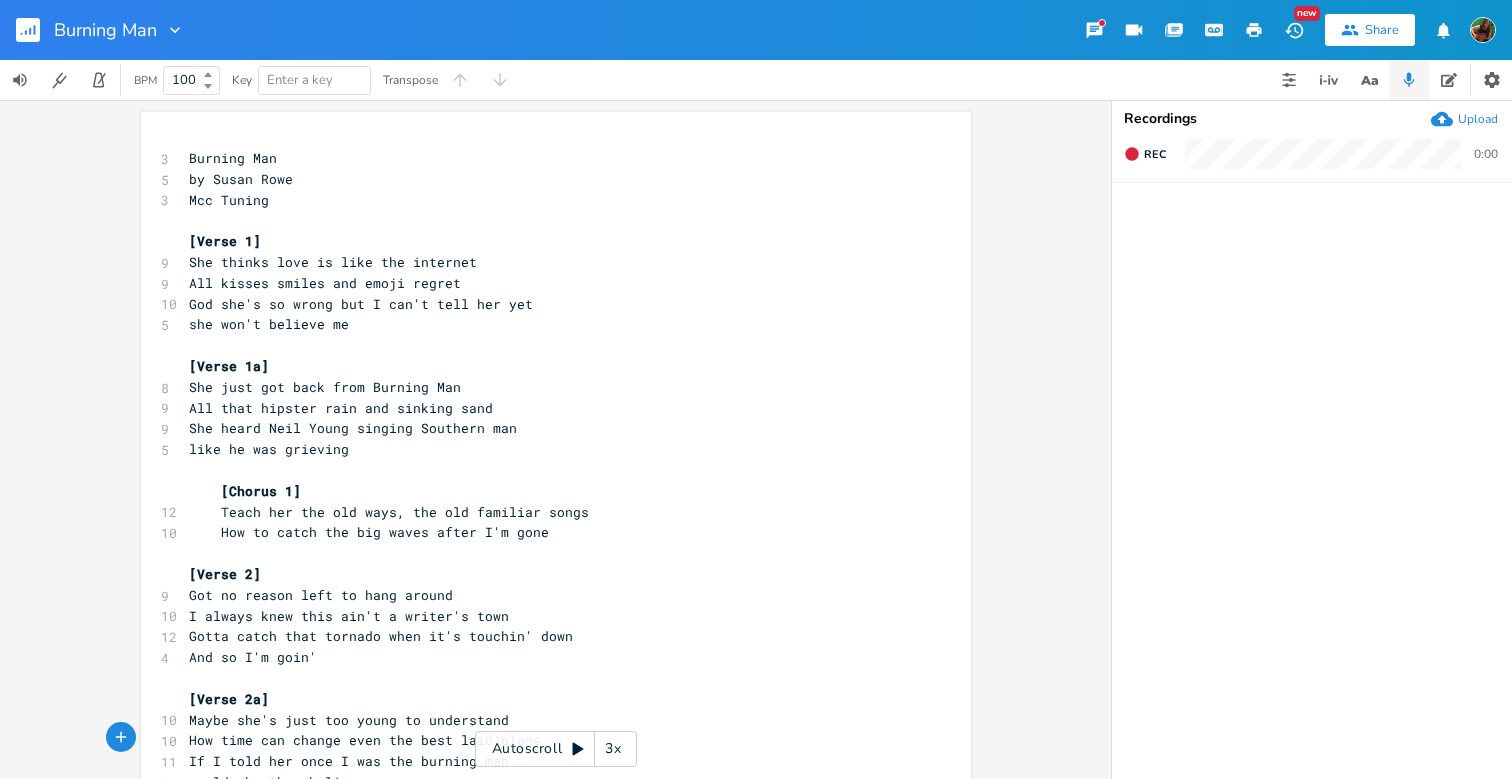 scroll, scrollTop: 0, scrollLeft: 0, axis: both 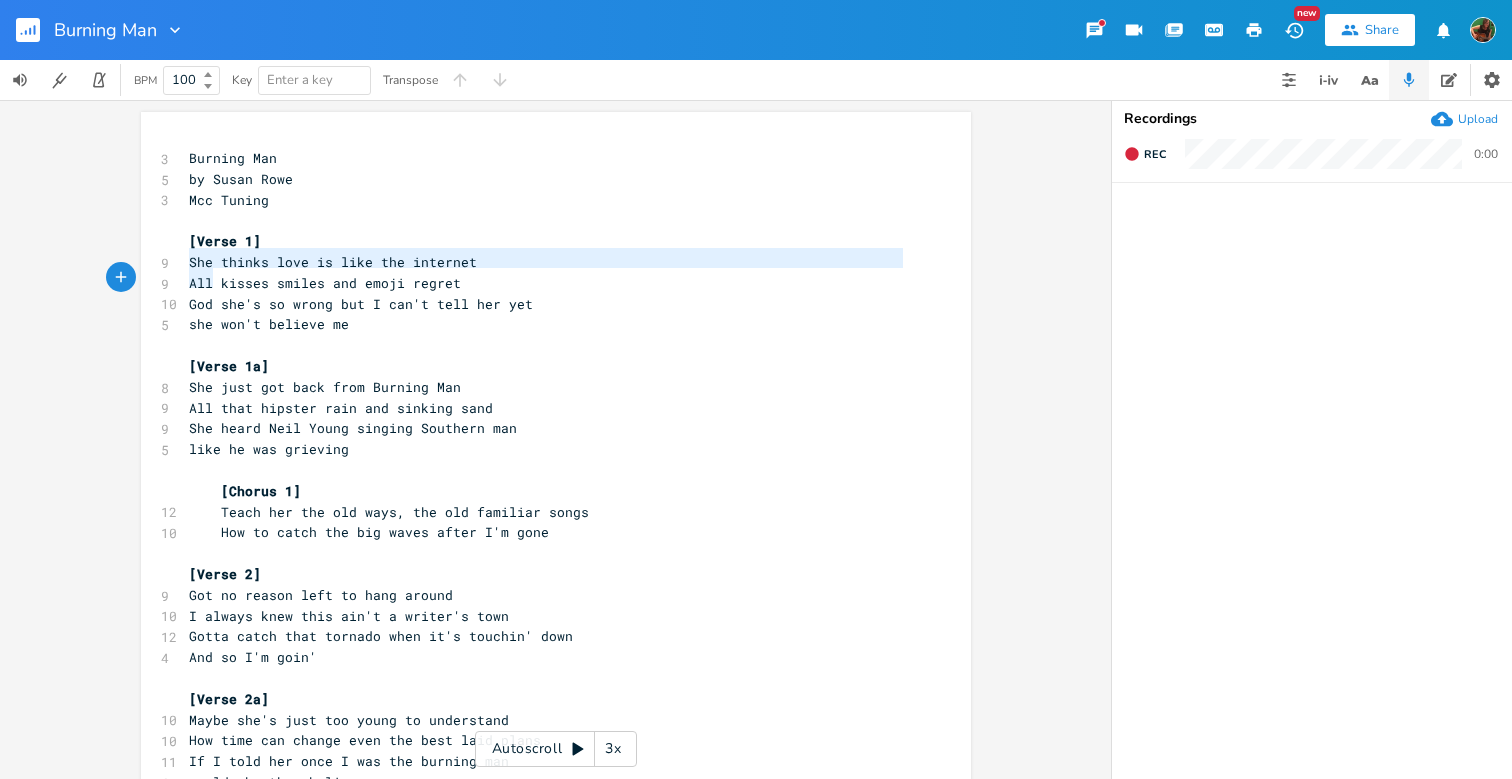 type on "She thinks love is like the internet
All kisses smiles and emoji regret
God she's so wrong" 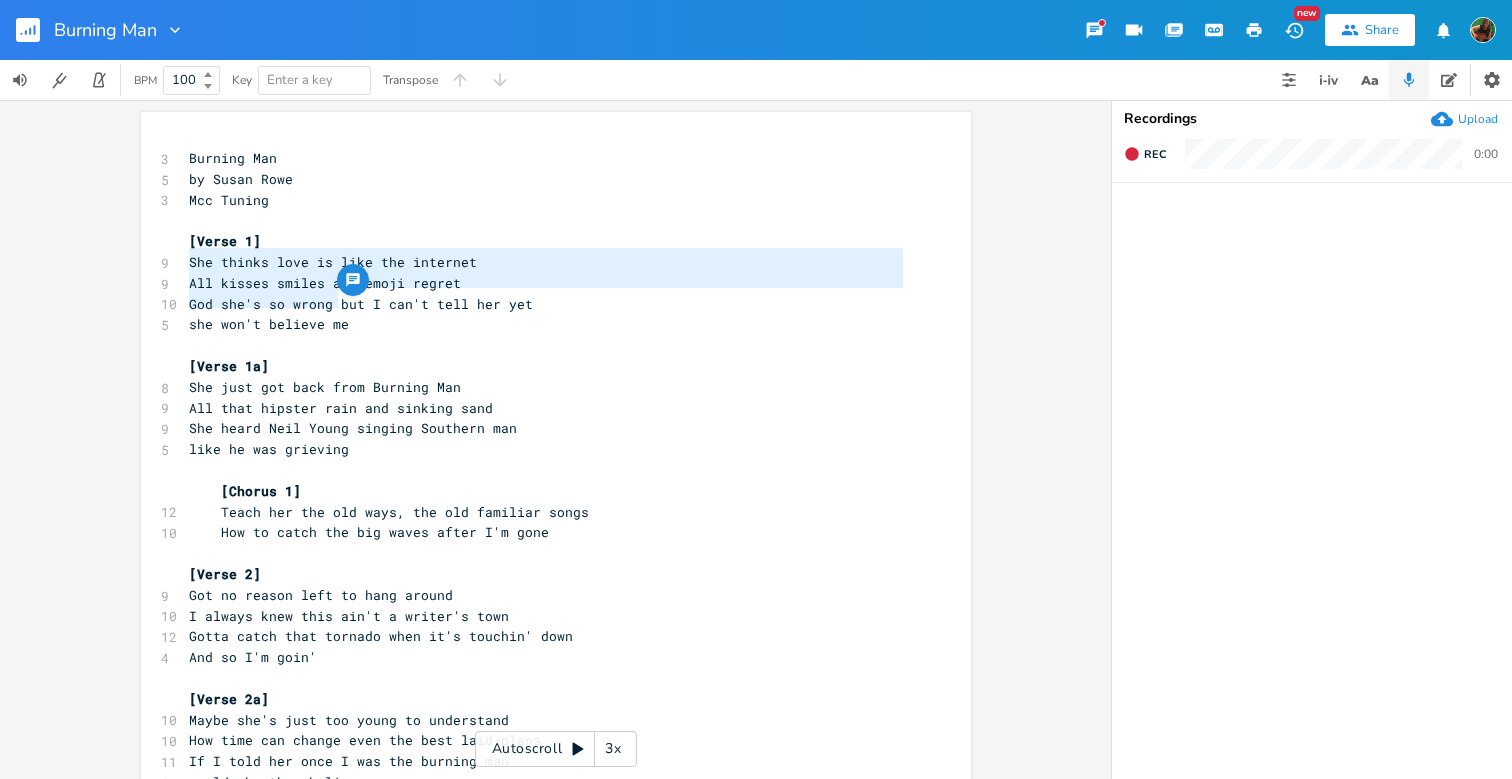 drag, startPoint x: 184, startPoint y: 264, endPoint x: 331, endPoint y: 304, distance: 152.345 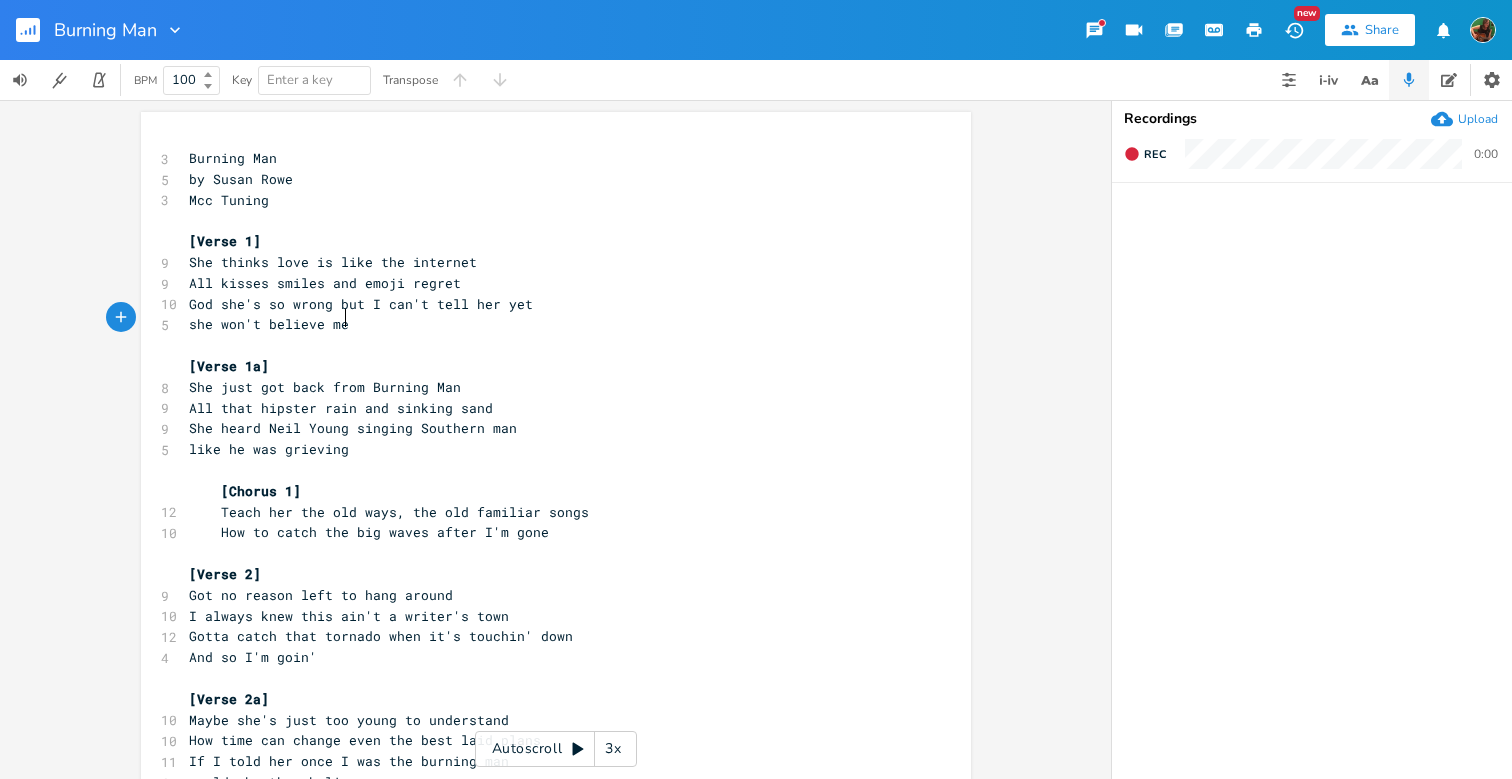 click on "she won't believe me" at bounding box center [546, 324] 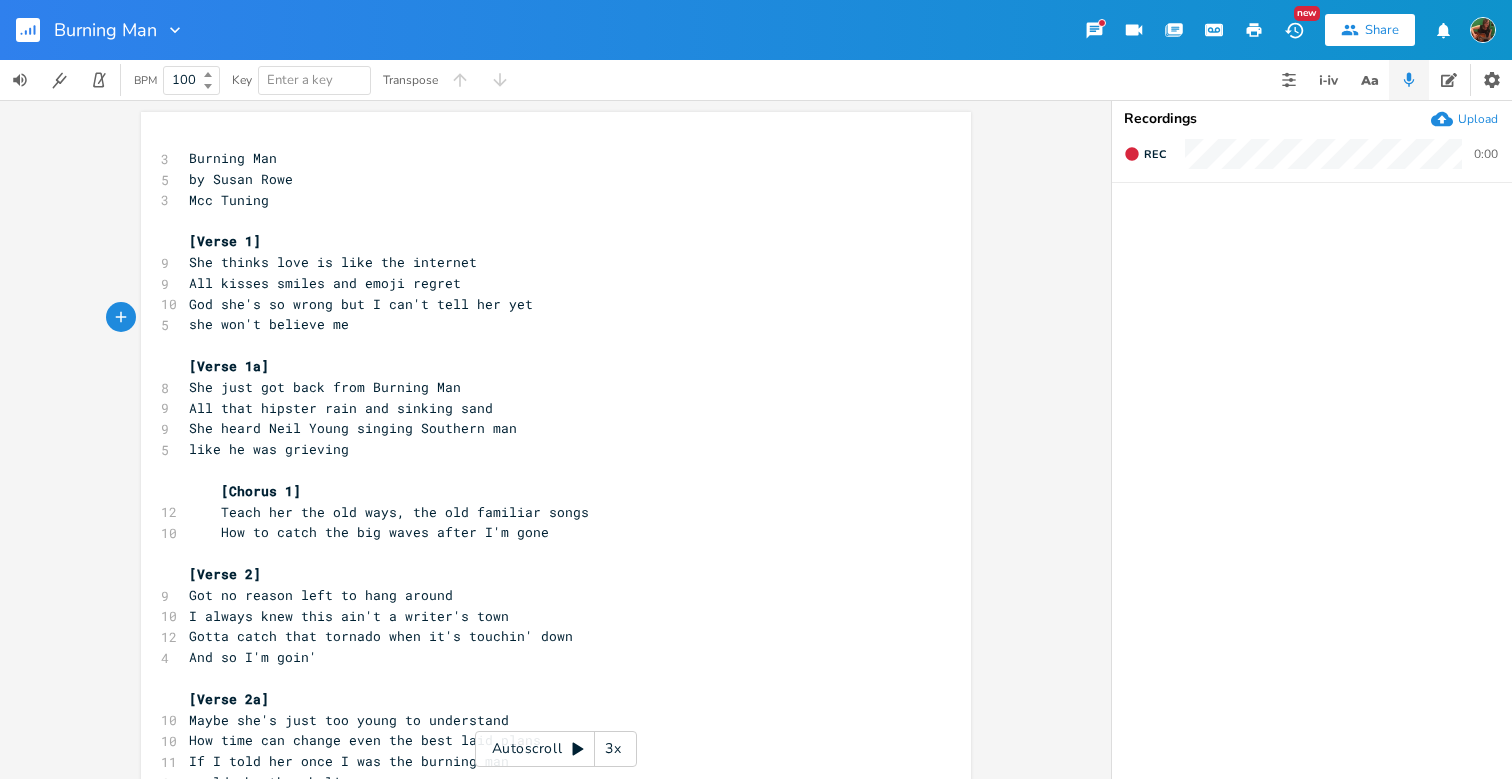 click 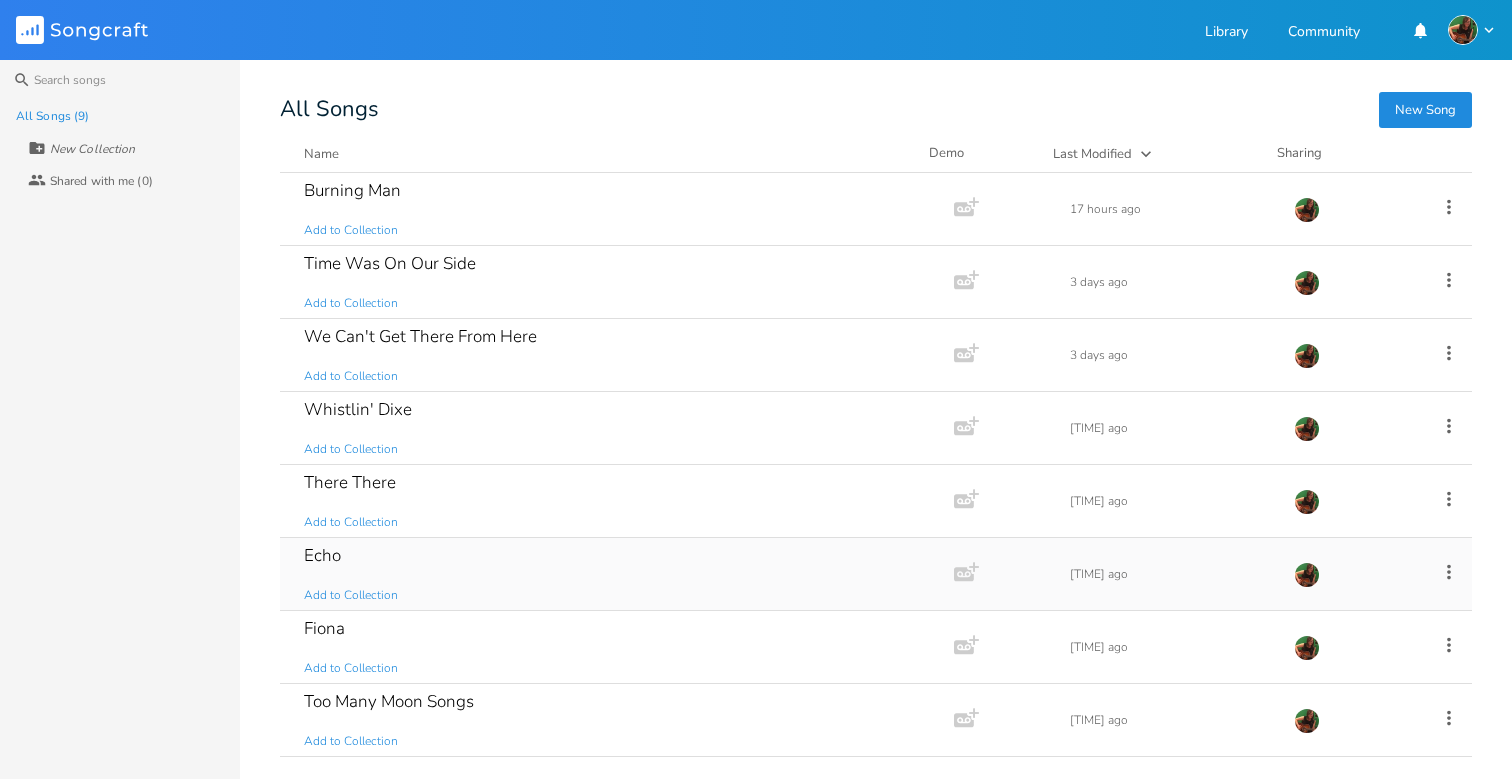 click on "Echo Add to Collection" at bounding box center (613, 574) 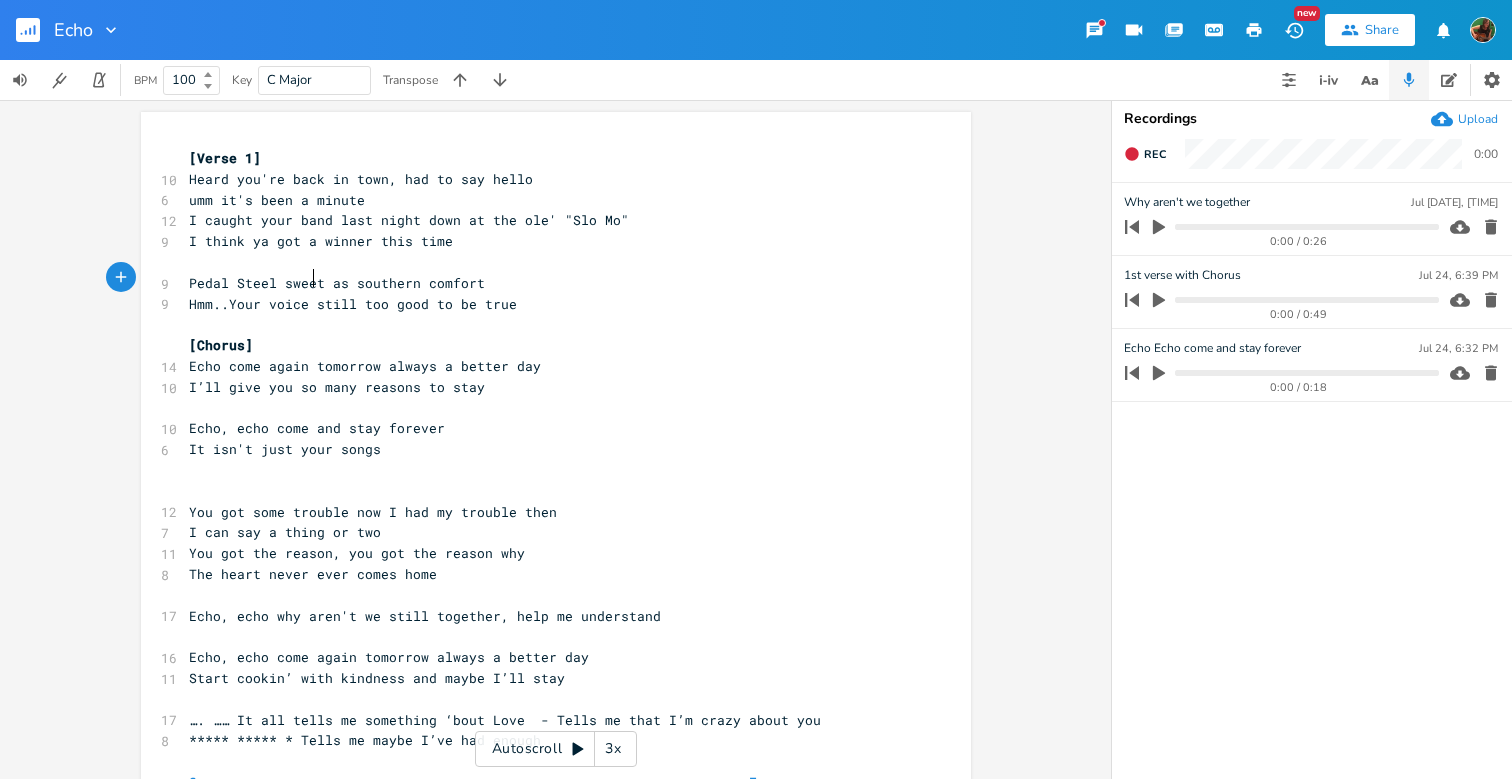 click on "Pedal Steel sweet as southern comfort" at bounding box center [337, 283] 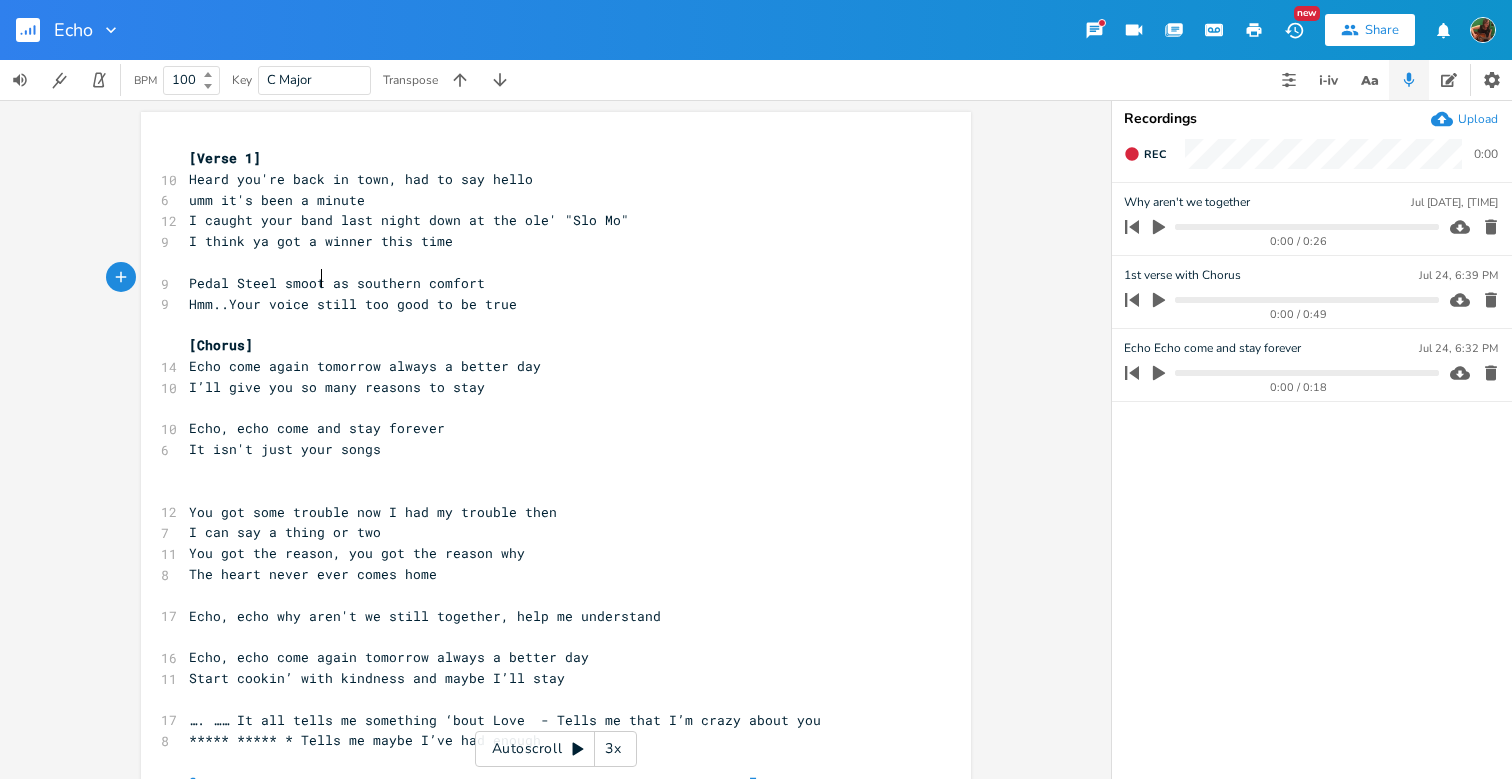 type on "smoo" 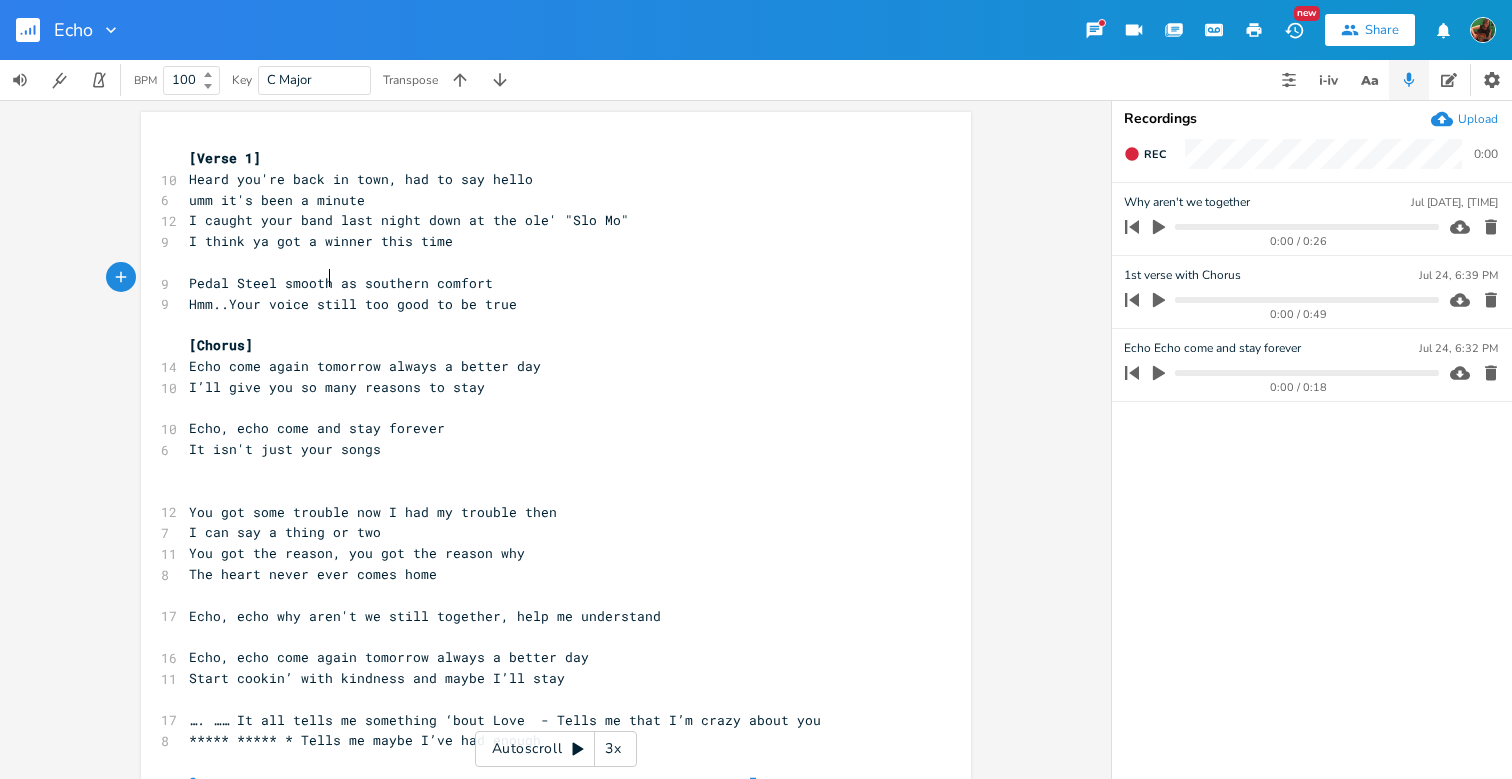 click on "Hmm..Your voice still too good to be true" at bounding box center (353, 304) 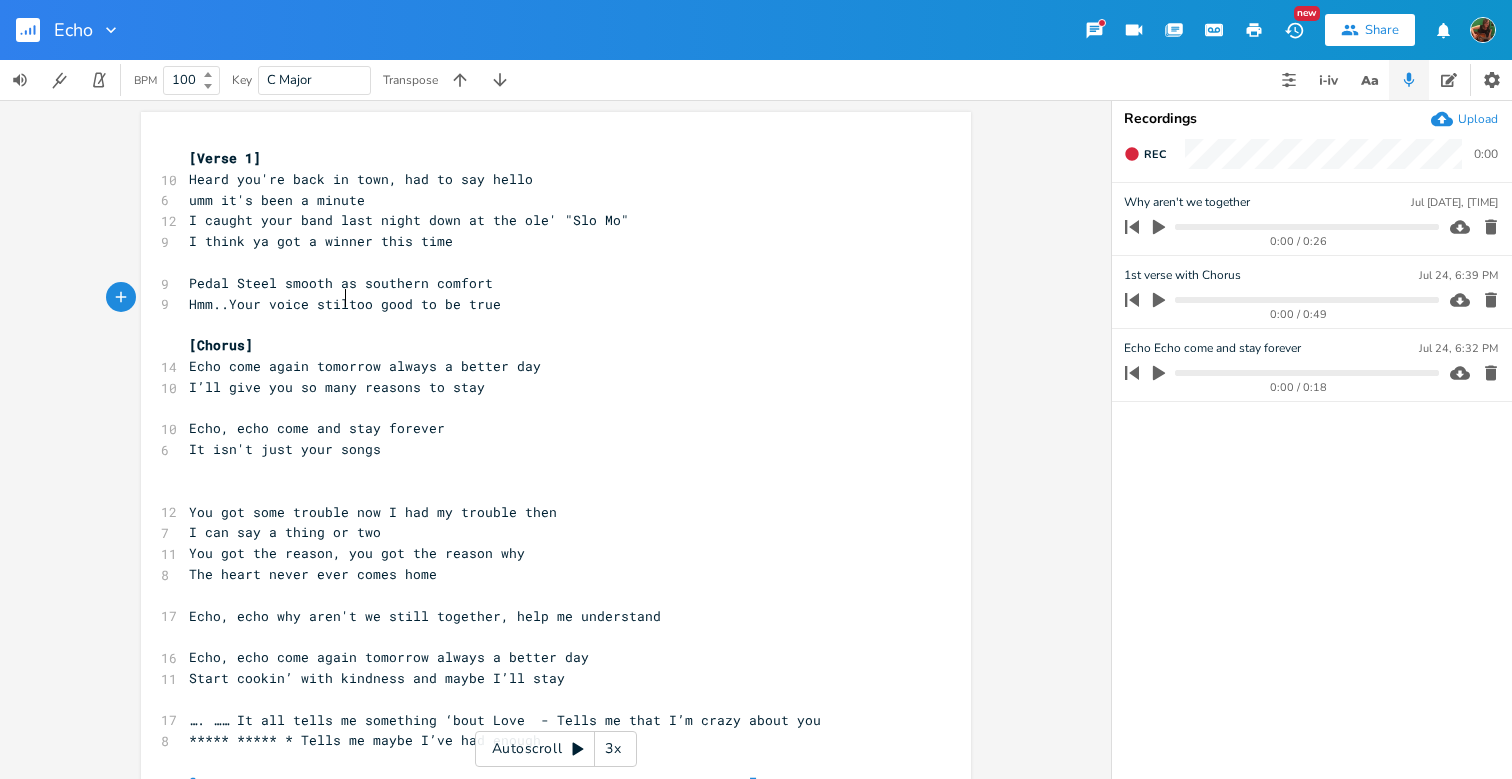 type on "still" 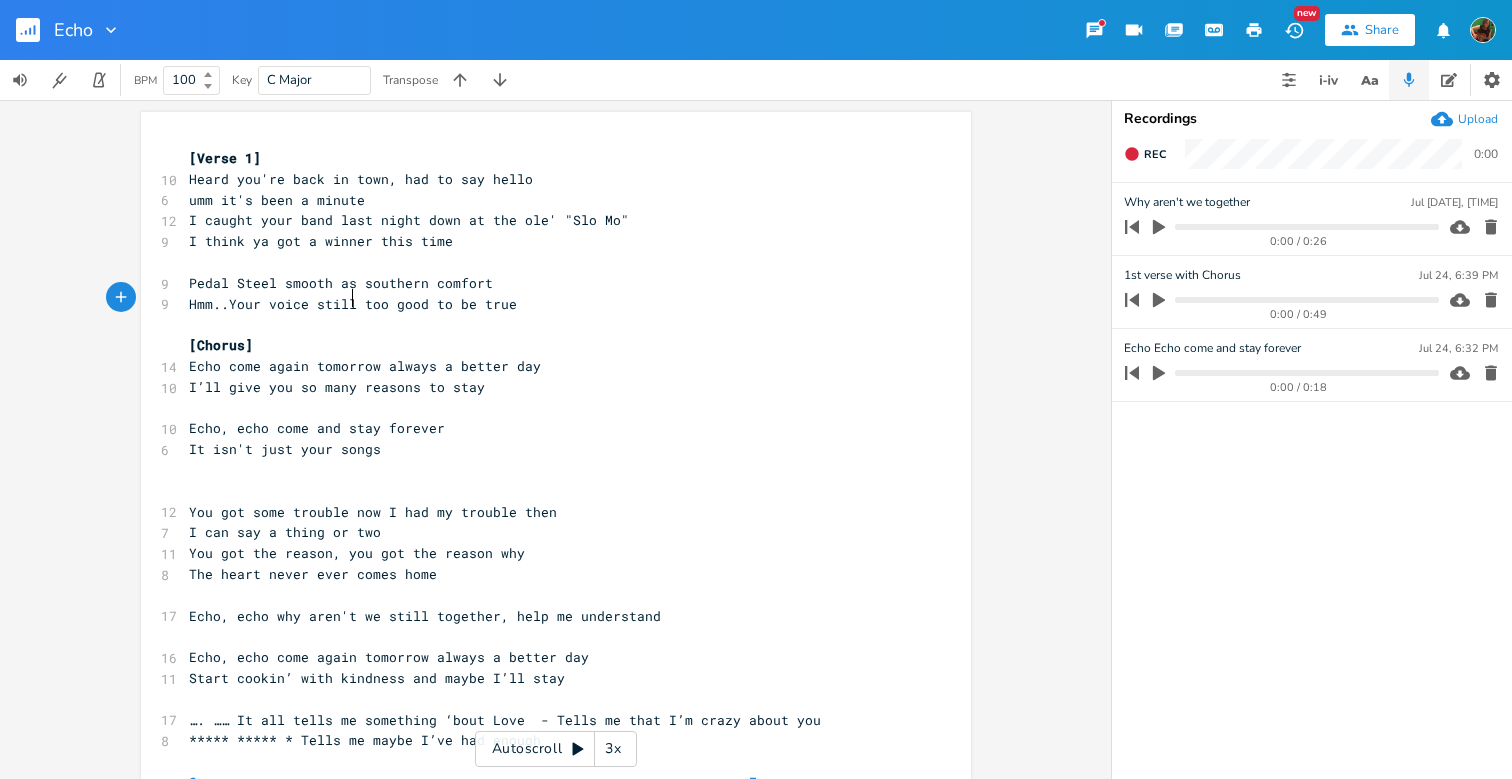 type on "l" 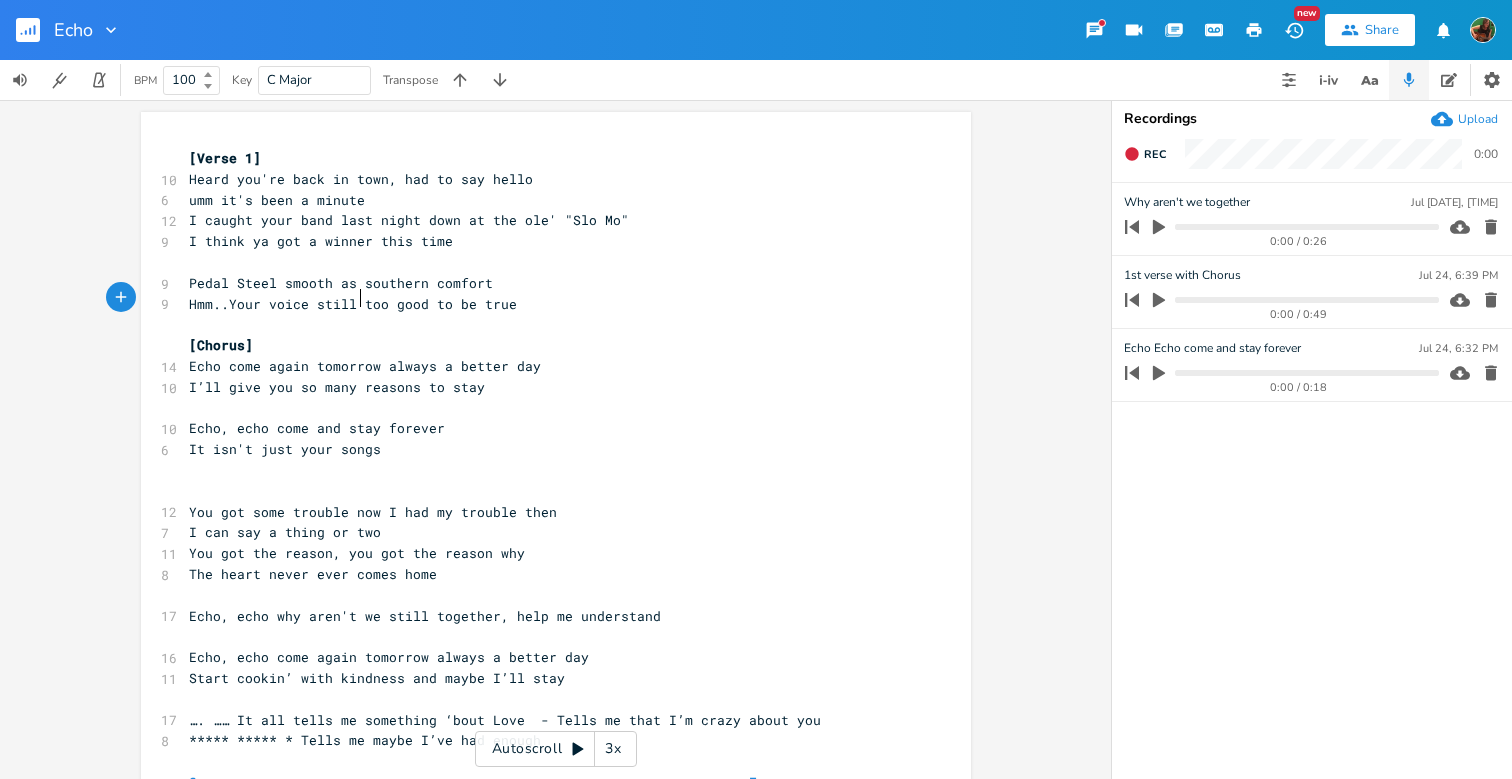 scroll, scrollTop: 0, scrollLeft: 6, axis: horizontal 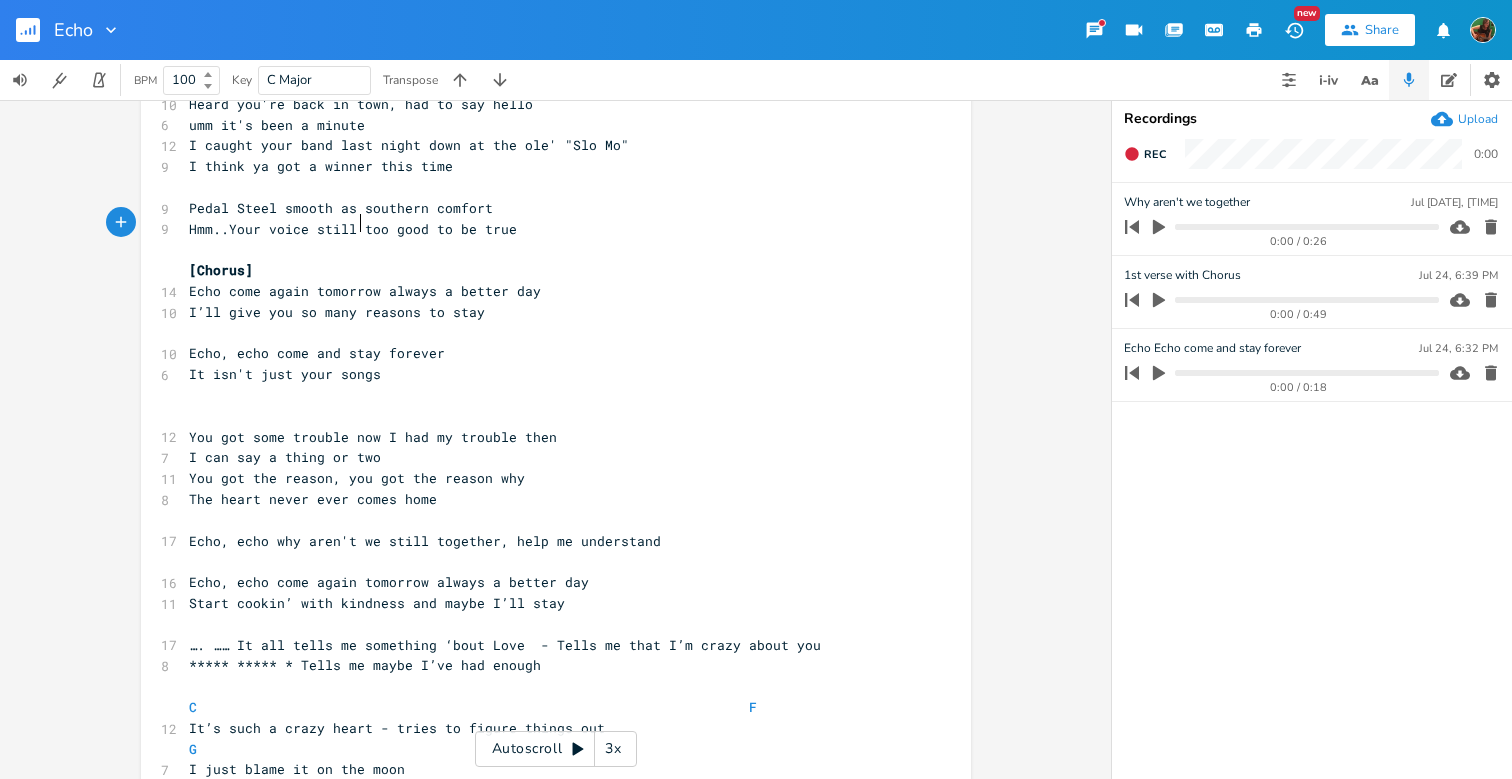 click on "Echo, echo come and stay forever" at bounding box center [317, 353] 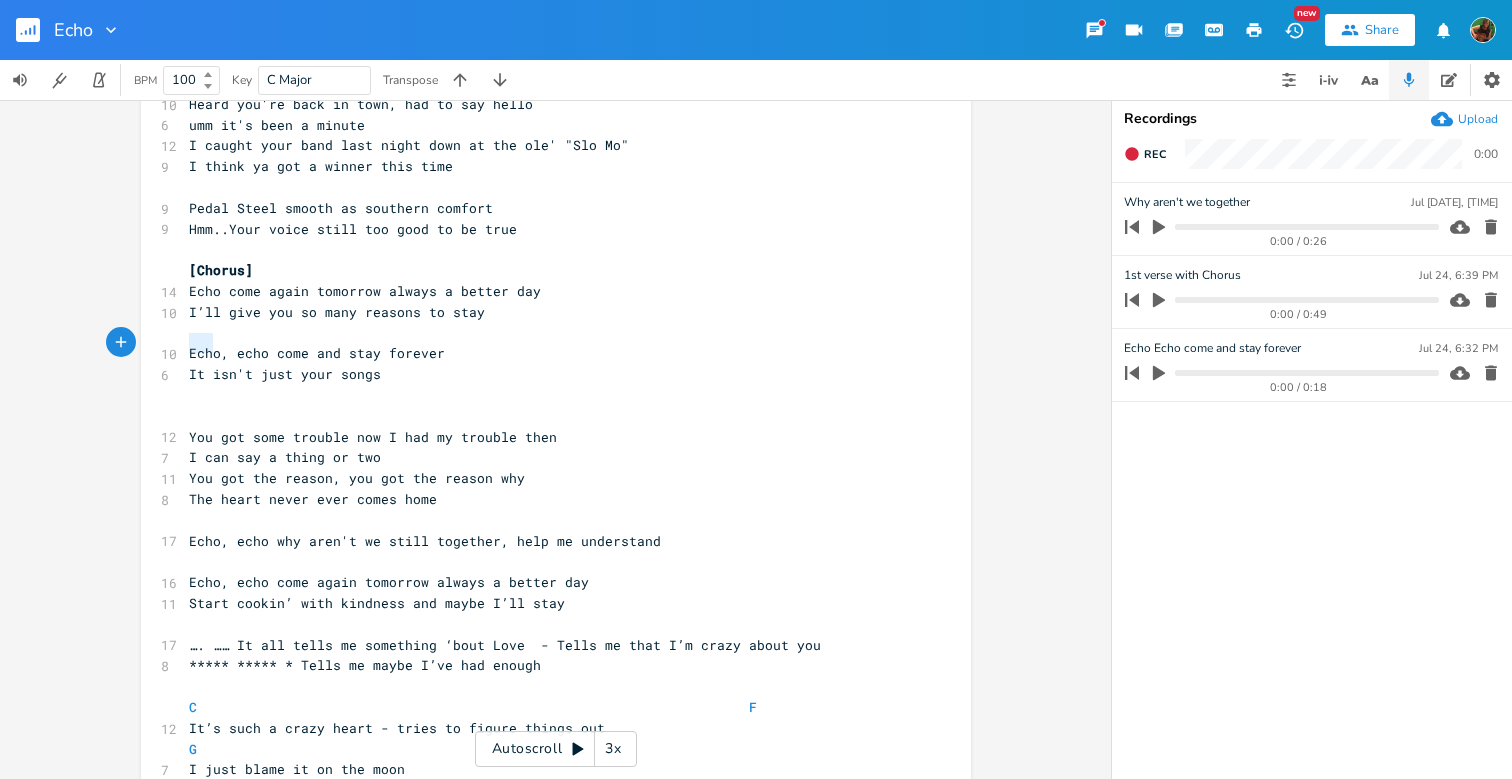 type on "Echo, echo come and stay forever
It isn't just your songs" 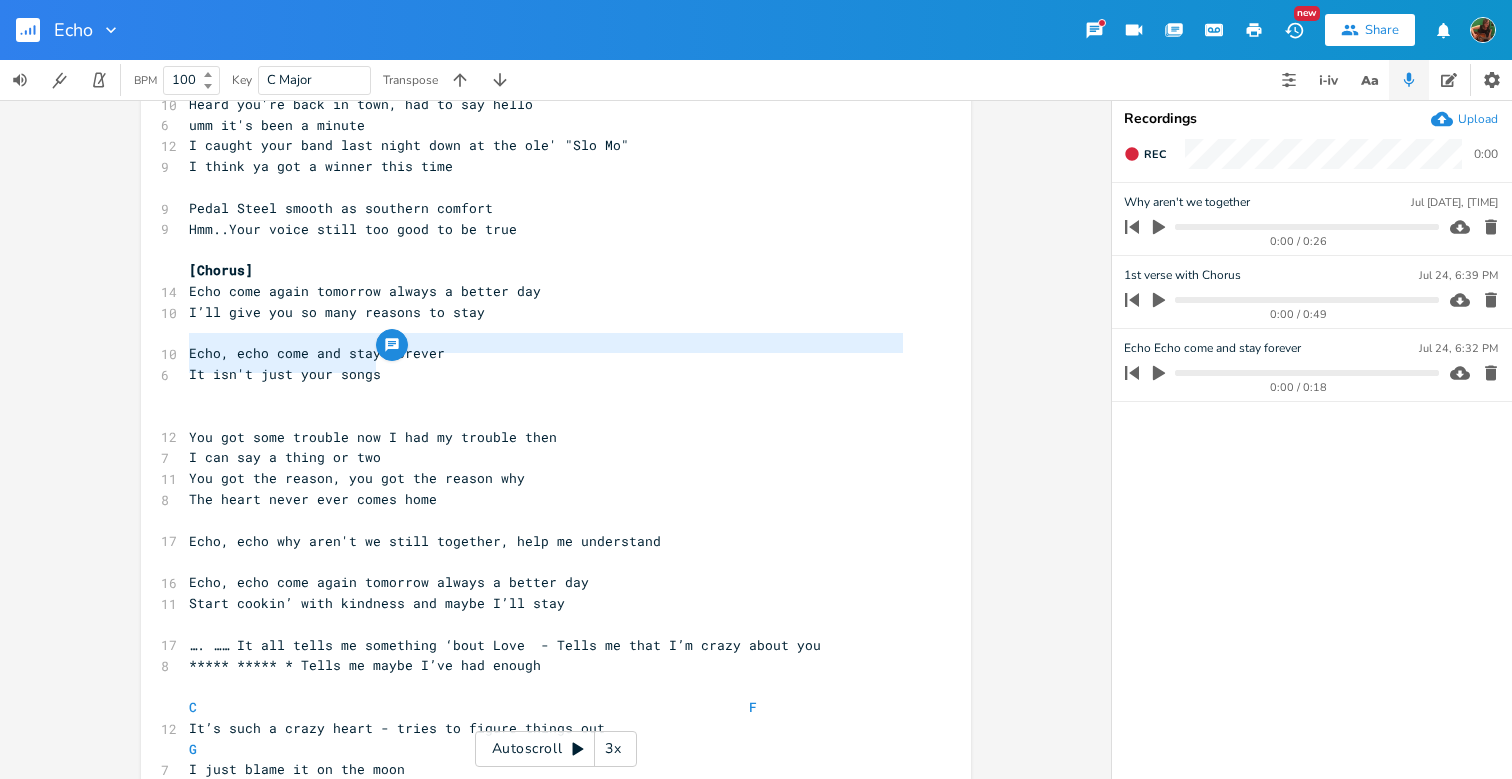 drag, startPoint x: 183, startPoint y: 342, endPoint x: 374, endPoint y: 366, distance: 192.50195 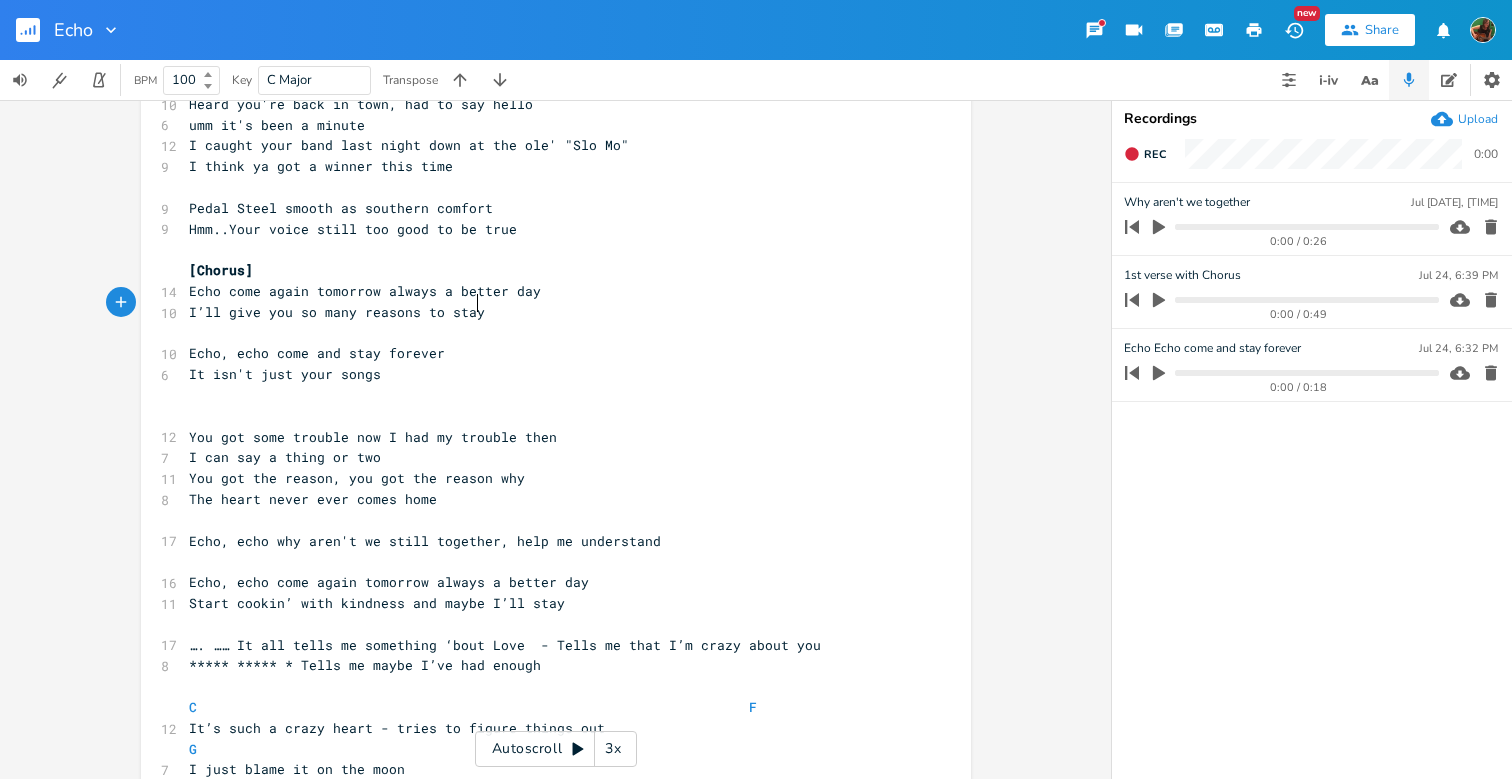 click on "I’ll give you so many reasons to stay" at bounding box center (546, 312) 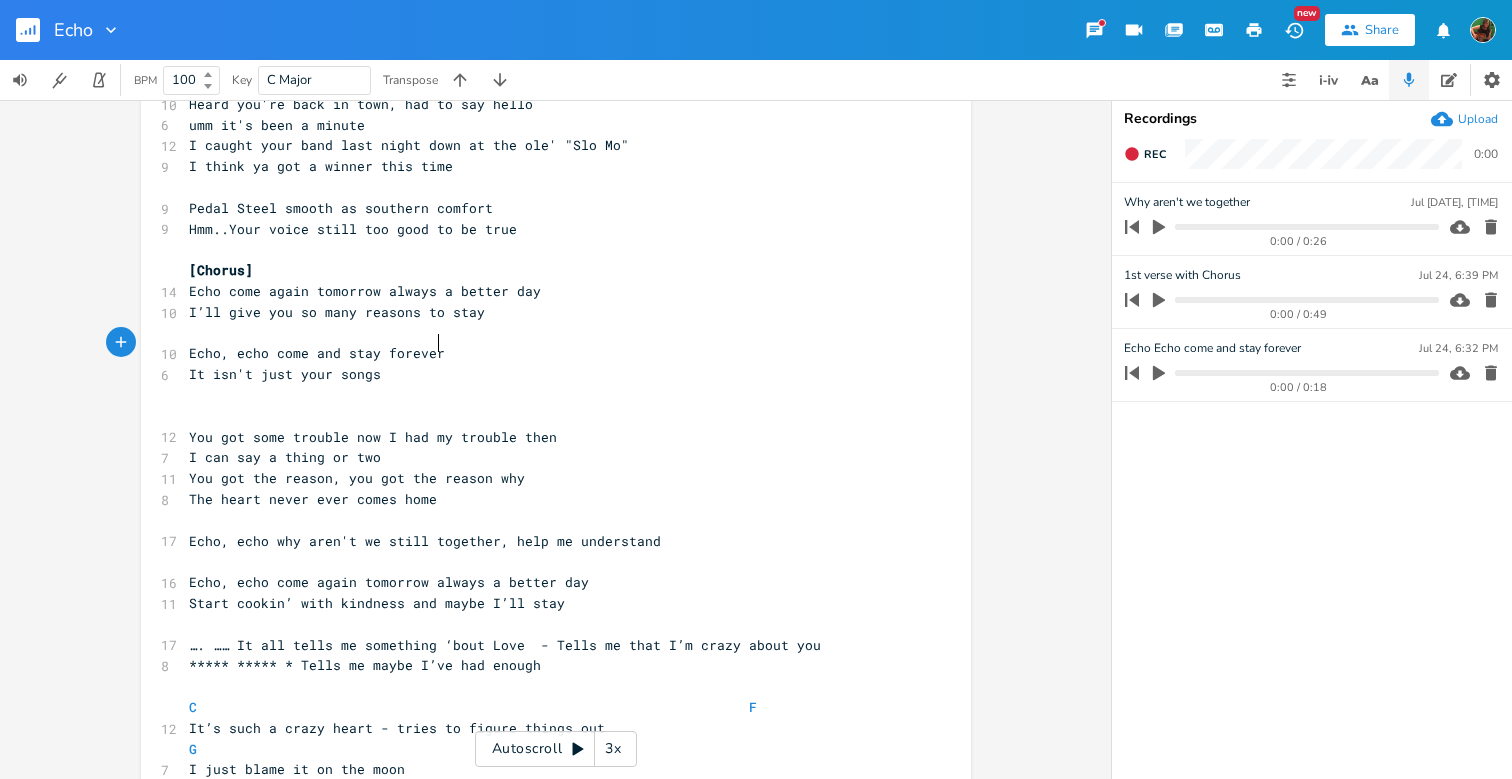 click on "Echo, echo come and stay forever" at bounding box center (546, 353) 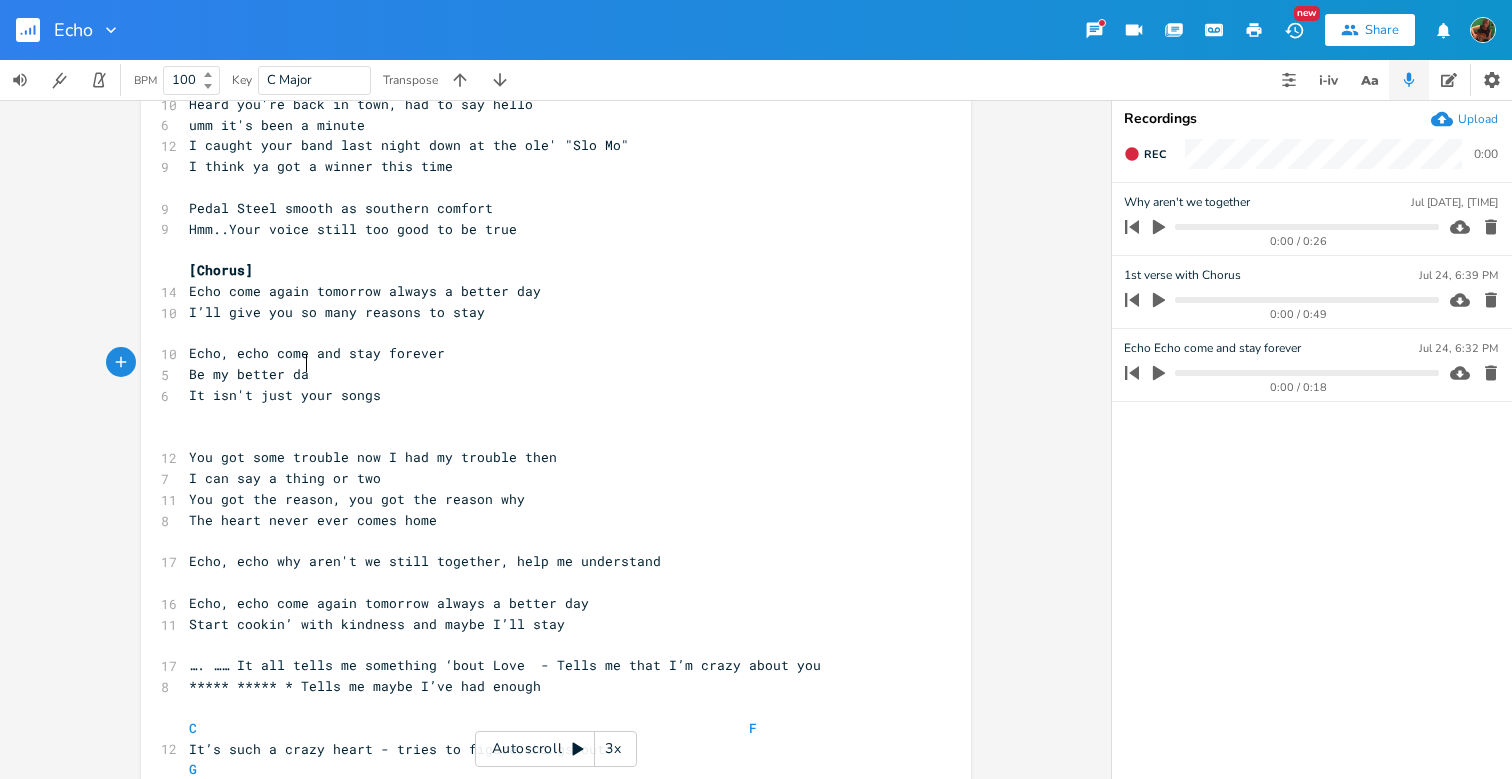 type on "Be my better day" 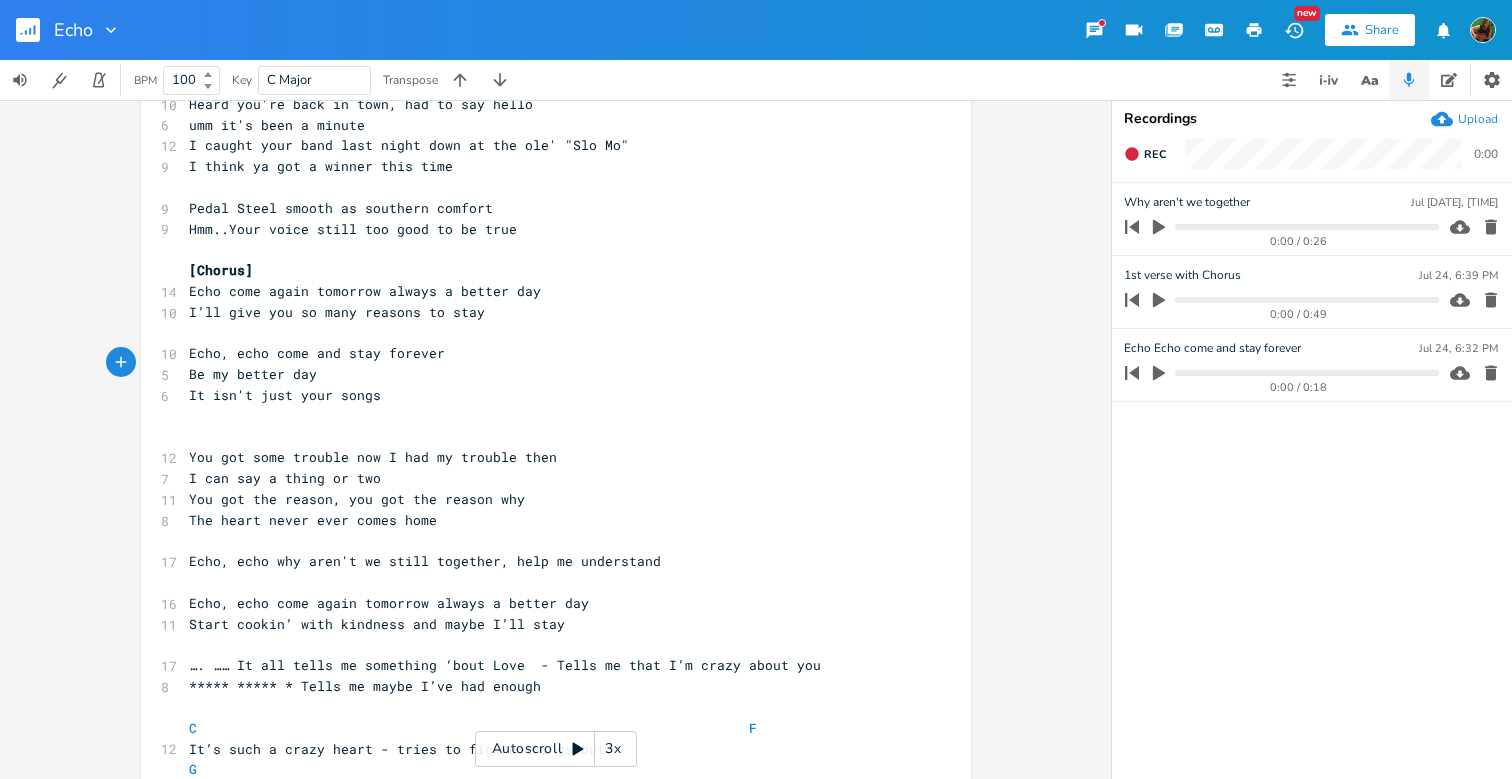 click on "[Chorus]" at bounding box center (546, 270) 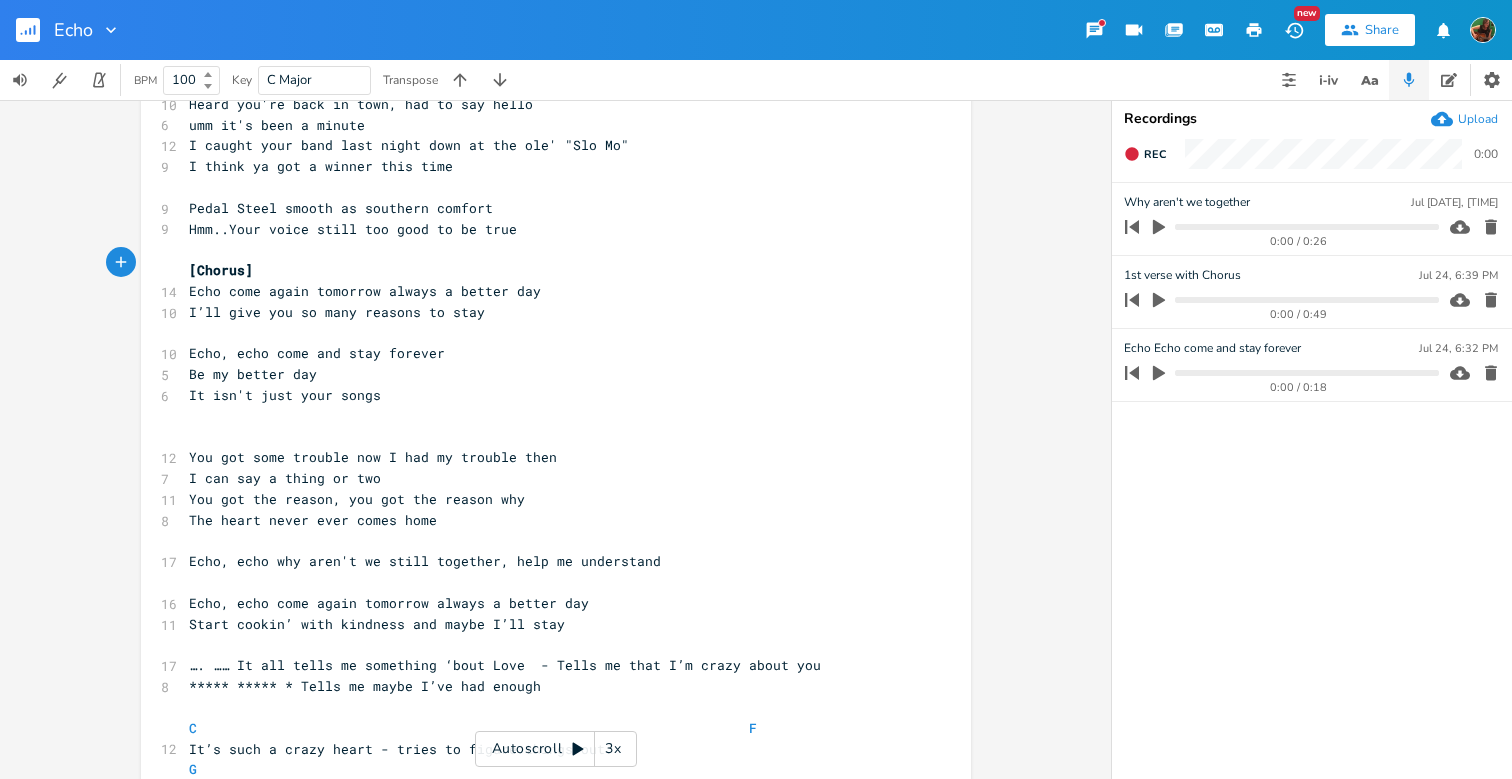 click on "It isn't just your songs" at bounding box center [546, 395] 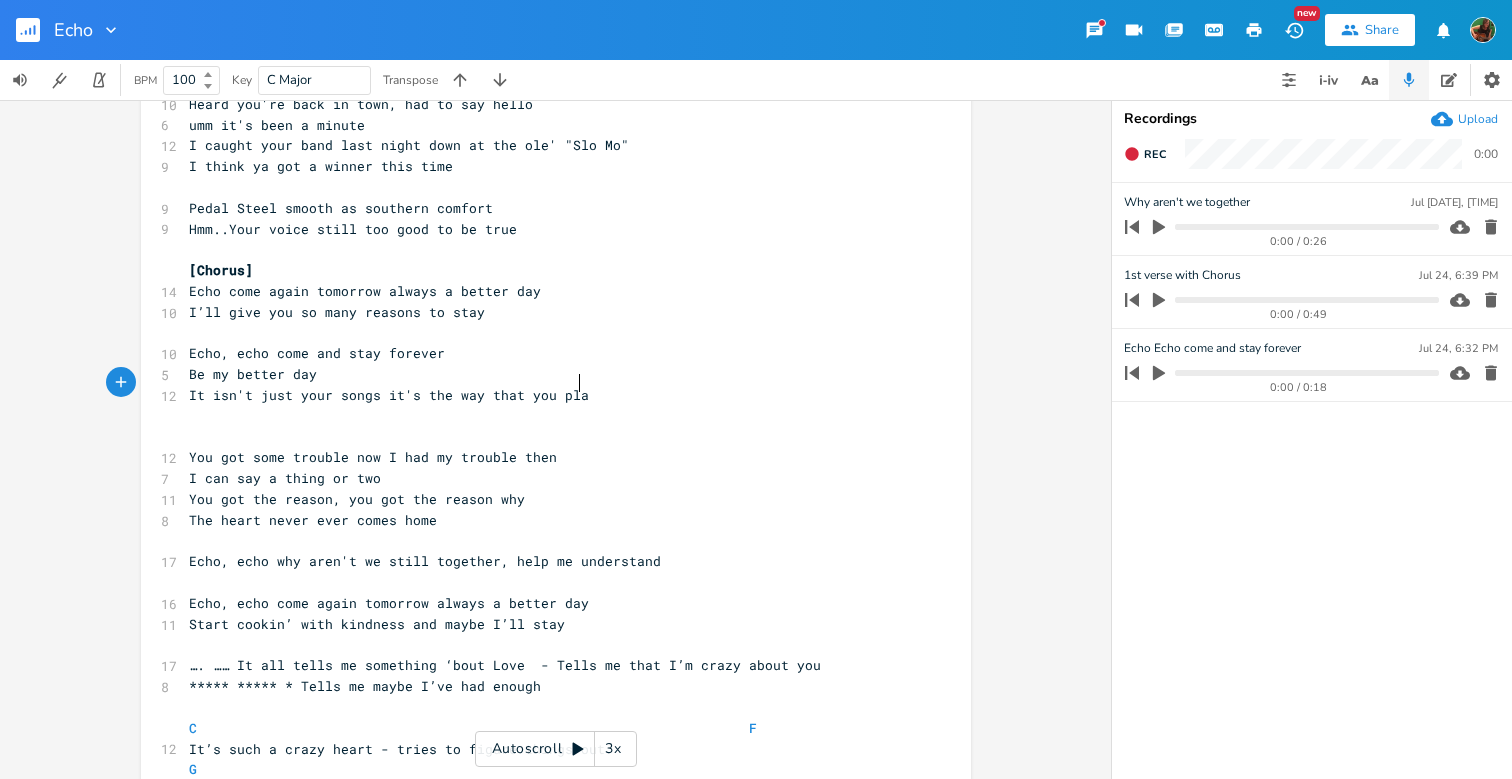 type on "it's the way that you play" 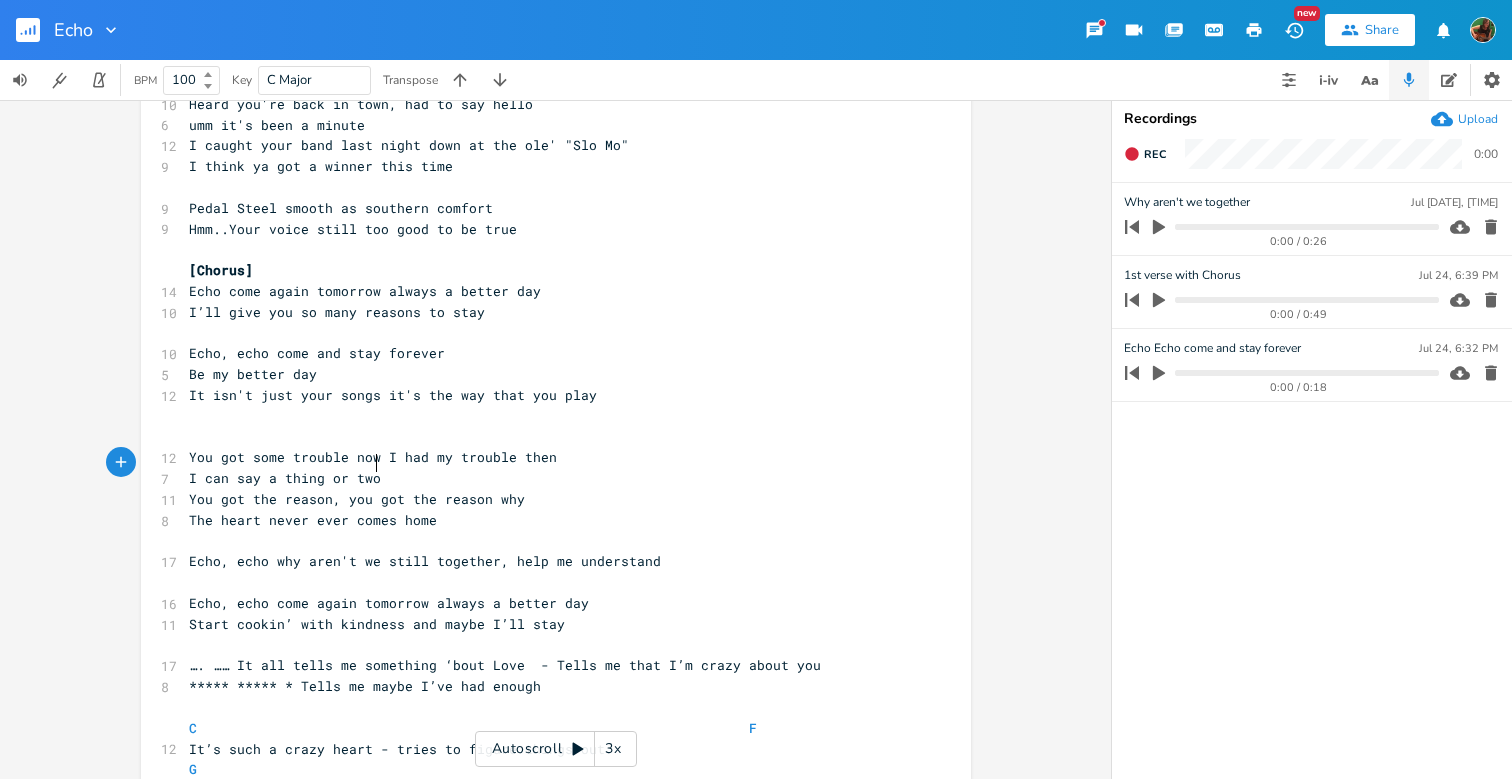 click on "I can say a thing or two" at bounding box center [546, 478] 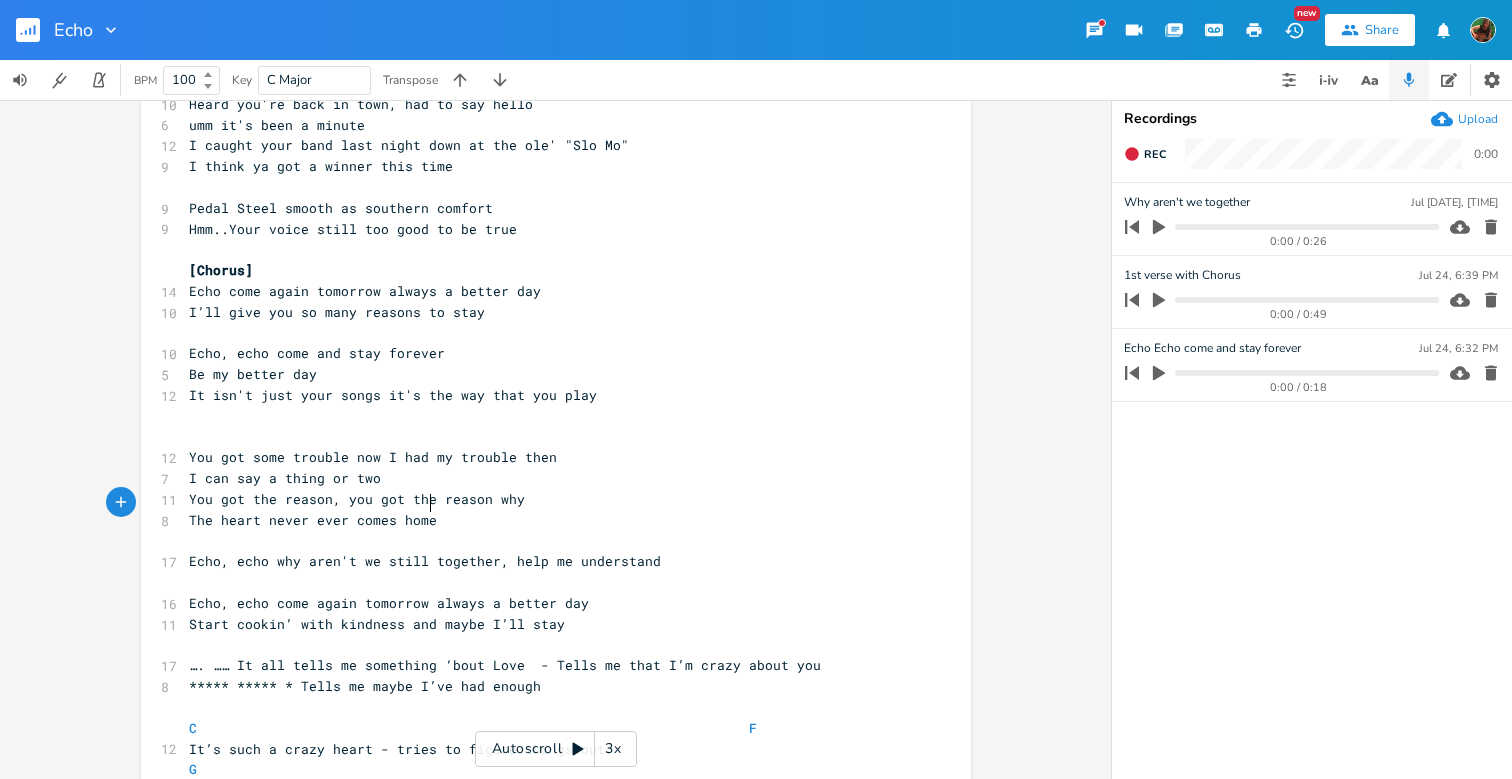 click on "The heart never ever comes home" at bounding box center [546, 520] 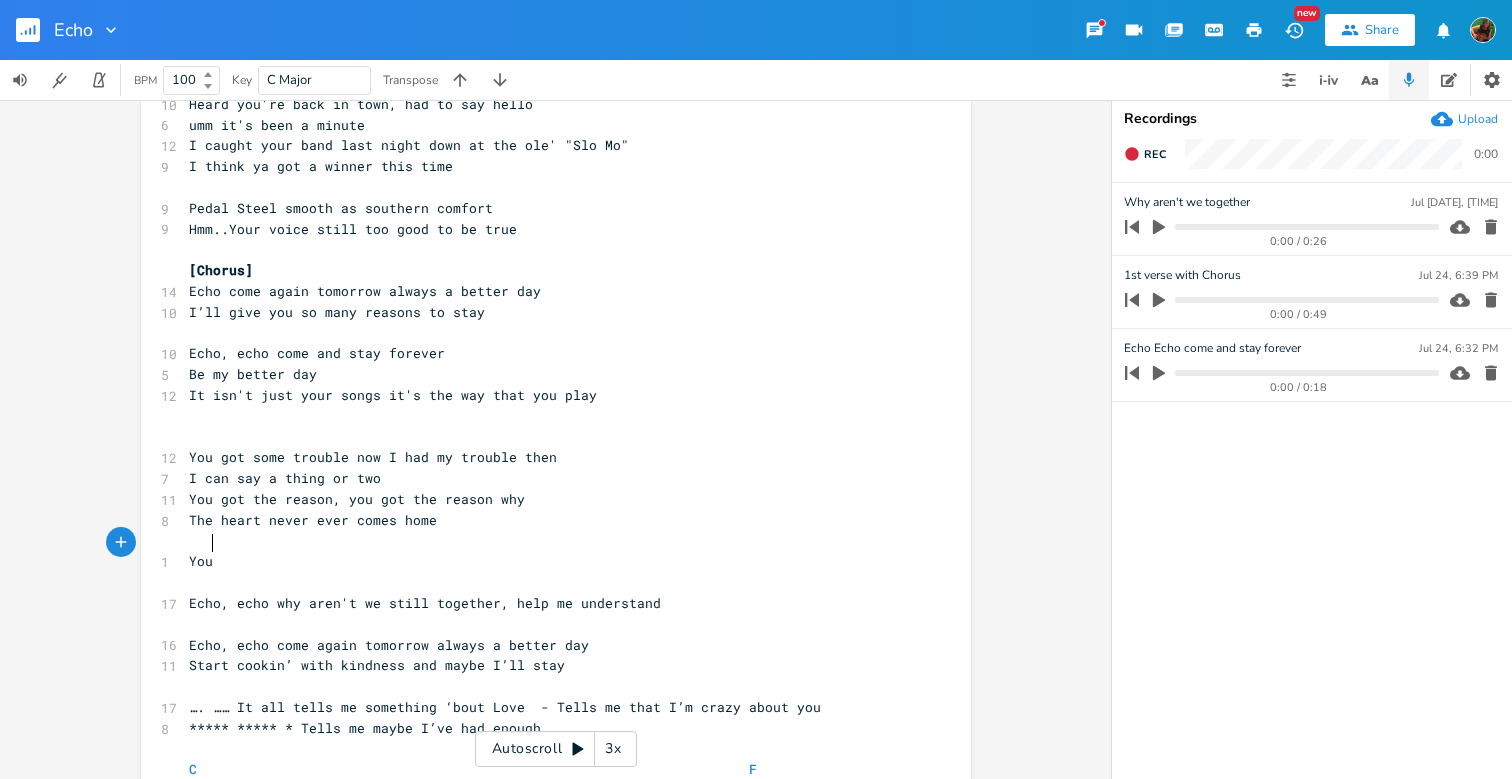 scroll, scrollTop: 0, scrollLeft: 20, axis: horizontal 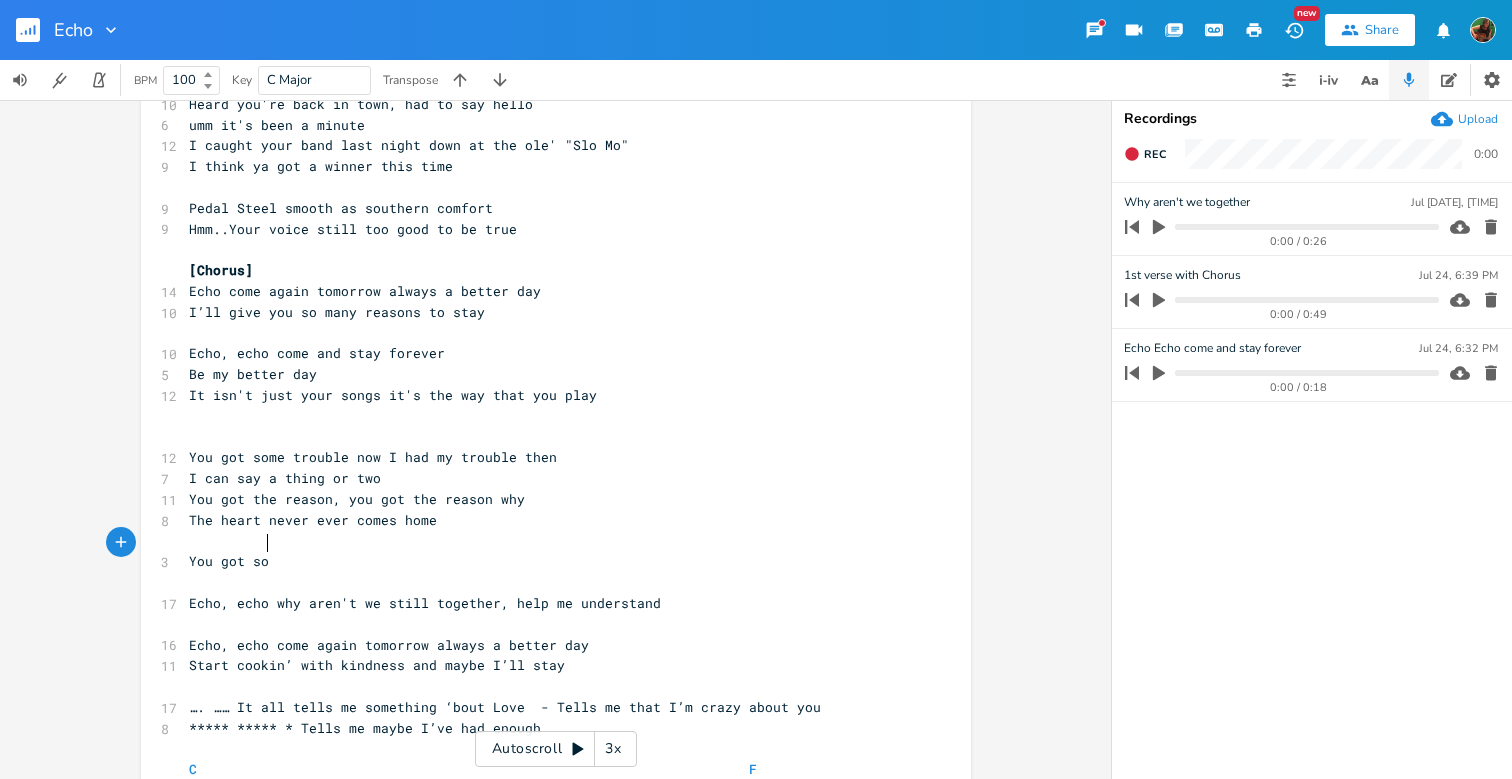 type on "You got somne" 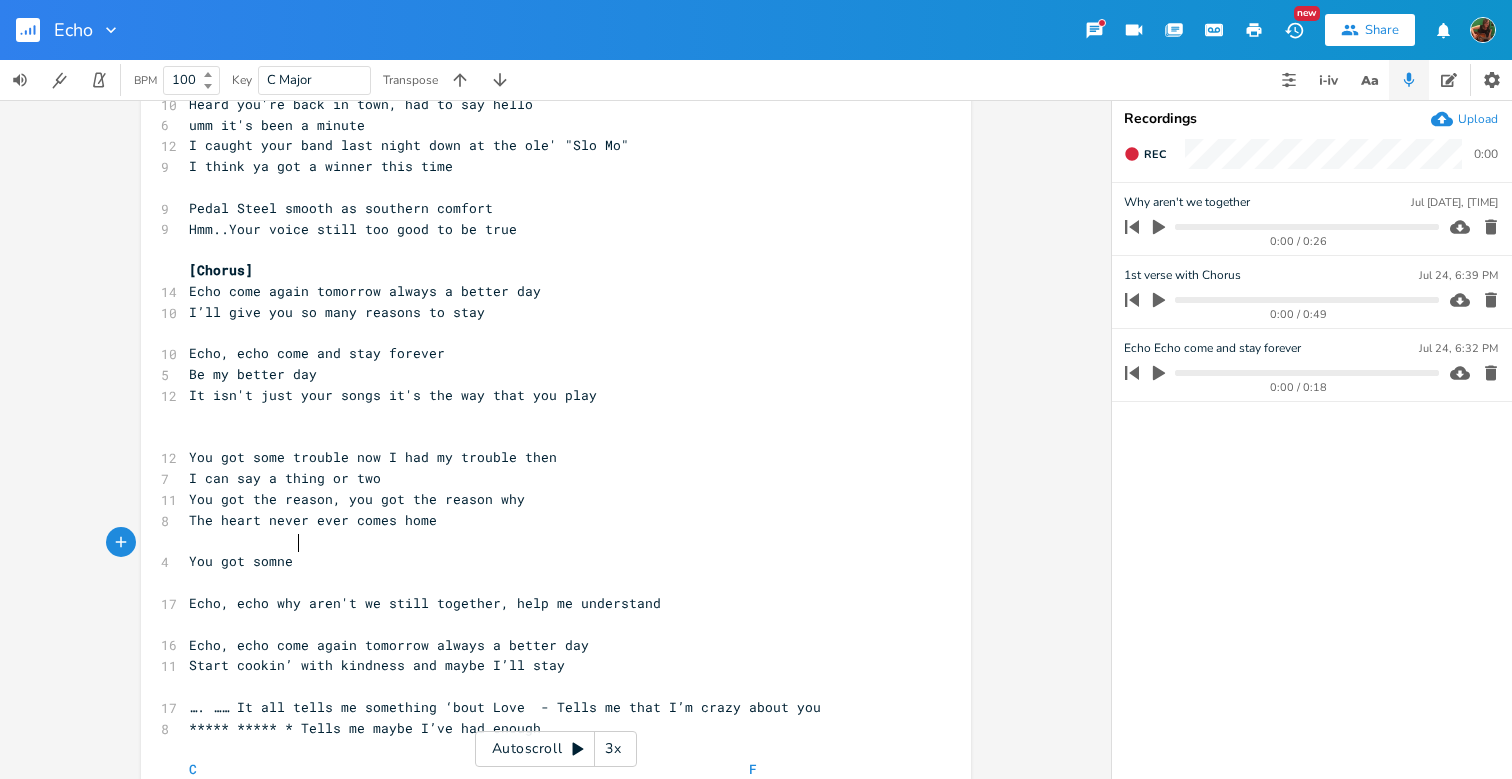 scroll, scrollTop: 0, scrollLeft: 75, axis: horizontal 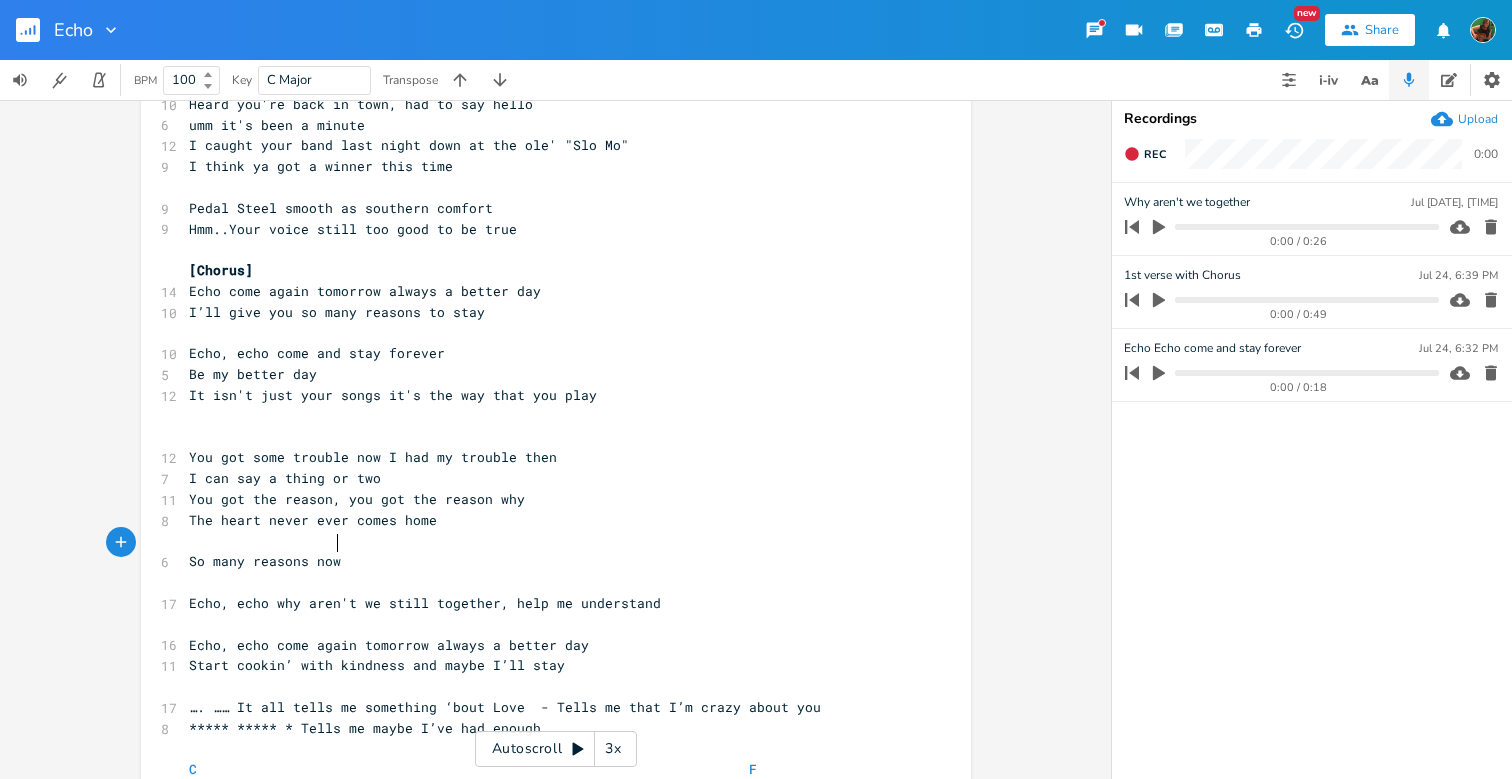 type on "So many reasons now" 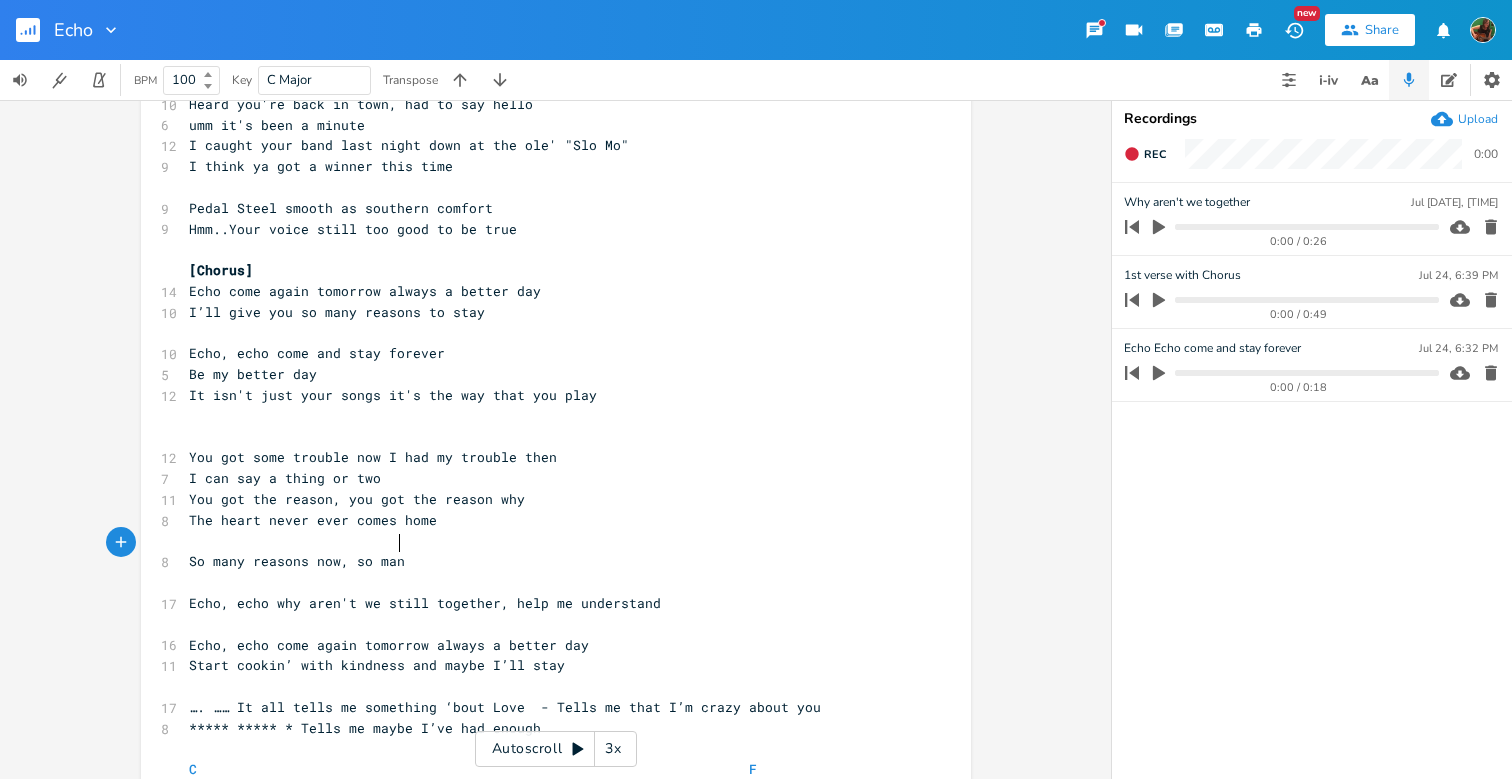 scroll, scrollTop: 0, scrollLeft: 46, axis: horizontal 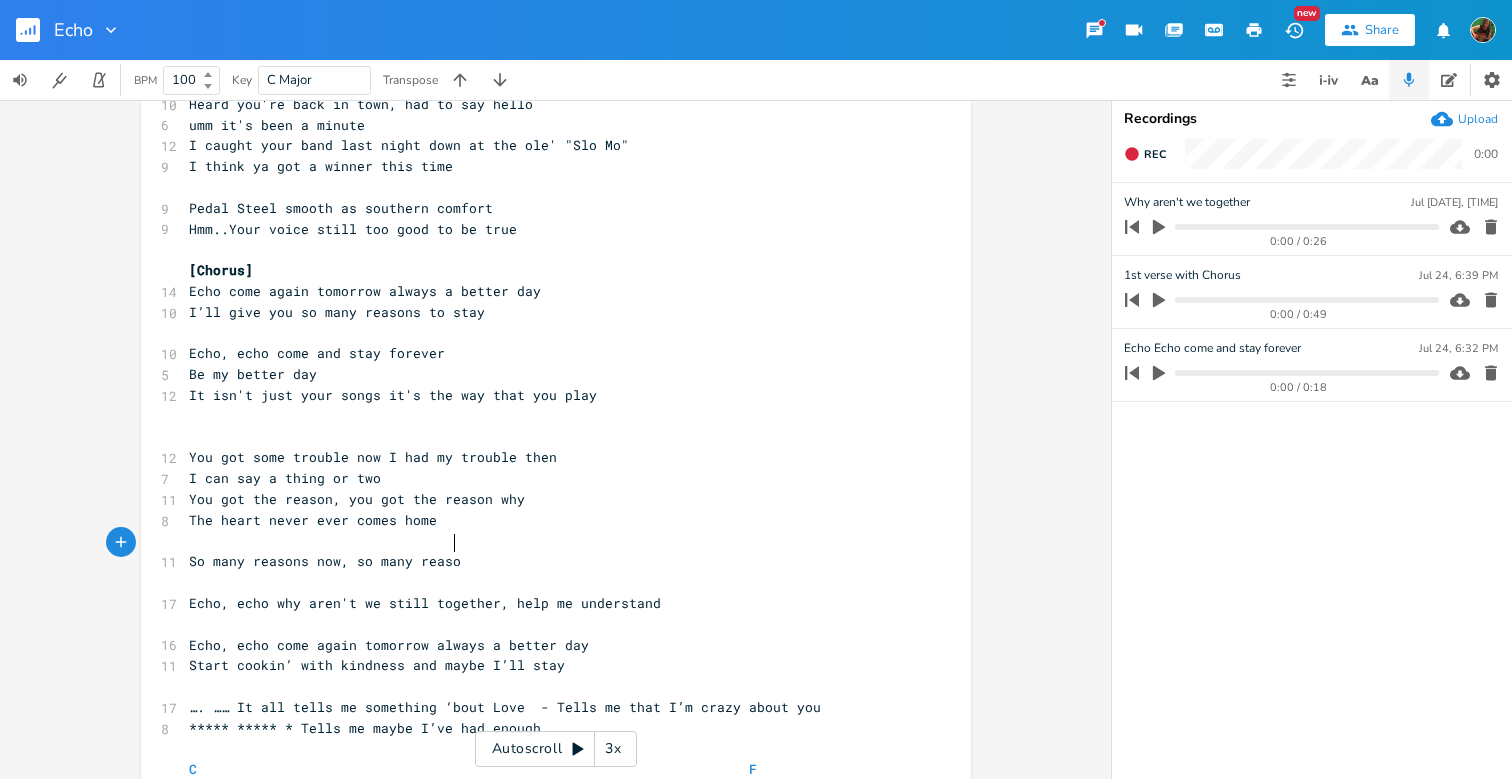 type on ", so many reason" 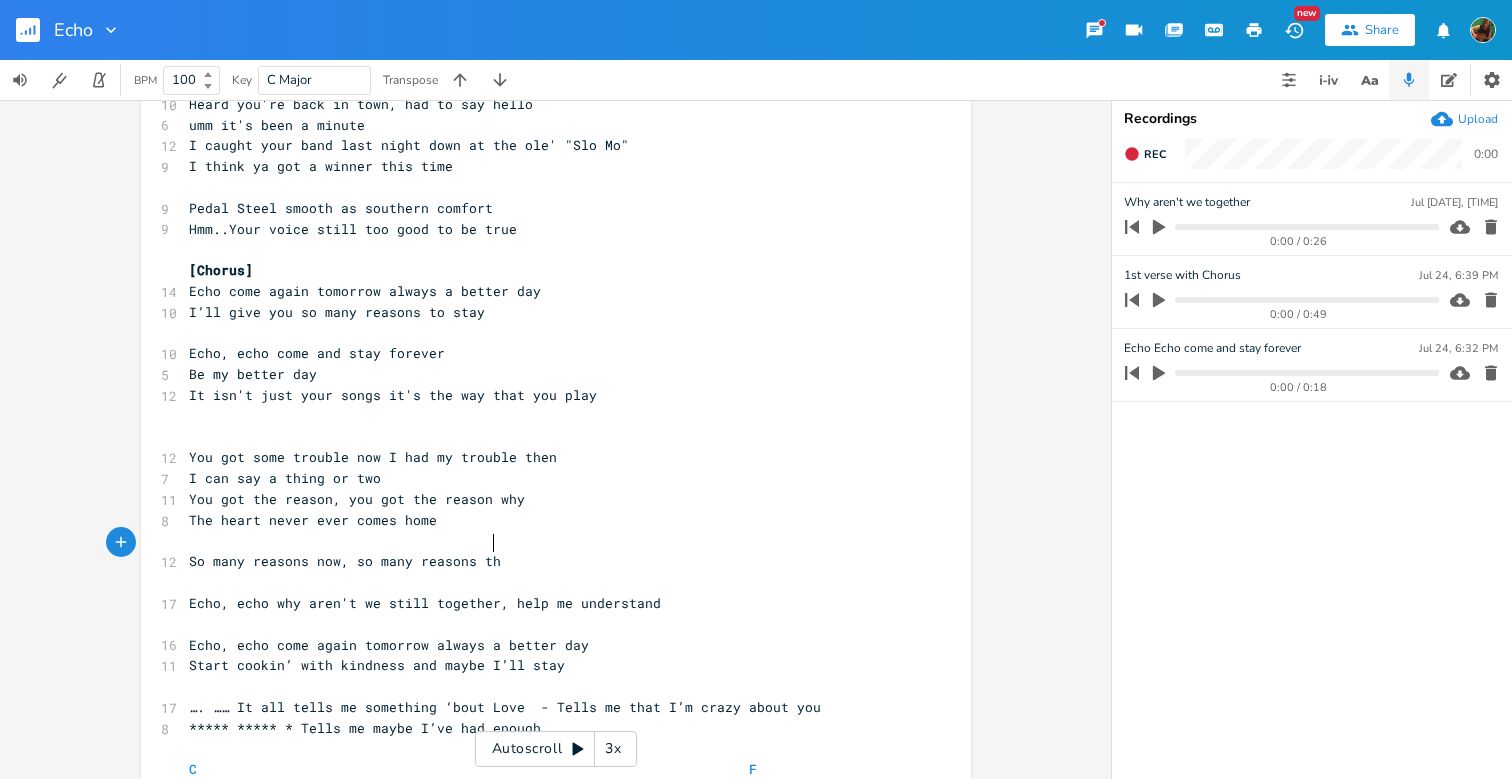 type on "s then" 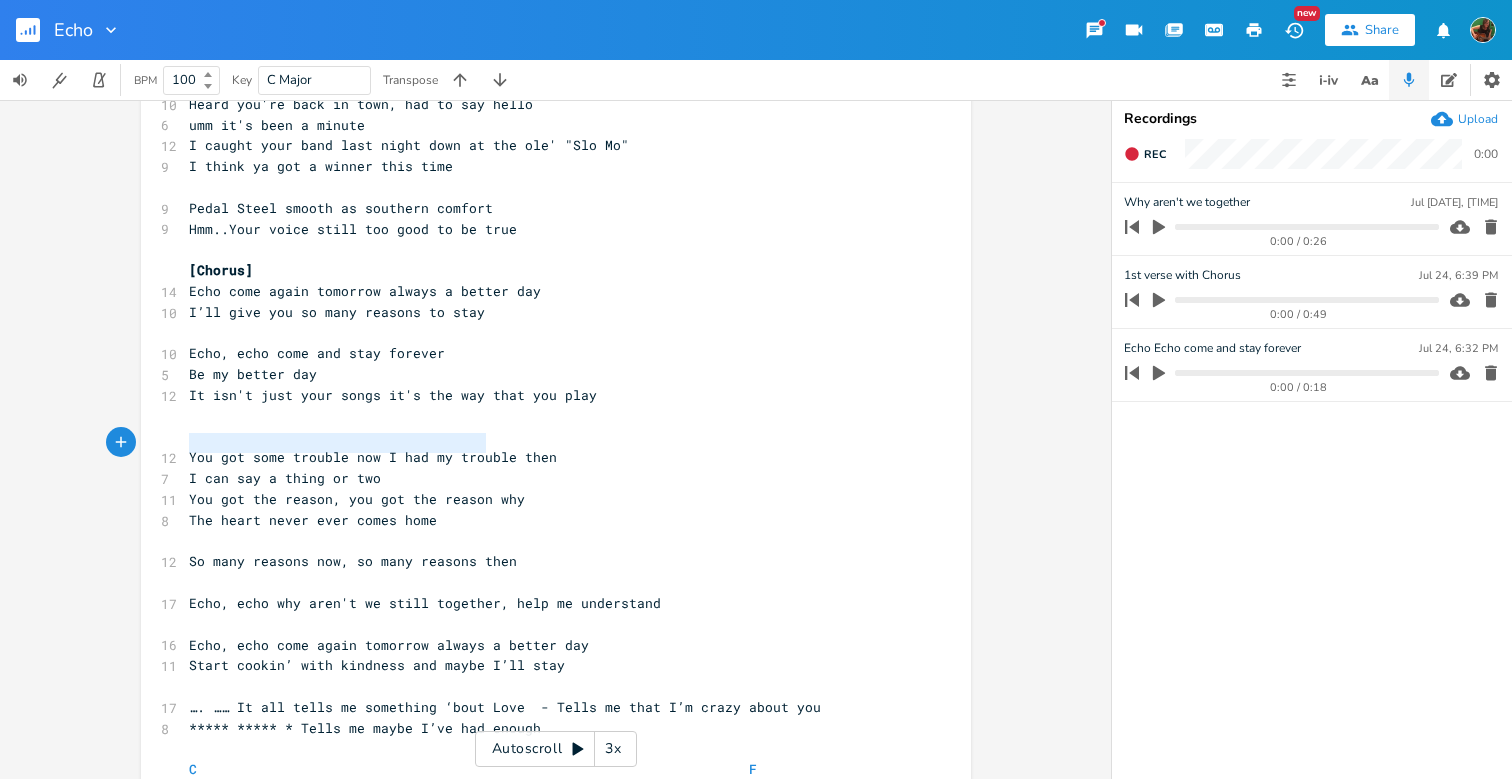 type on "You got some trouble now I had my trouble then" 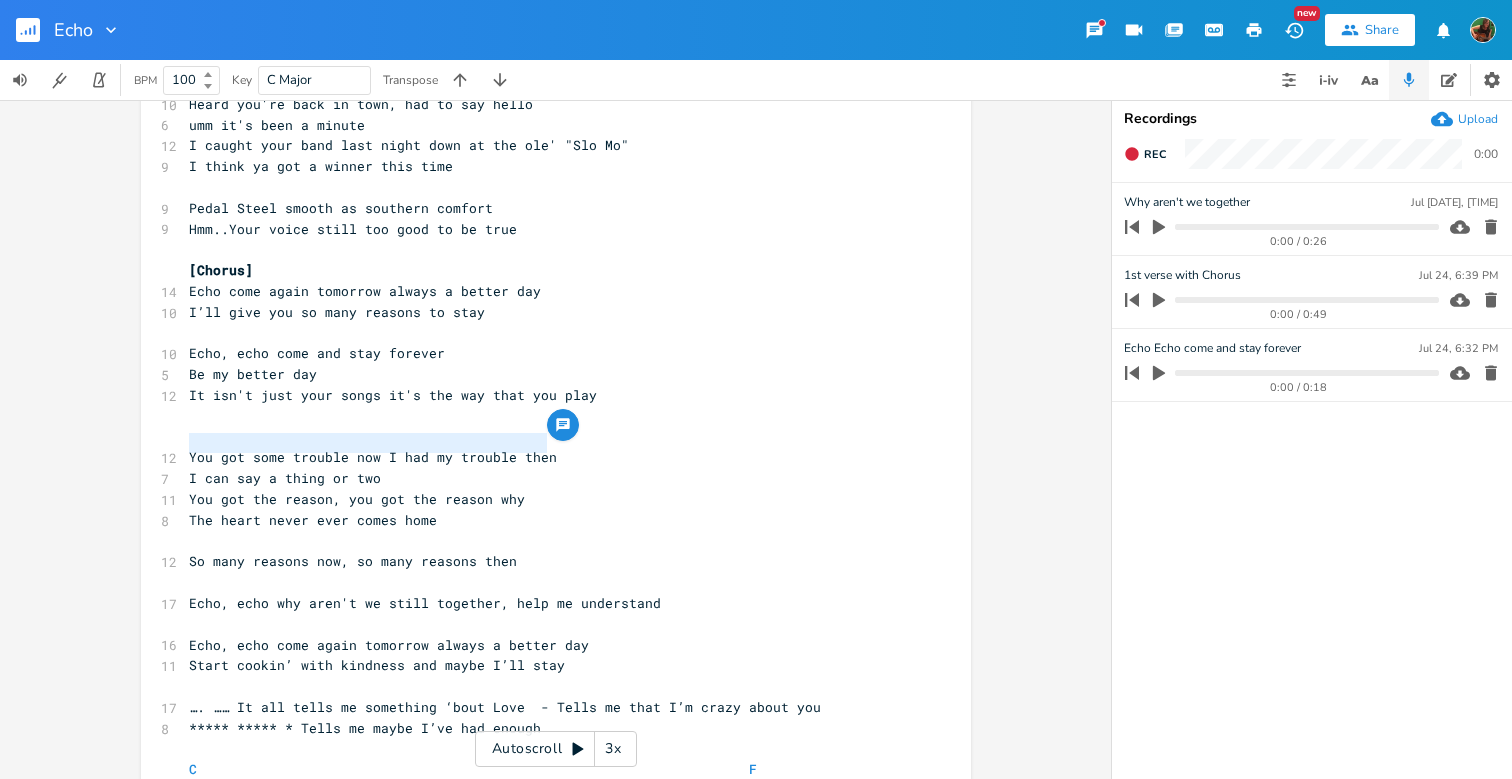 drag, startPoint x: 186, startPoint y: 438, endPoint x: 557, endPoint y: 451, distance: 371.2277 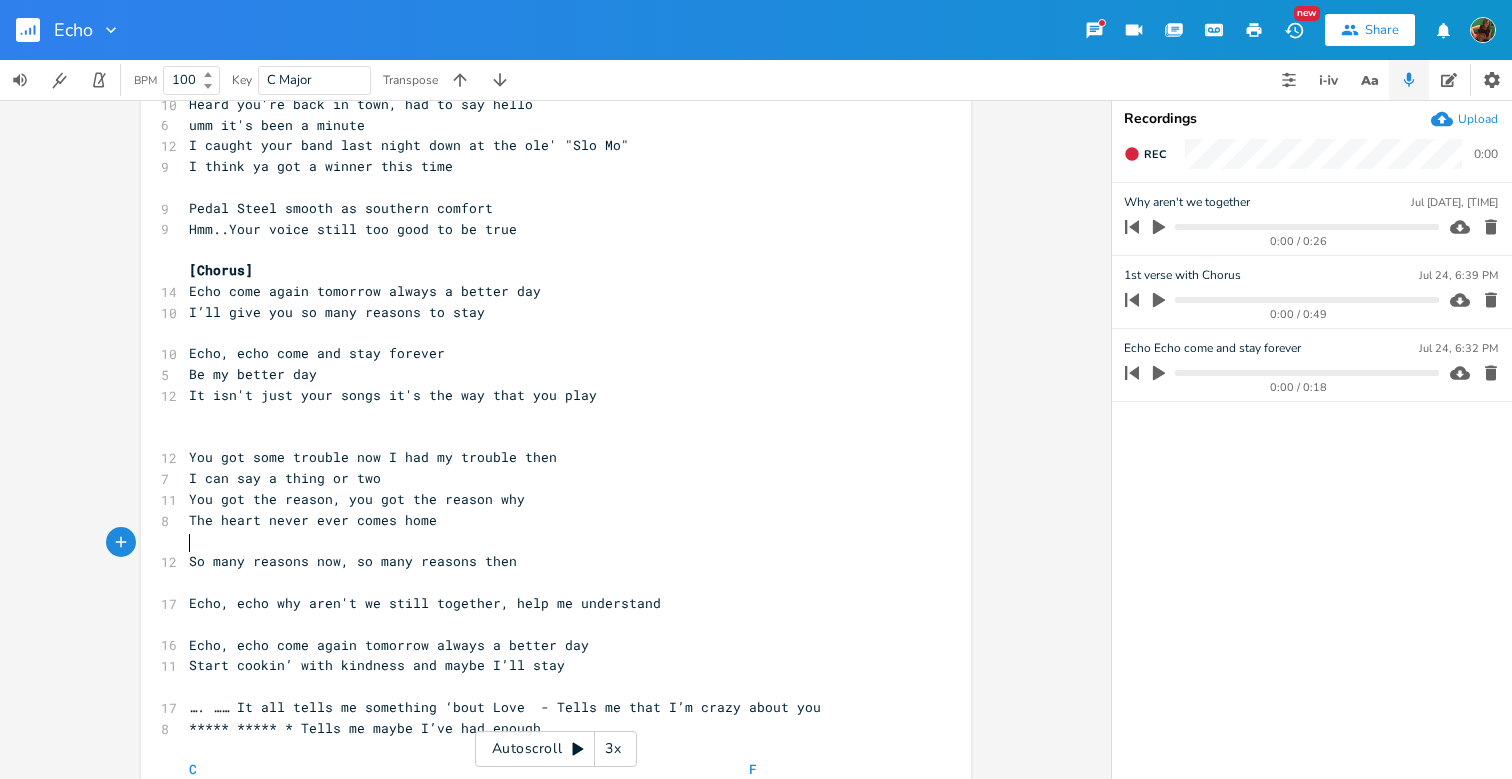 click on "So many reasons now, so many reasons then" at bounding box center [546, 561] 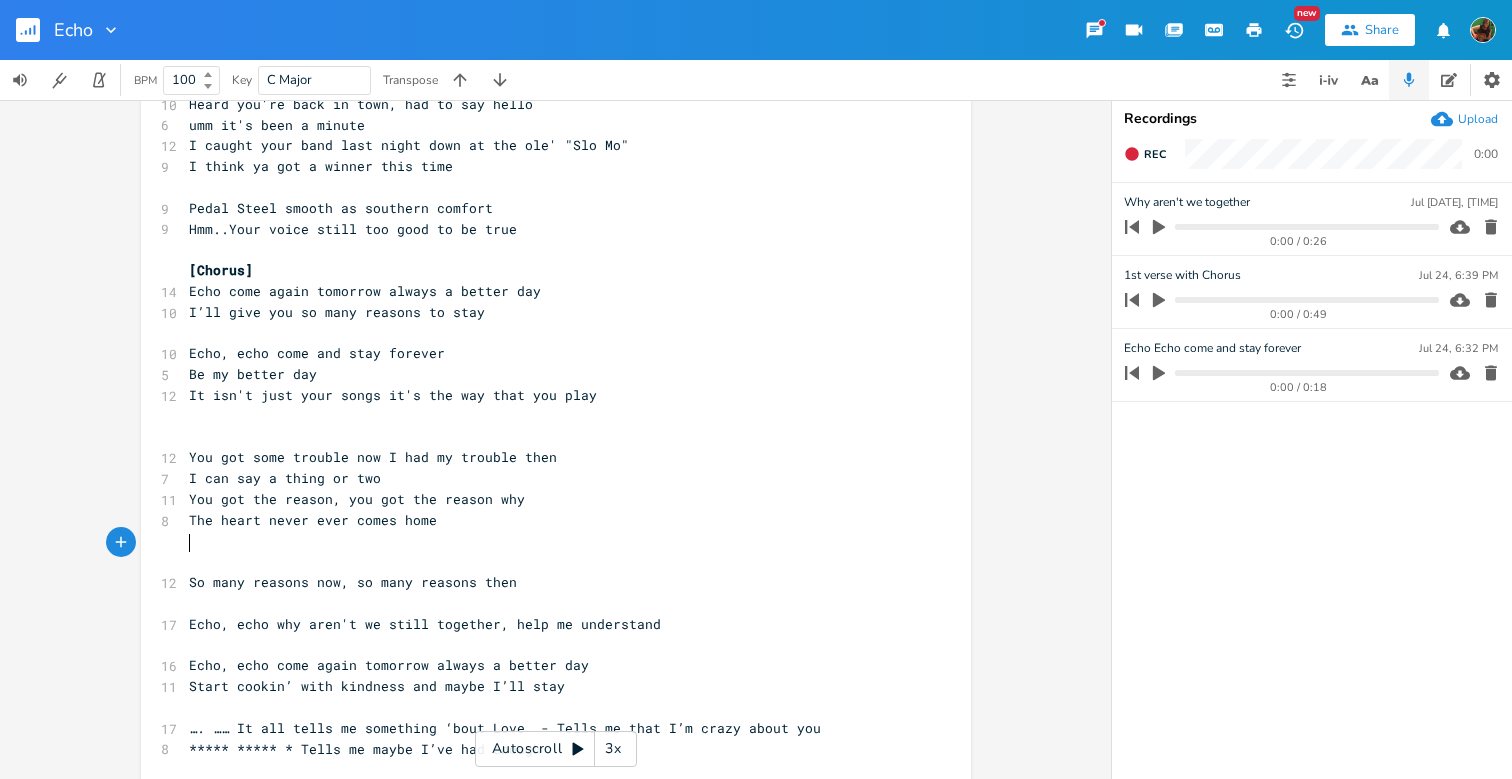 click on "​" at bounding box center (546, 561) 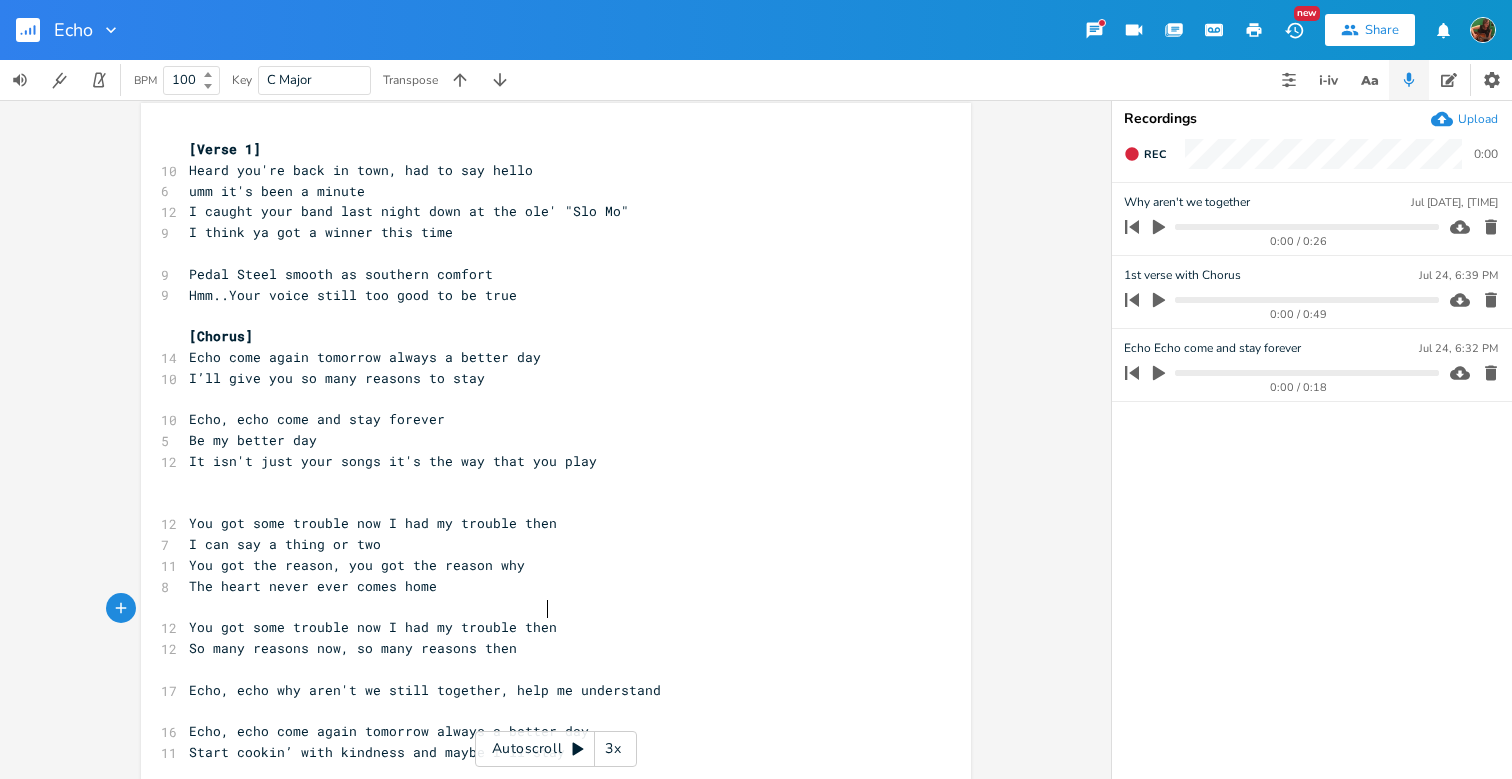 scroll, scrollTop: 2, scrollLeft: 0, axis: vertical 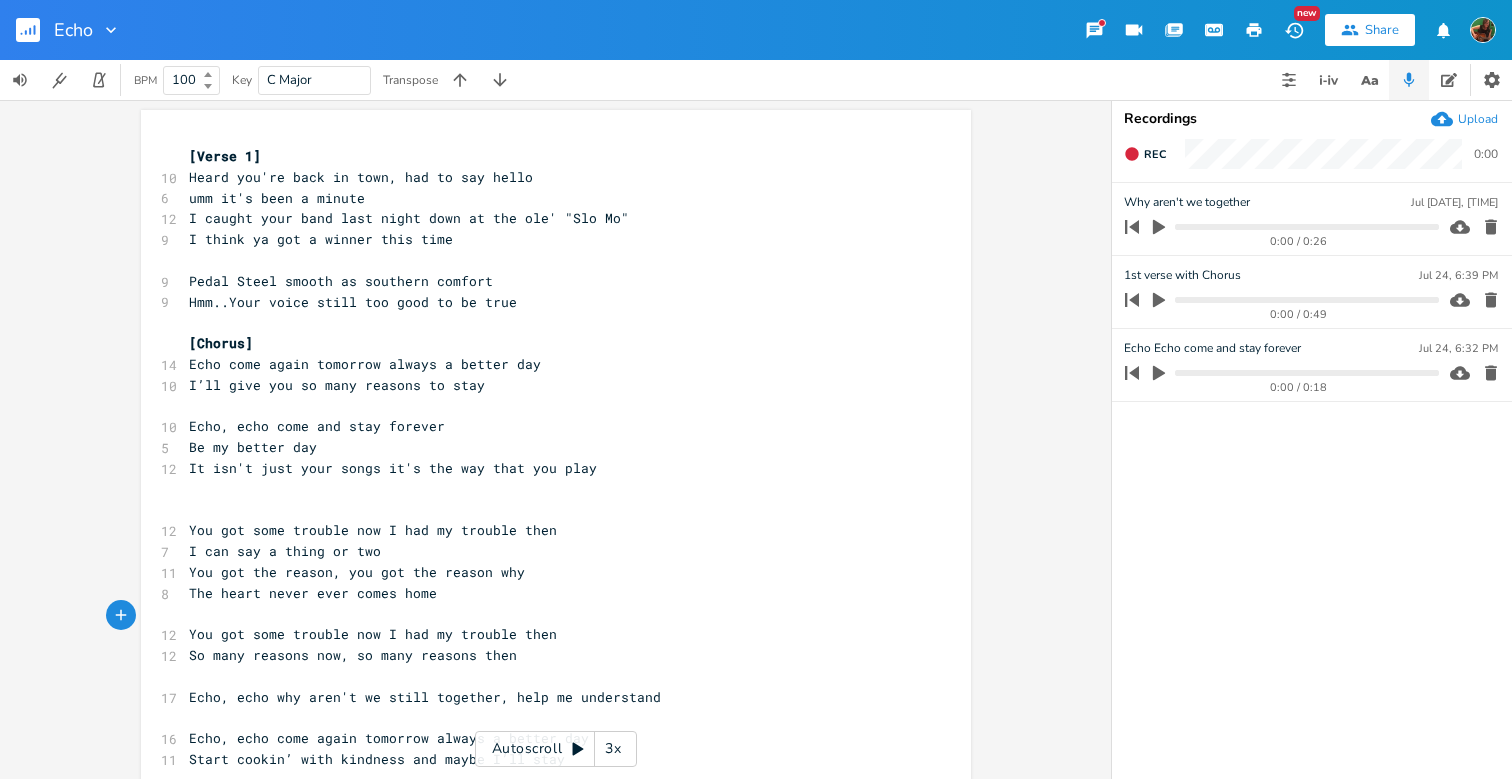 click on "​" at bounding box center [546, 489] 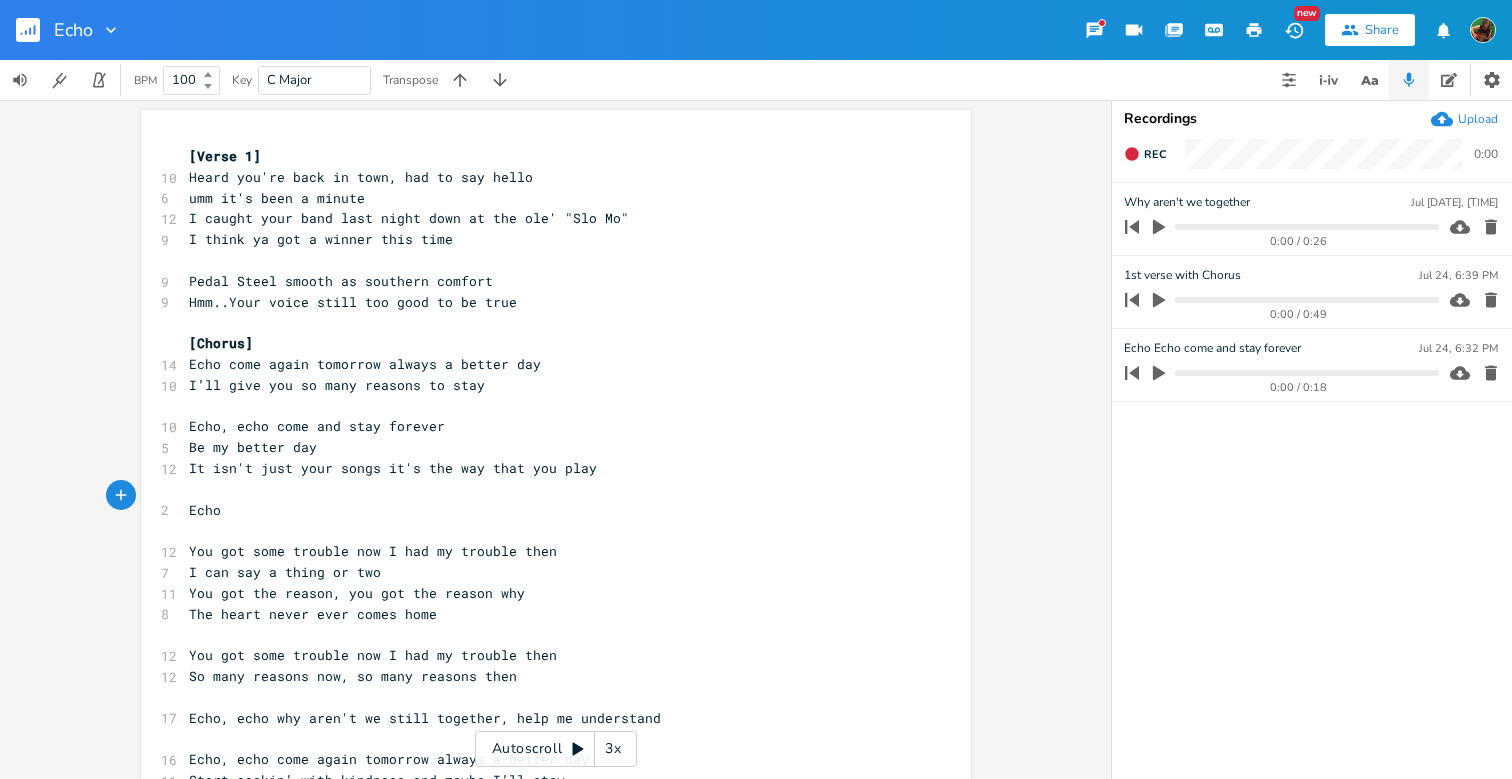 type on "Echo" 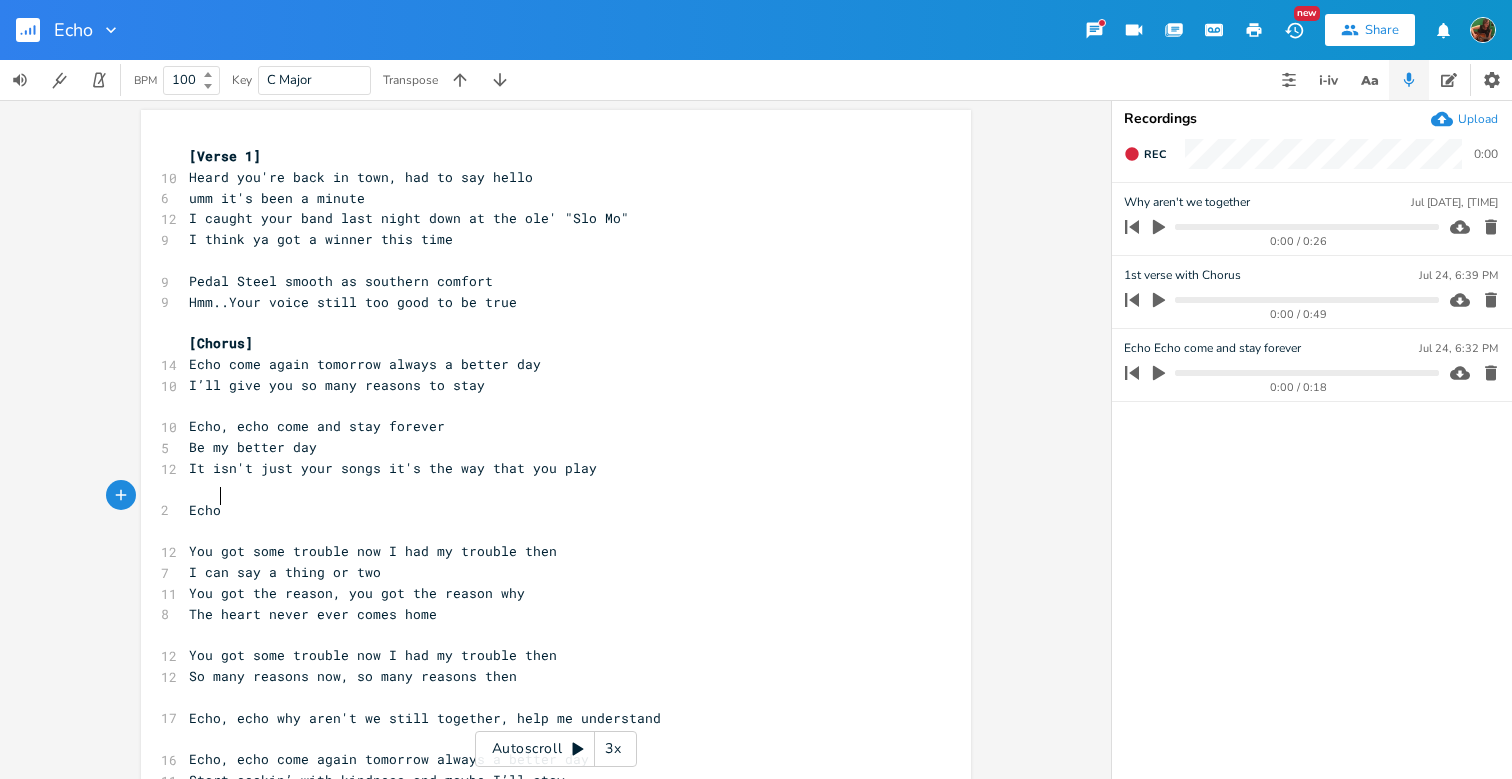 type on "m" 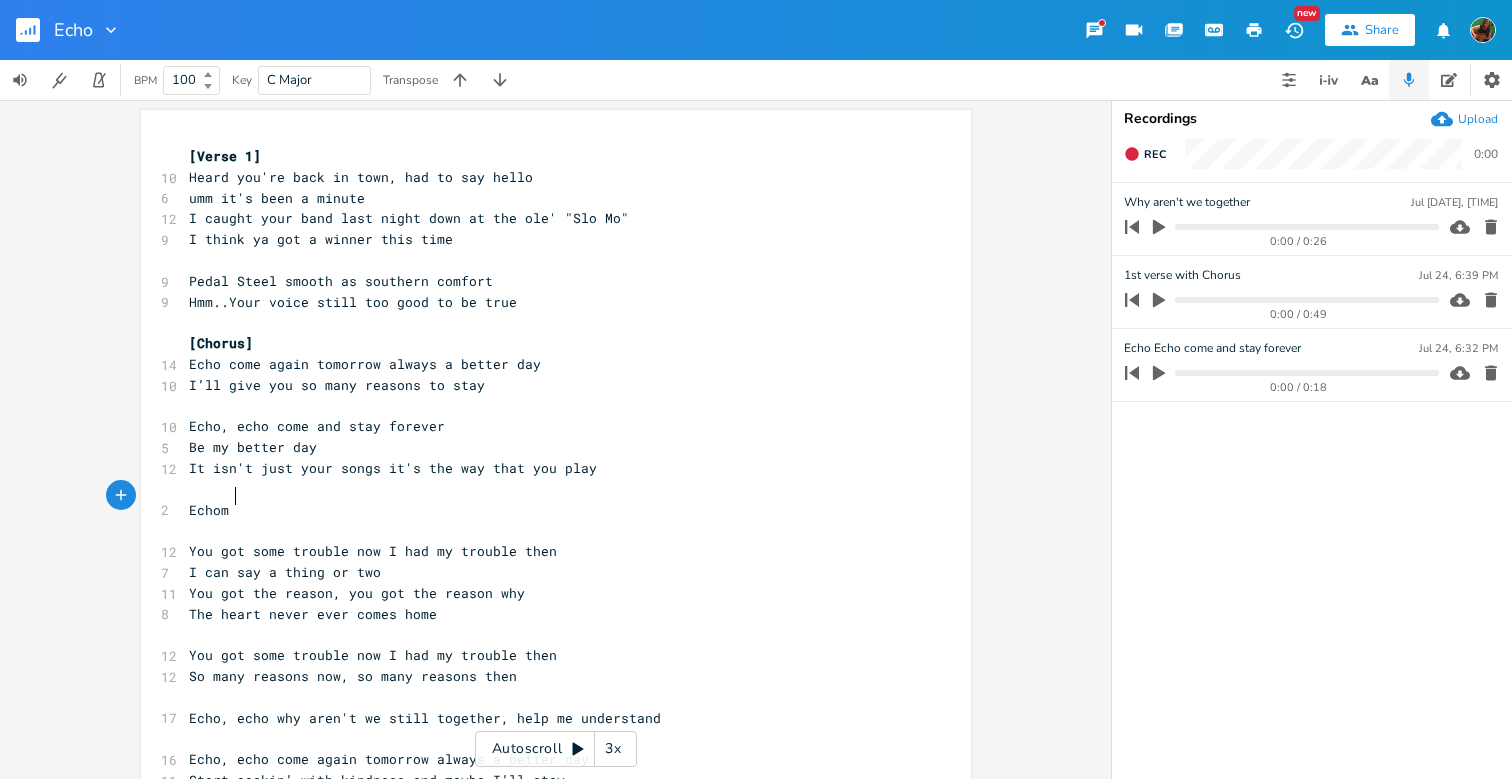 scroll, scrollTop: 0, scrollLeft: 13, axis: horizontal 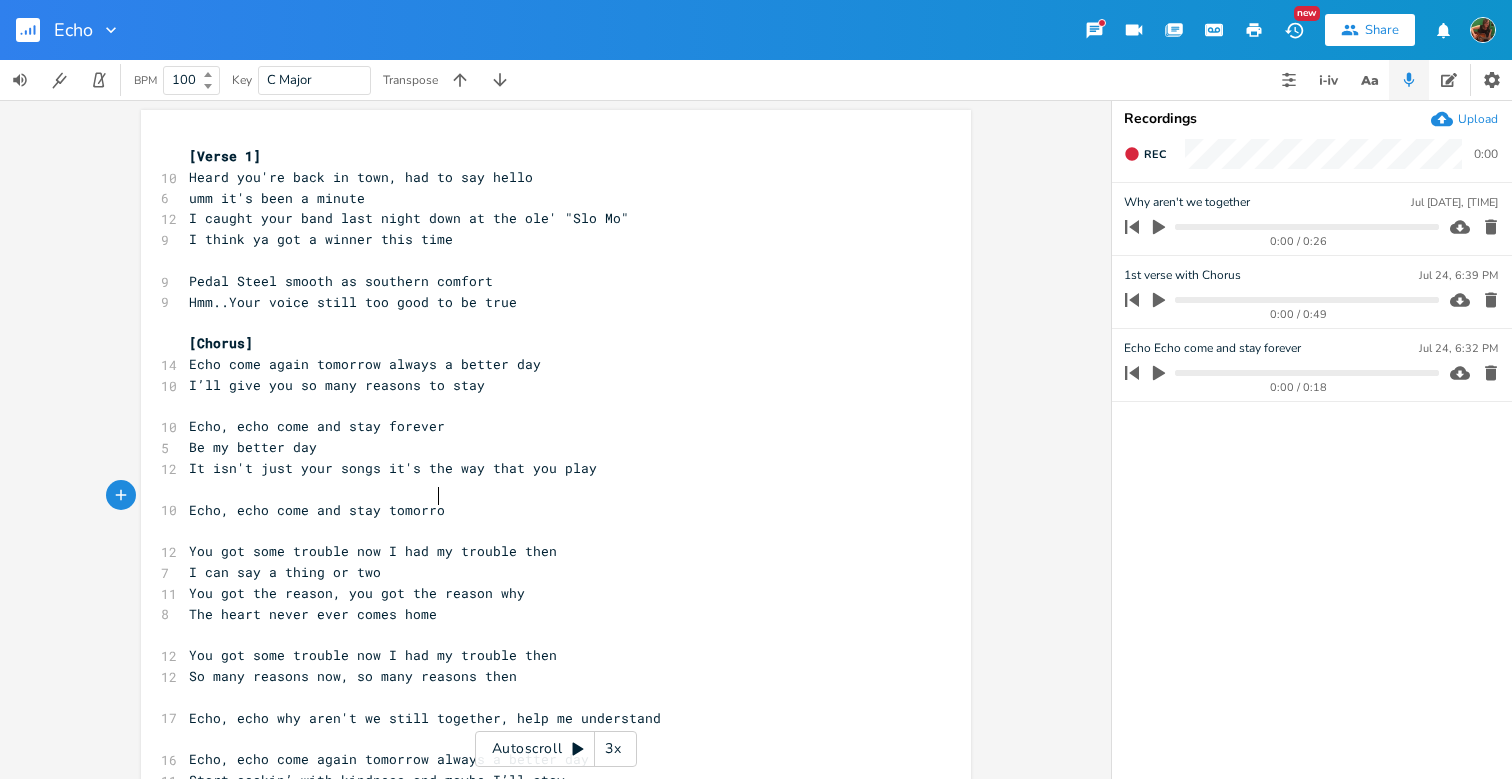 type on ", echo come and stay tomorrow" 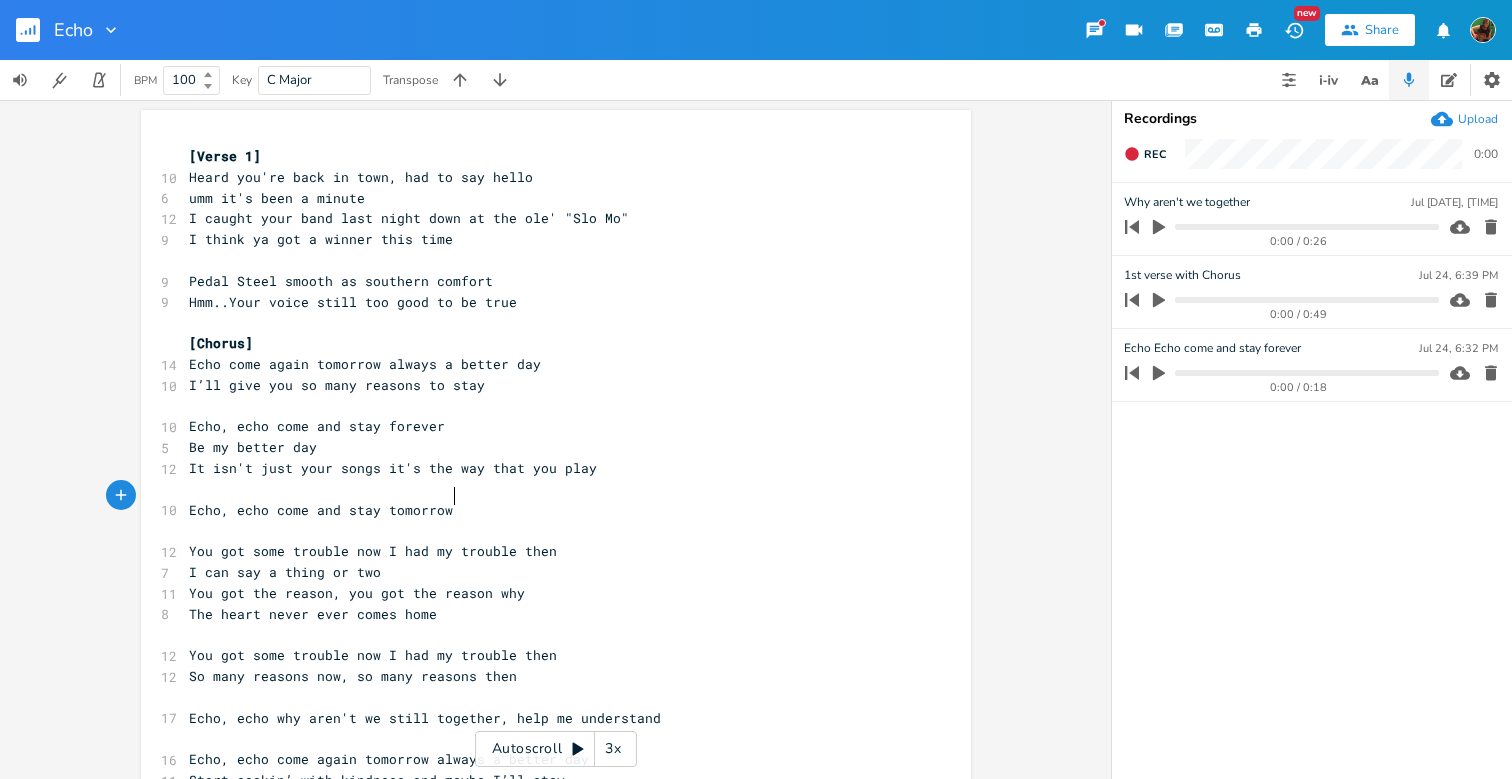 scroll, scrollTop: 0, scrollLeft: 156, axis: horizontal 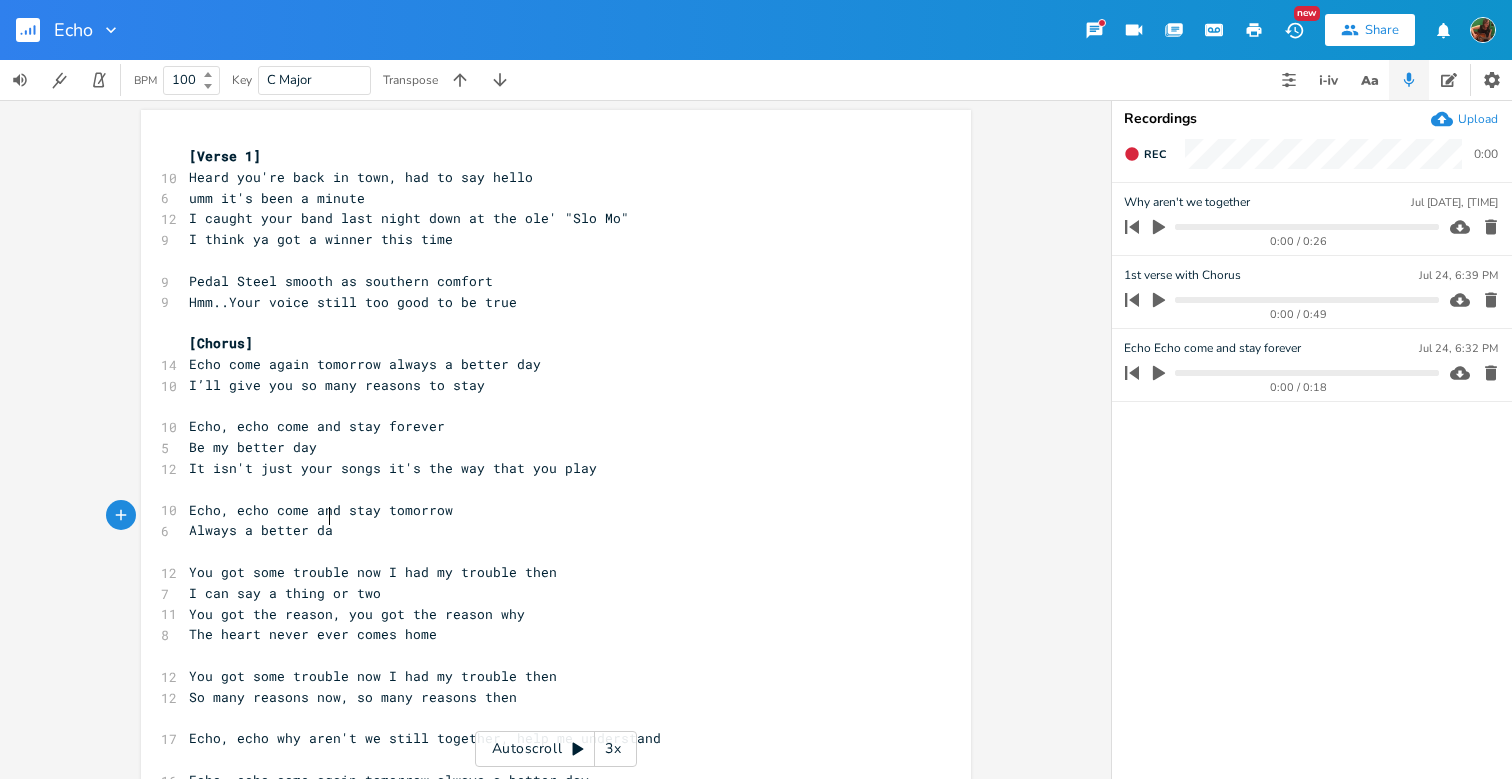 type on "Always a better days" 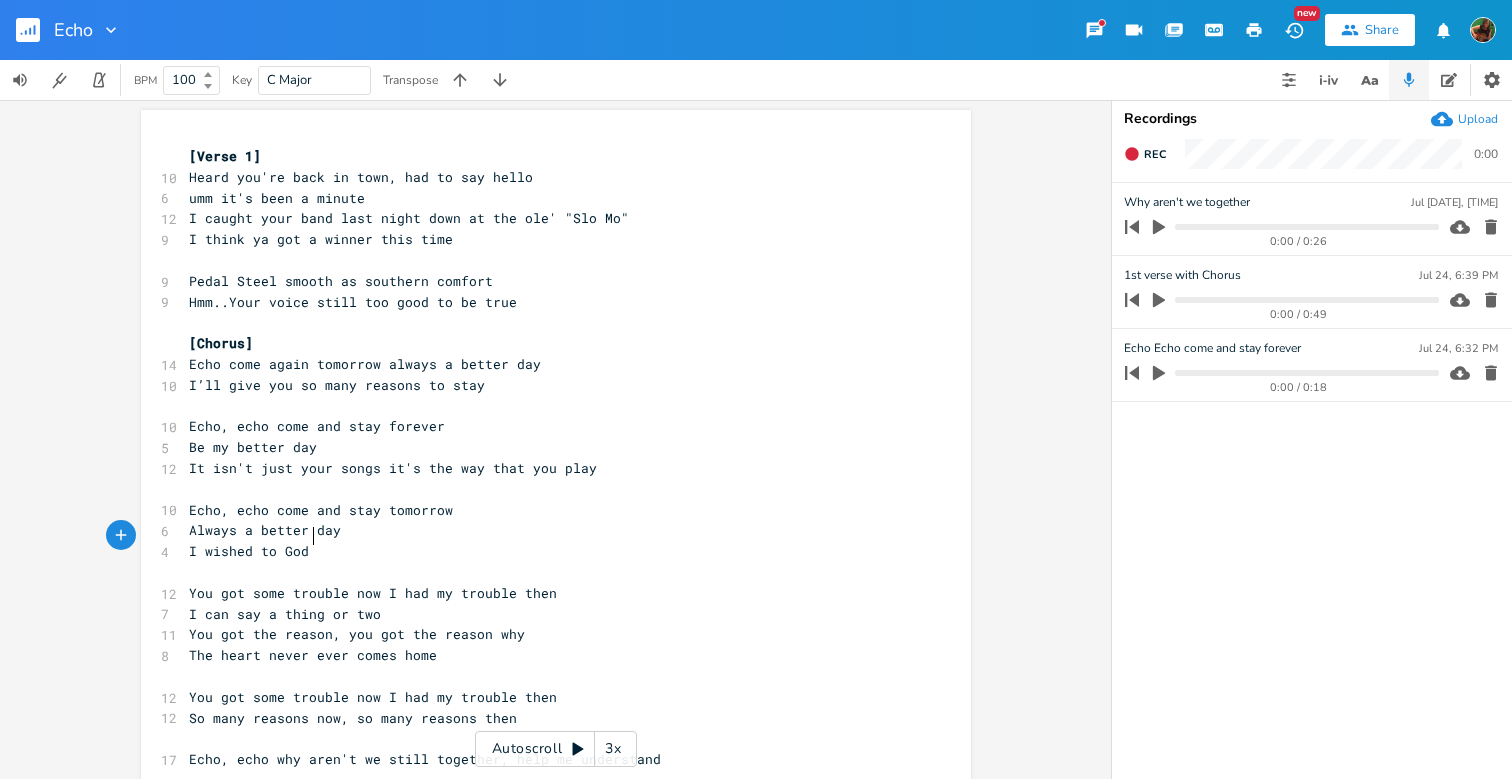 scroll, scrollTop: 0, scrollLeft: 80, axis: horizontal 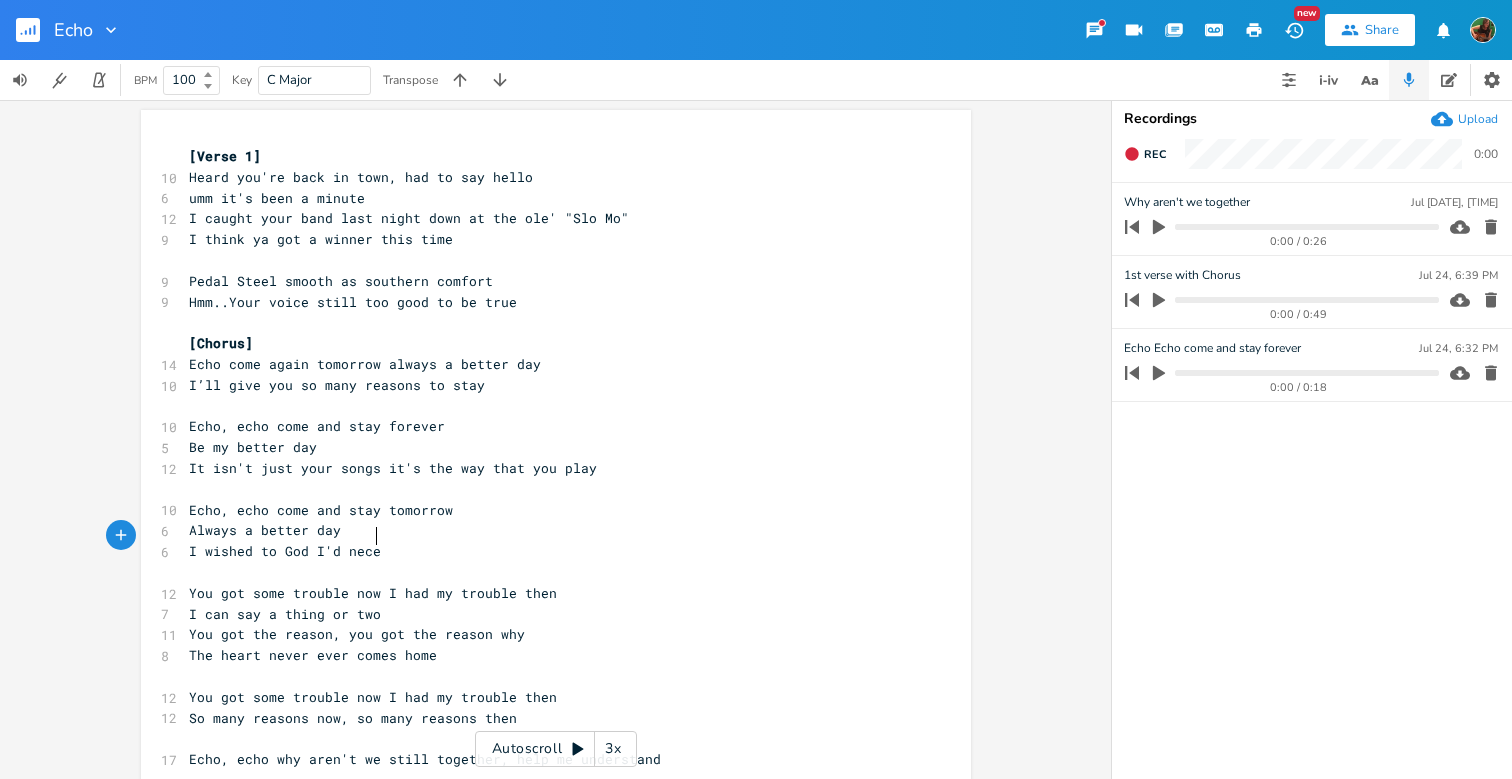 type on "I wished to God I'd necer" 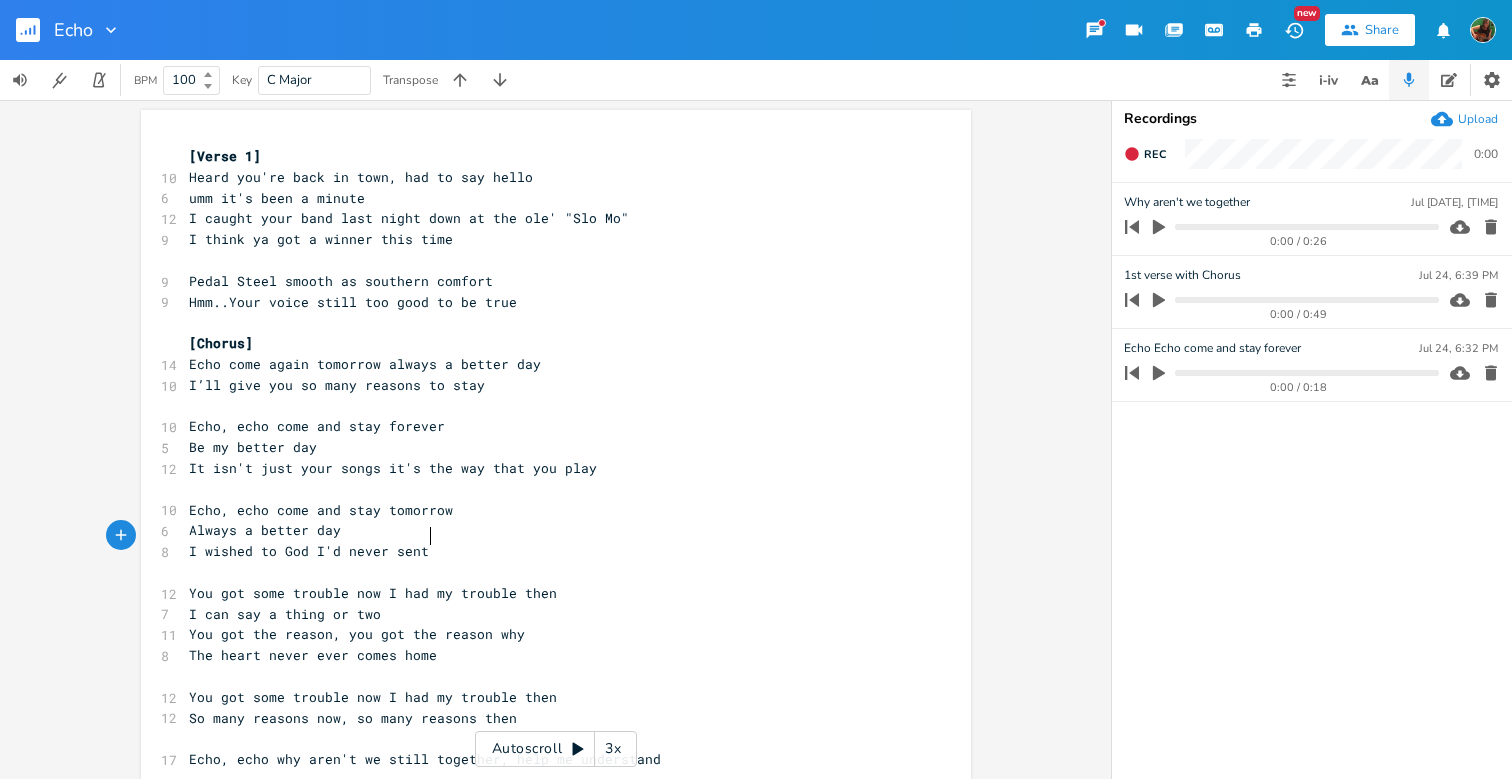 scroll, scrollTop: 0, scrollLeft: 43, axis: horizontal 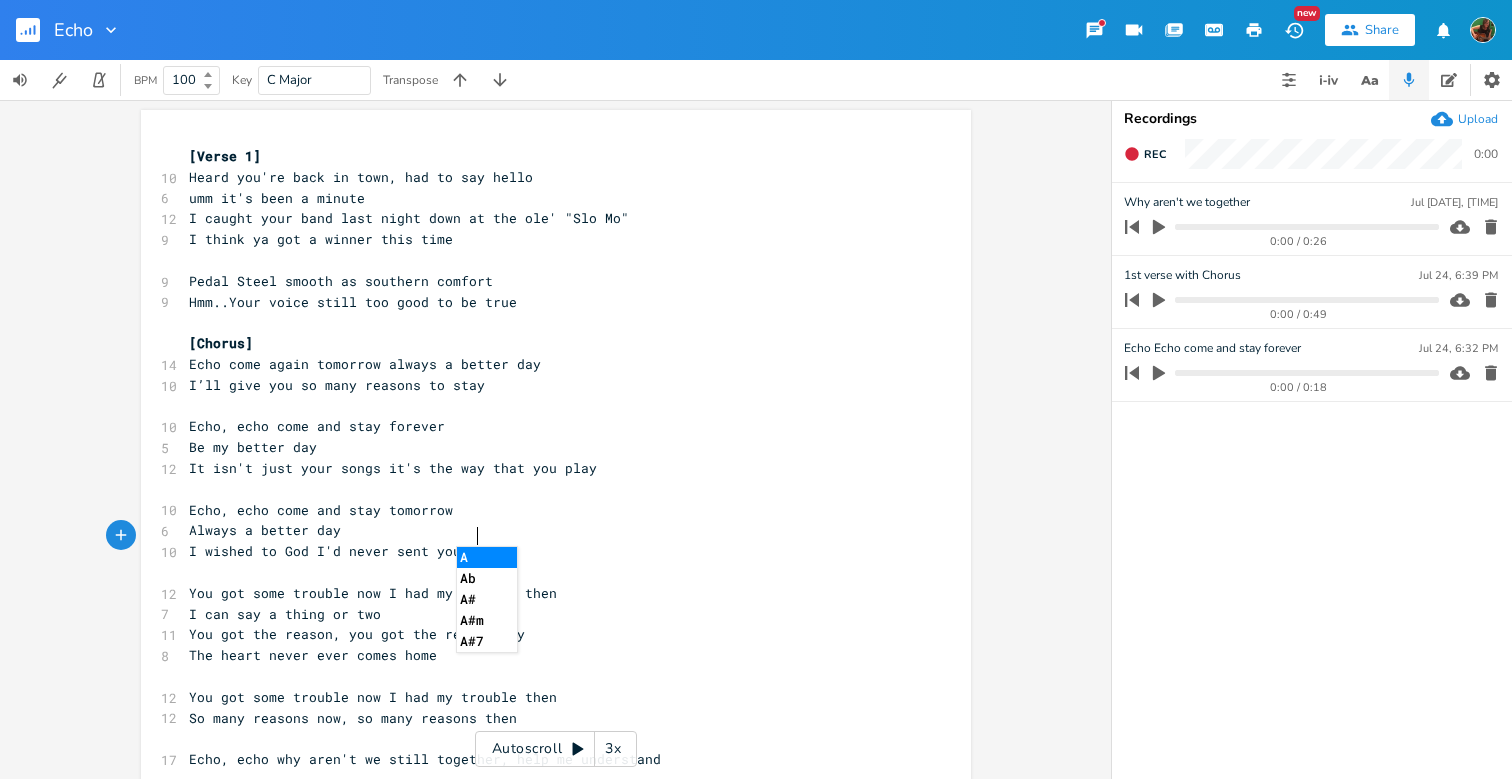 type on "ver sent you away" 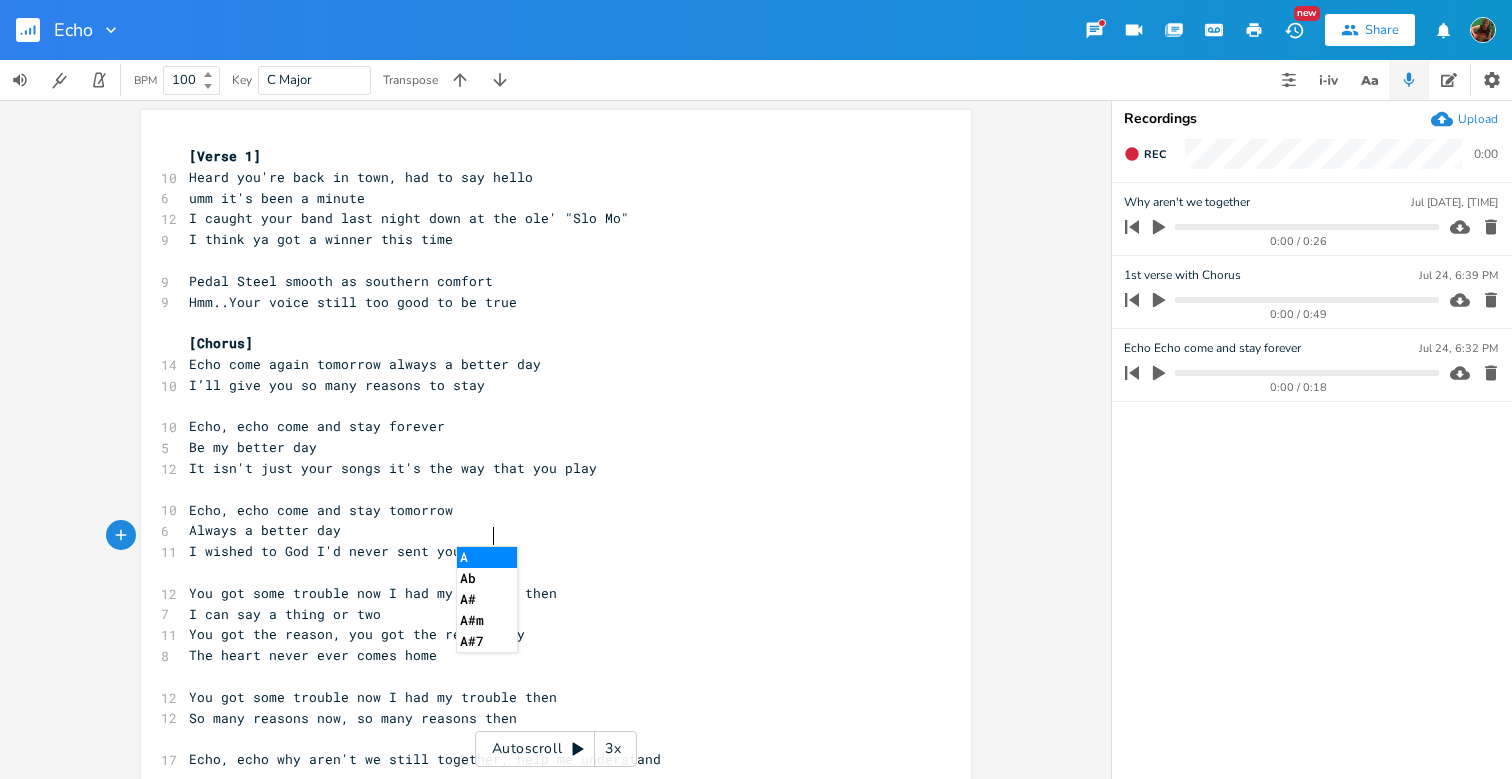scroll, scrollTop: 0, scrollLeft: 89, axis: horizontal 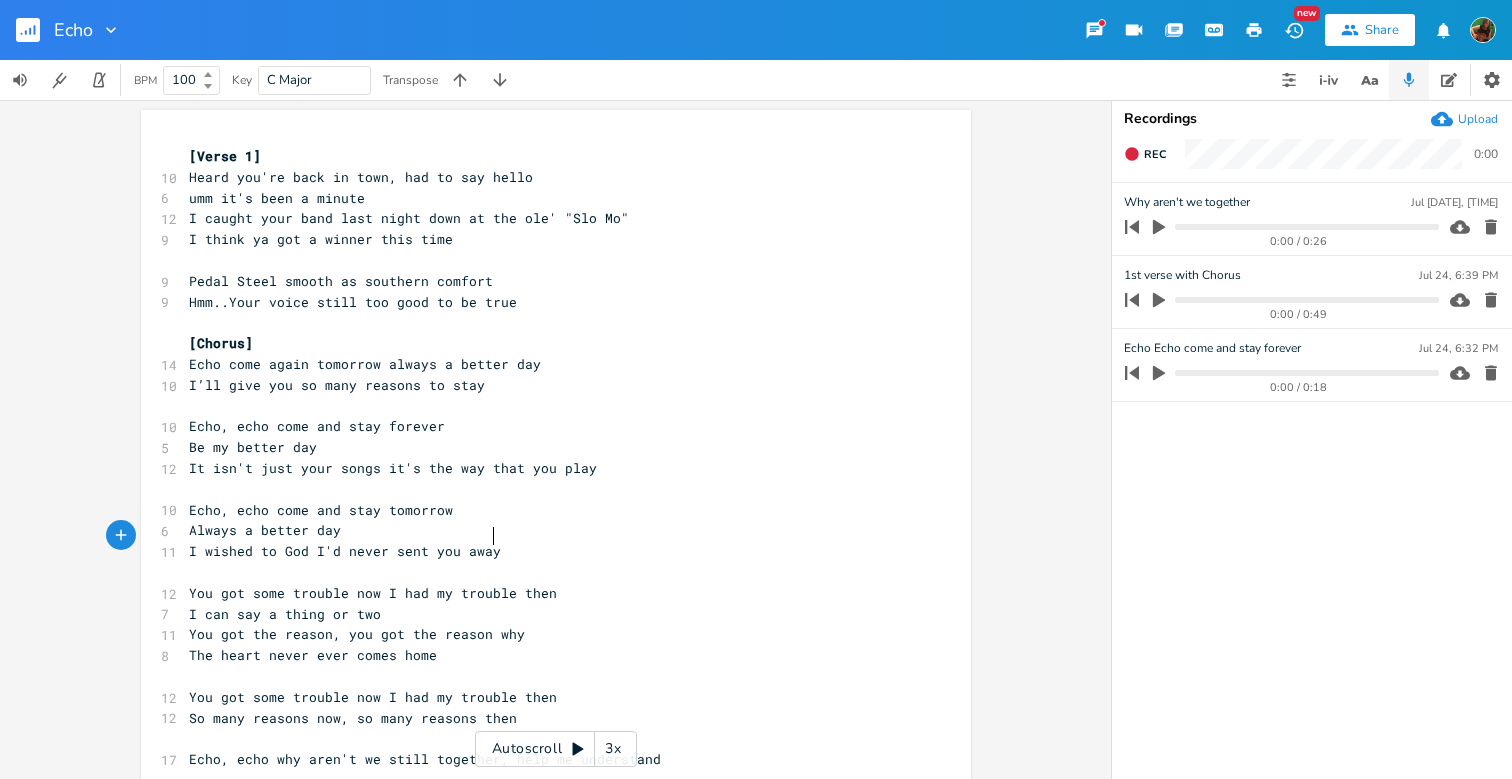 click on "I wished to God I'd never sent you away" at bounding box center (345, 551) 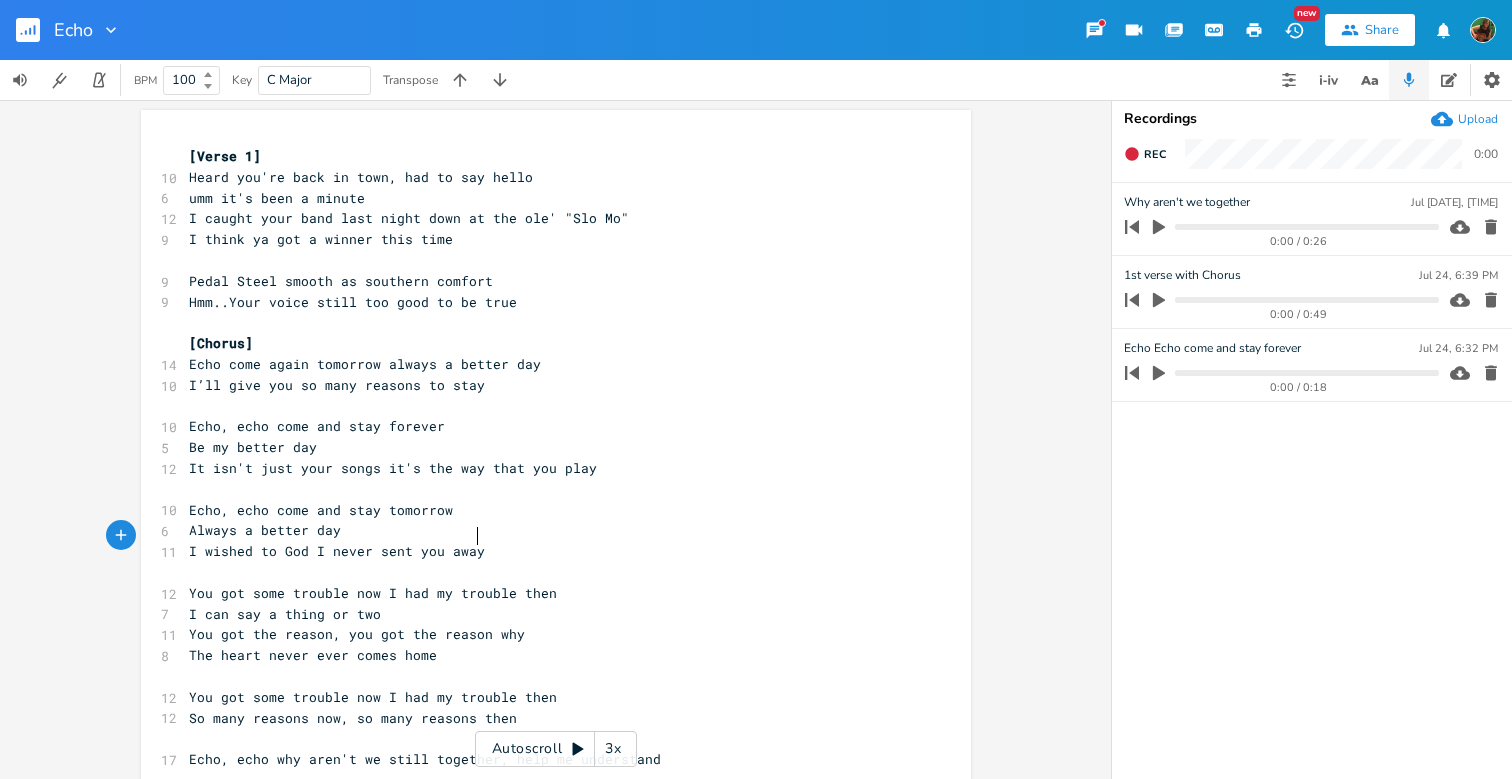 click on "I wished to God I never sent you away" at bounding box center [546, 551] 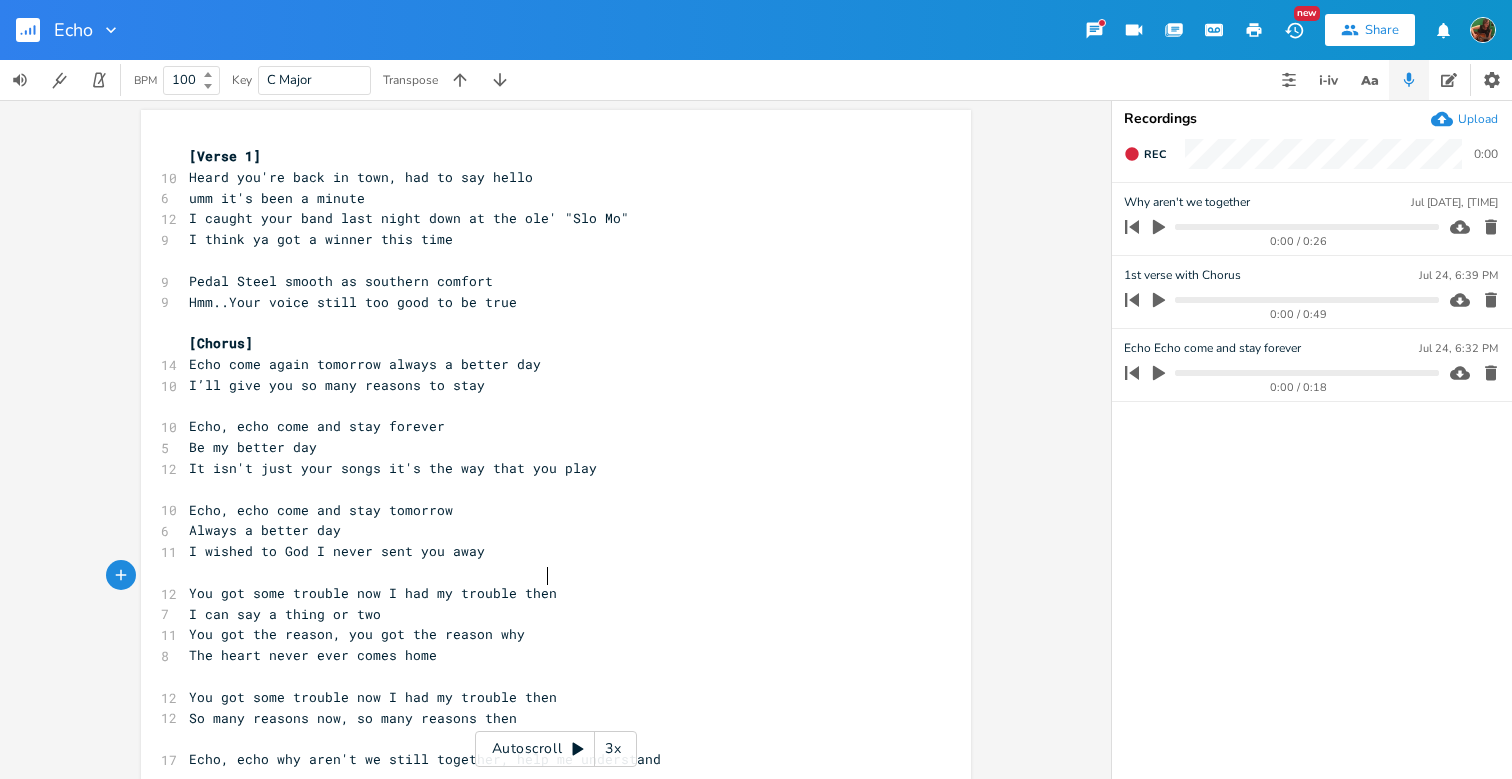 click on "You got some trouble now I had my trouble then" at bounding box center (546, 593) 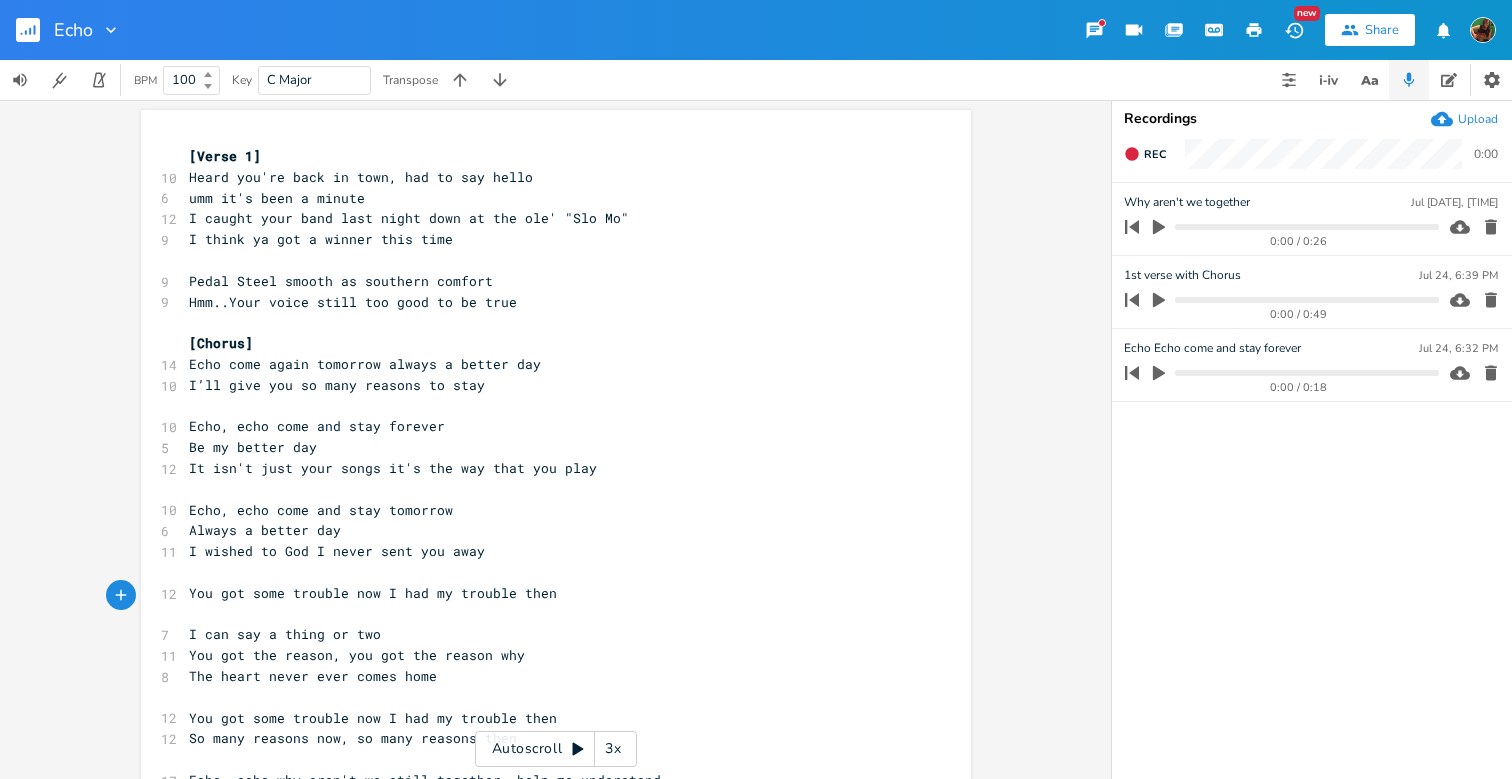 type on "\" 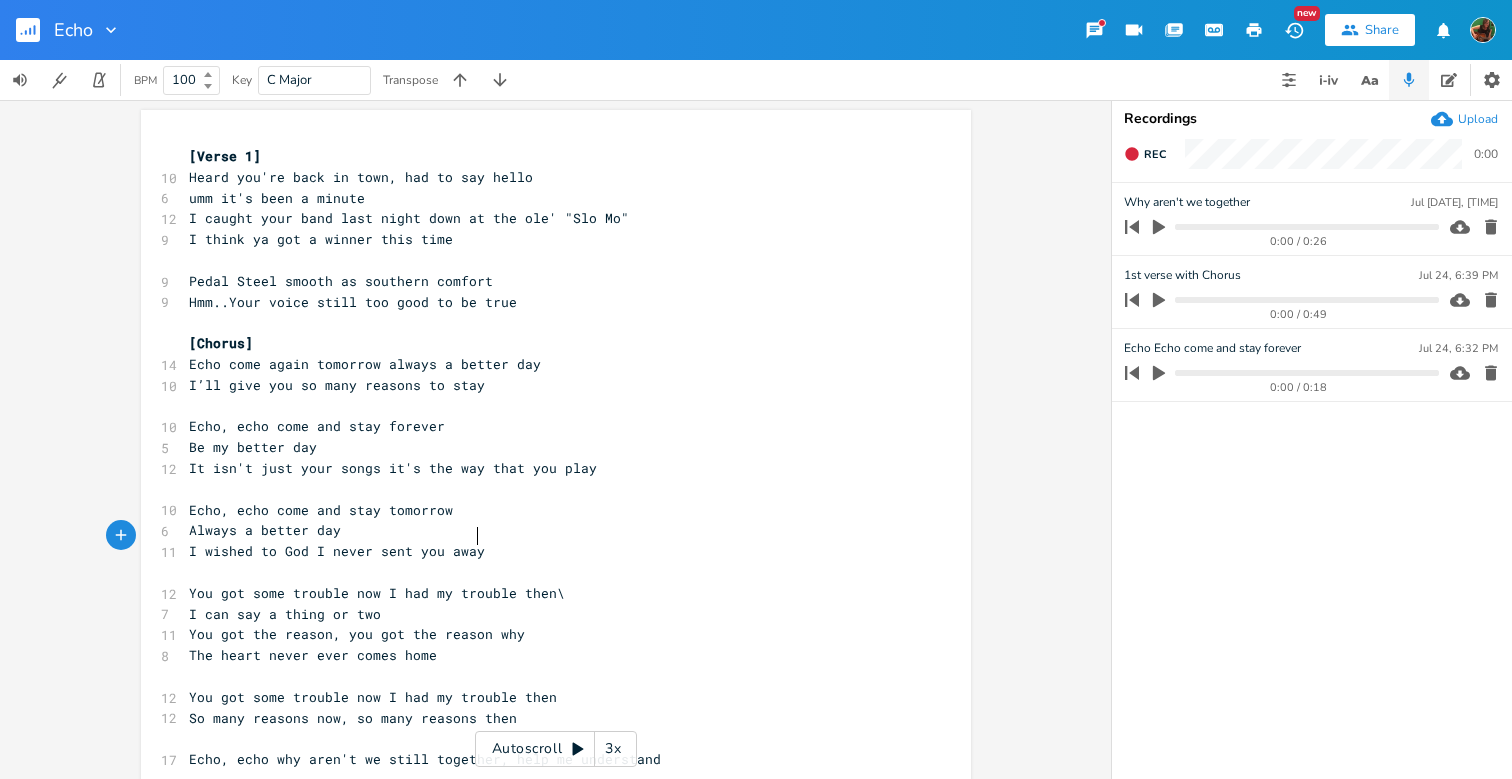 click on "I wished to God I never sent you away" at bounding box center [546, 551] 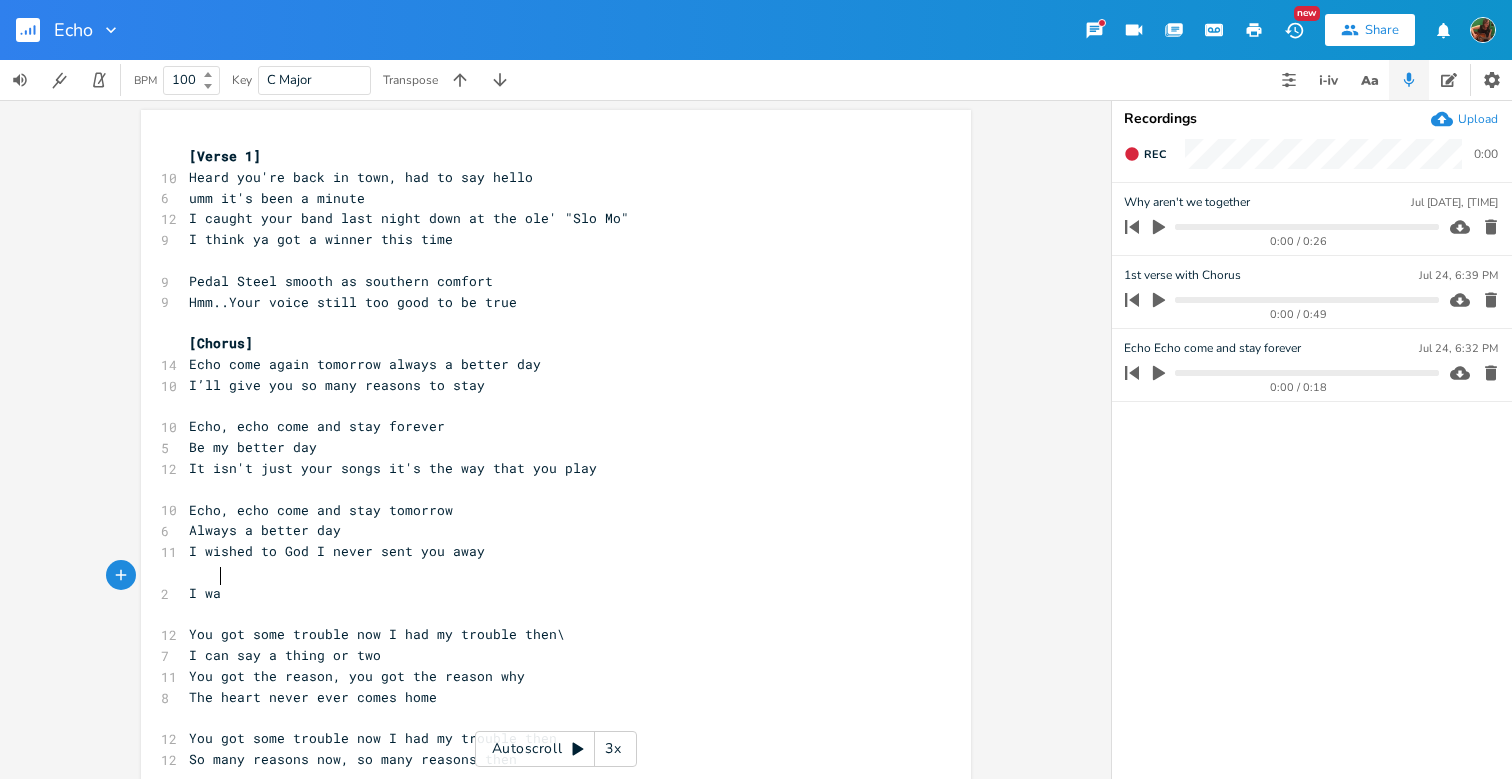 type on "I wa" 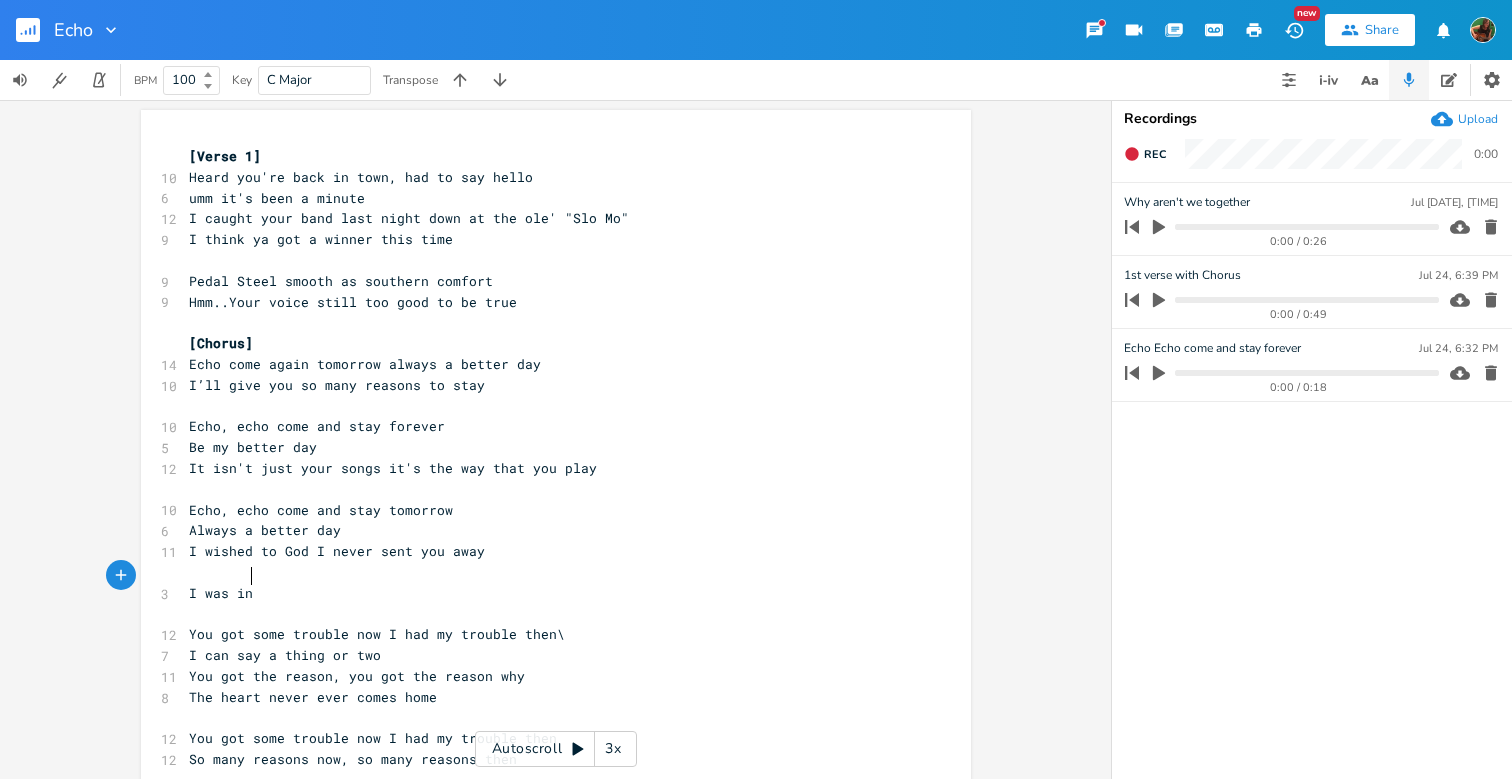scroll, scrollTop: 0, scrollLeft: 19, axis: horizontal 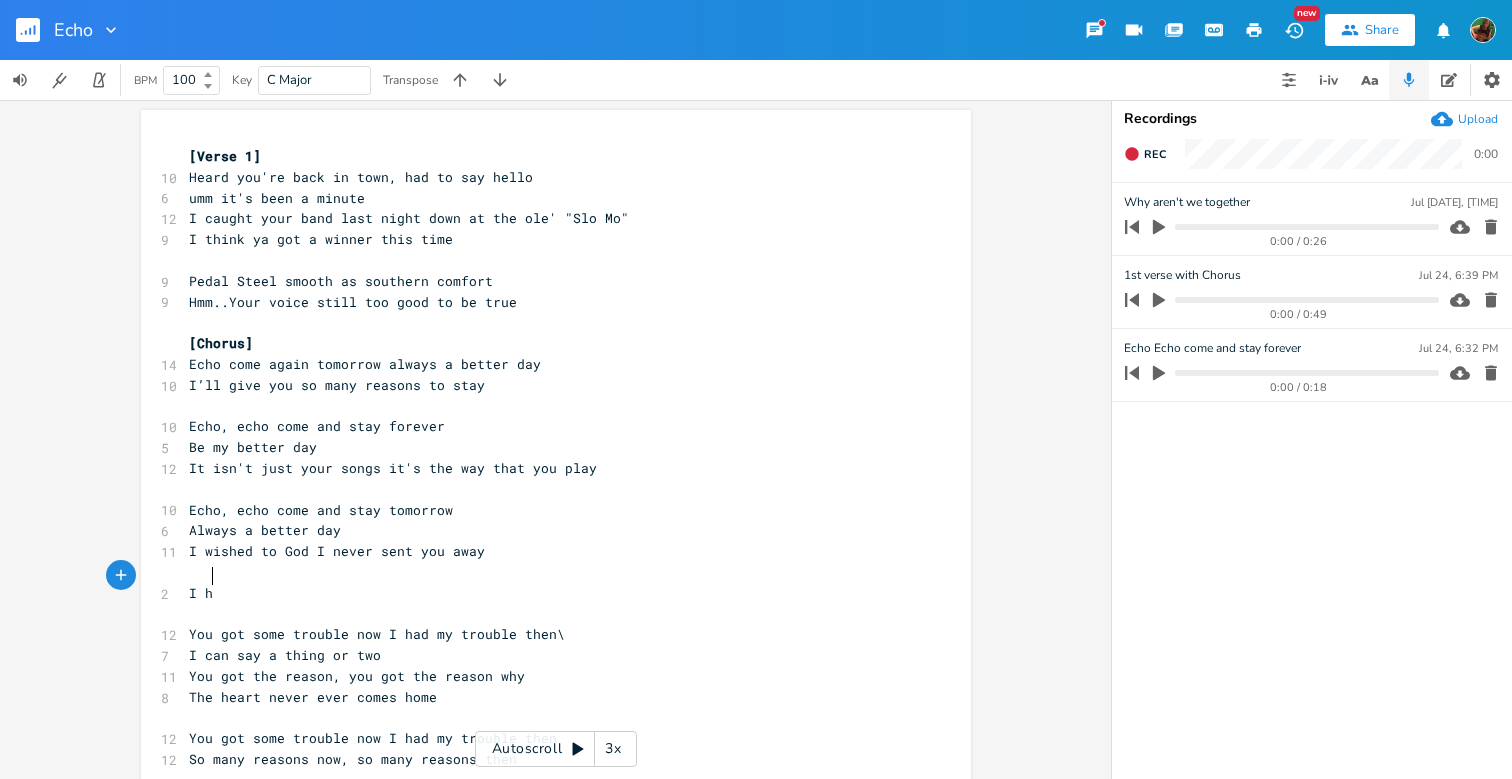 type on "had" 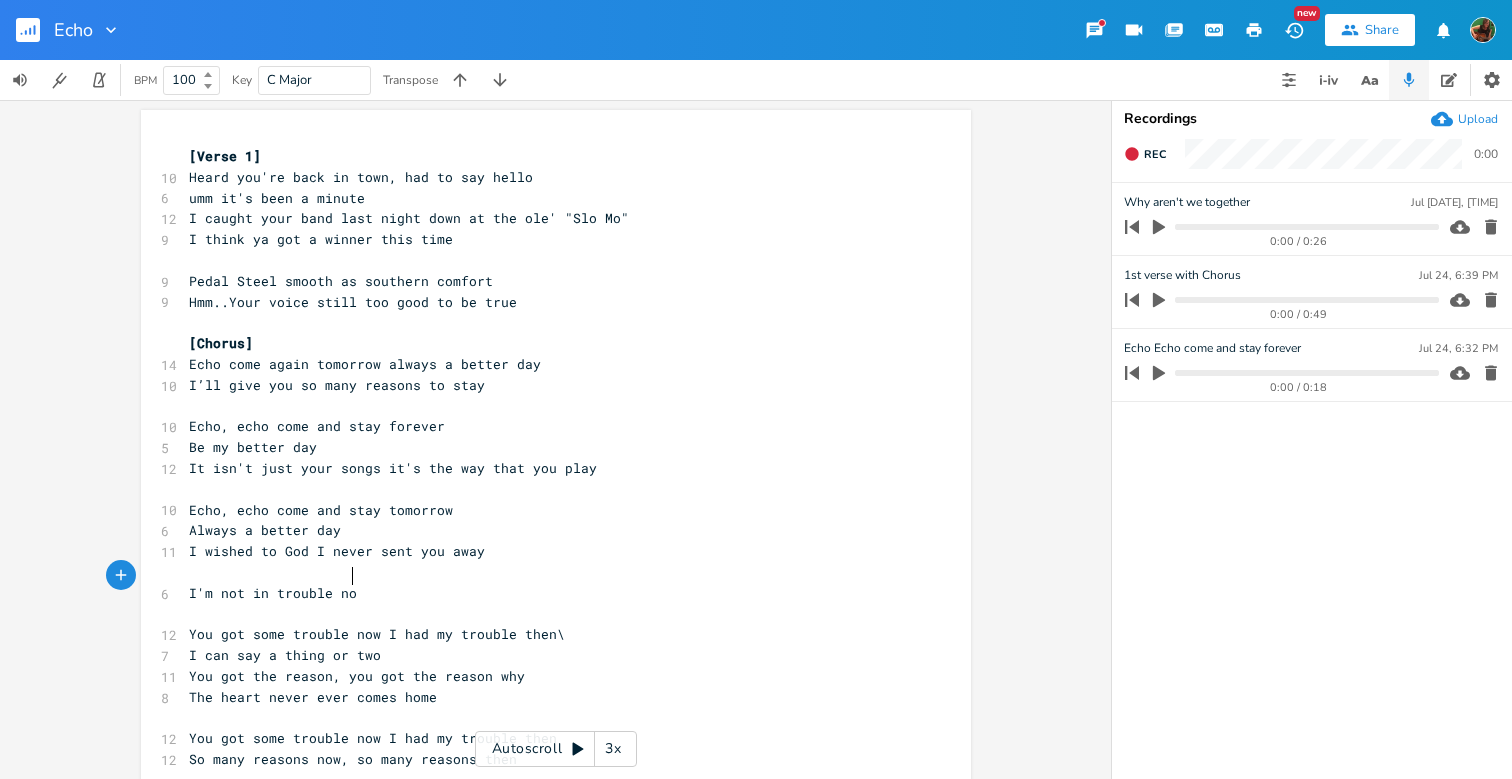 type on "'m not in trouble now" 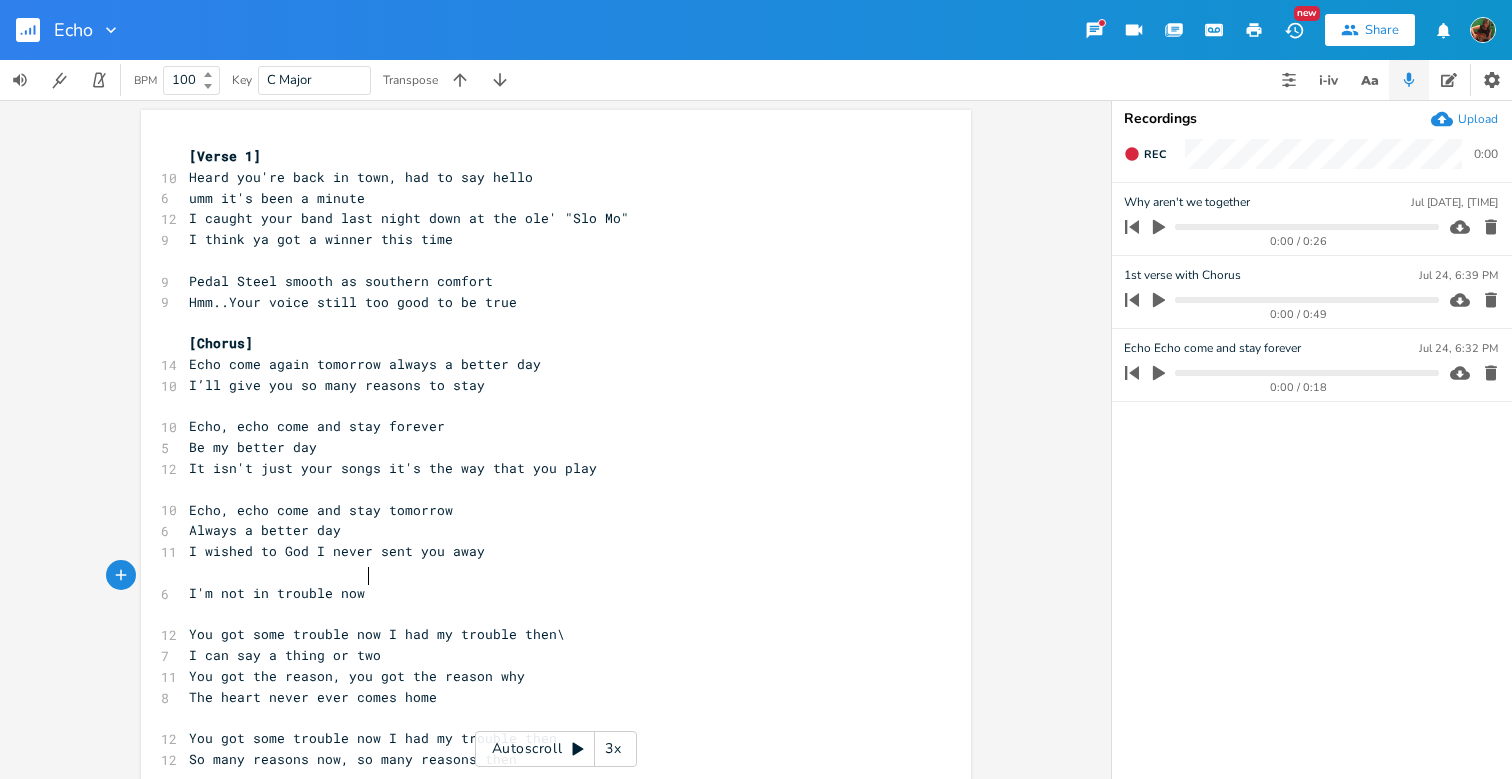 scroll, scrollTop: 0, scrollLeft: 107, axis: horizontal 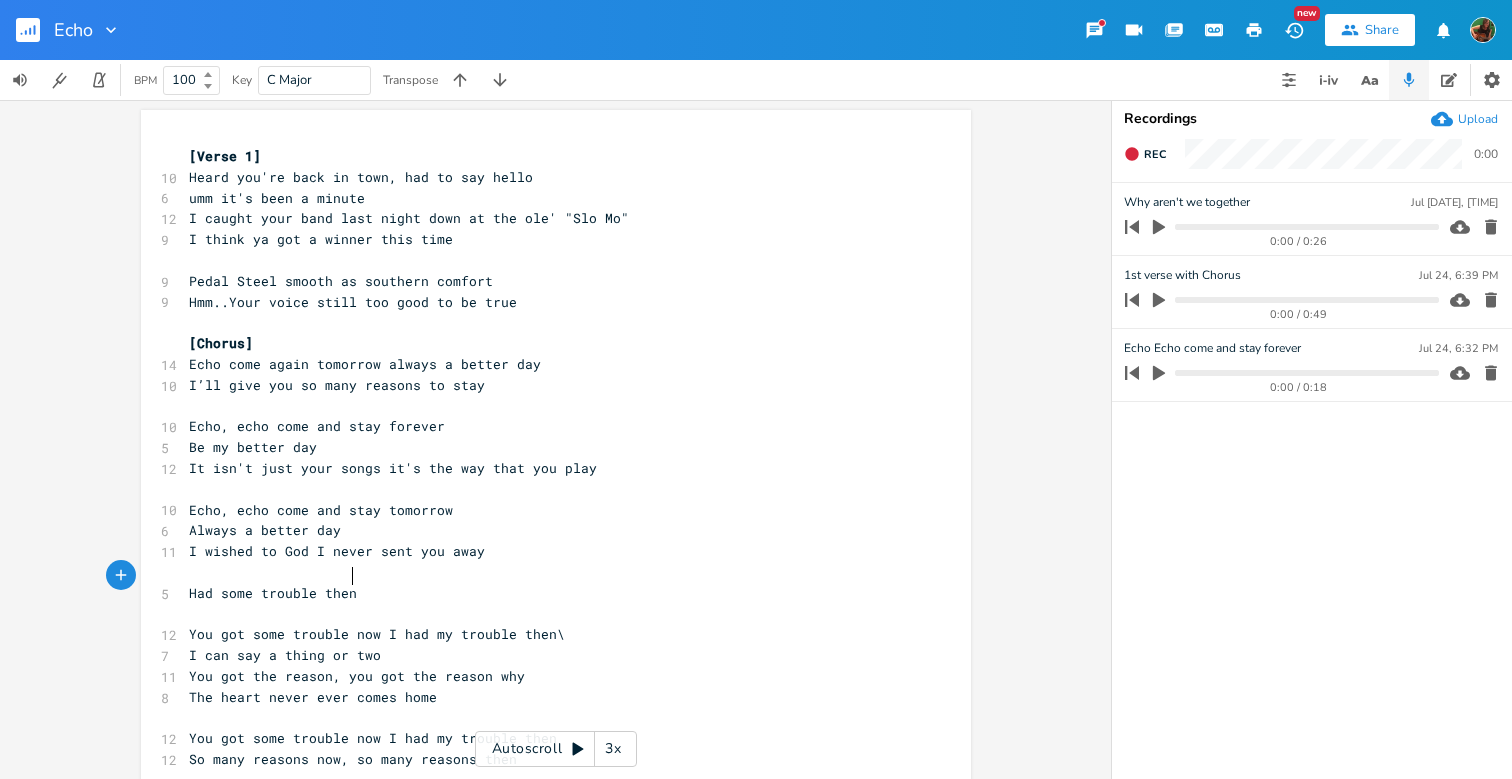 type on "Had some trouble then" 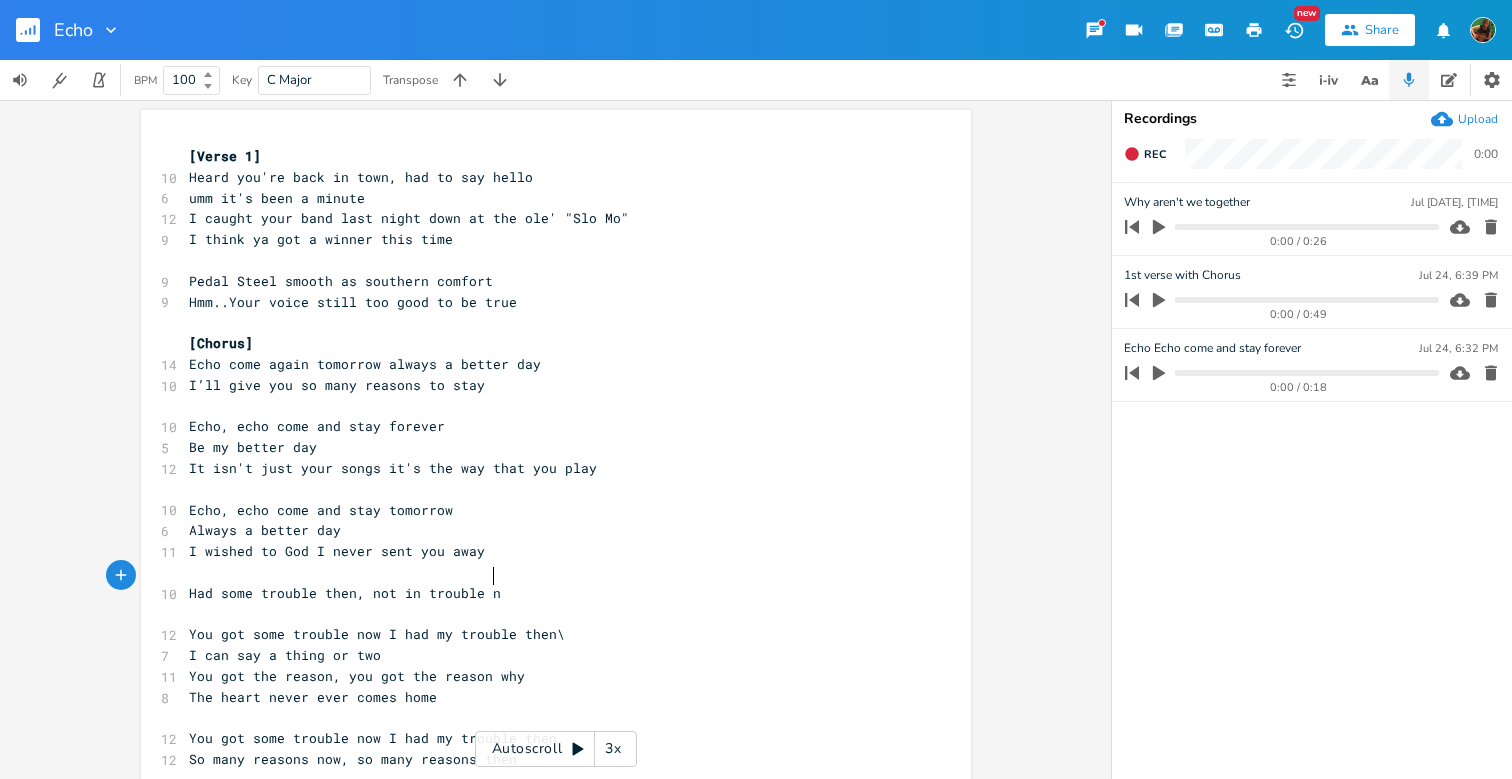 scroll, scrollTop: 0, scrollLeft: 96, axis: horizontal 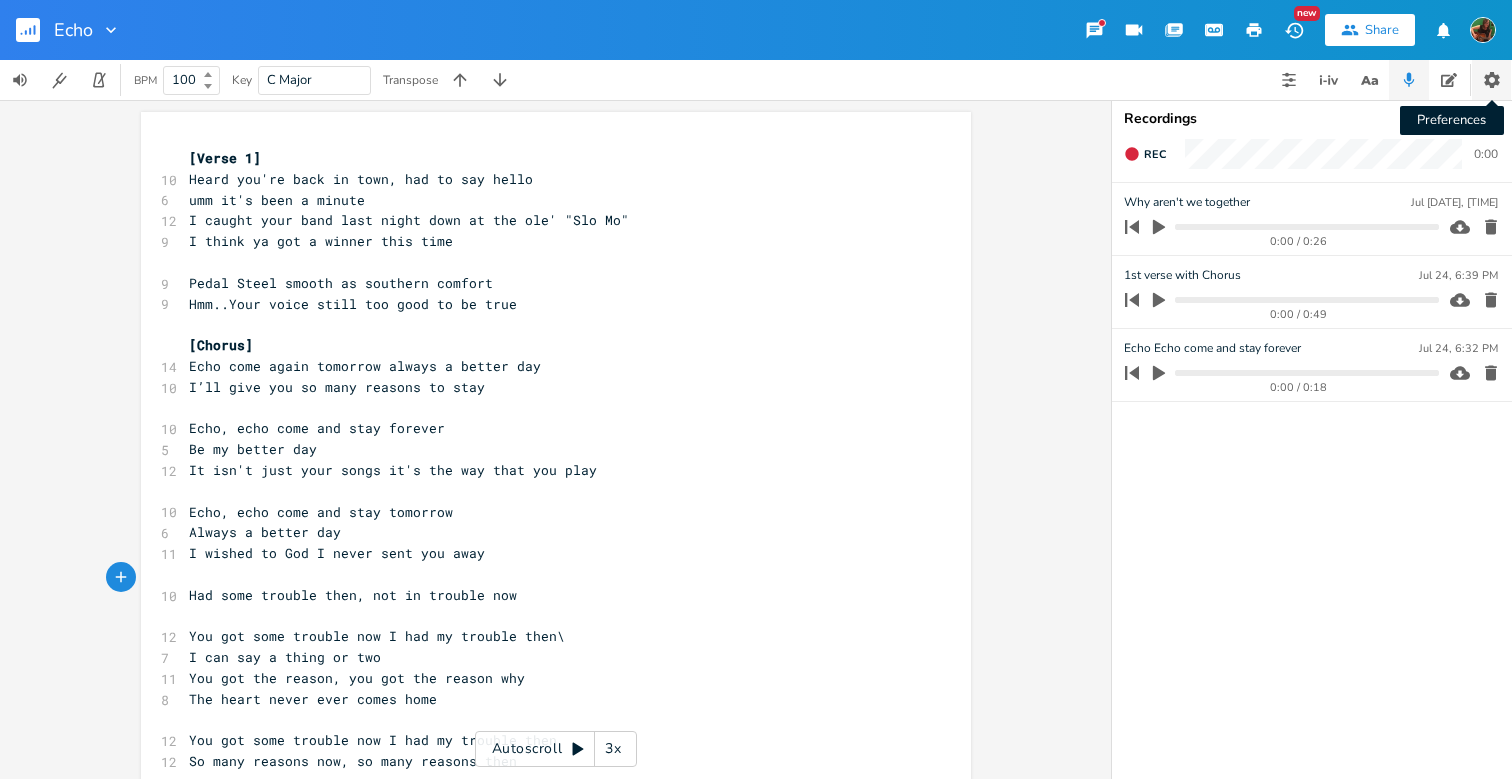 type on ", not in trouble now" 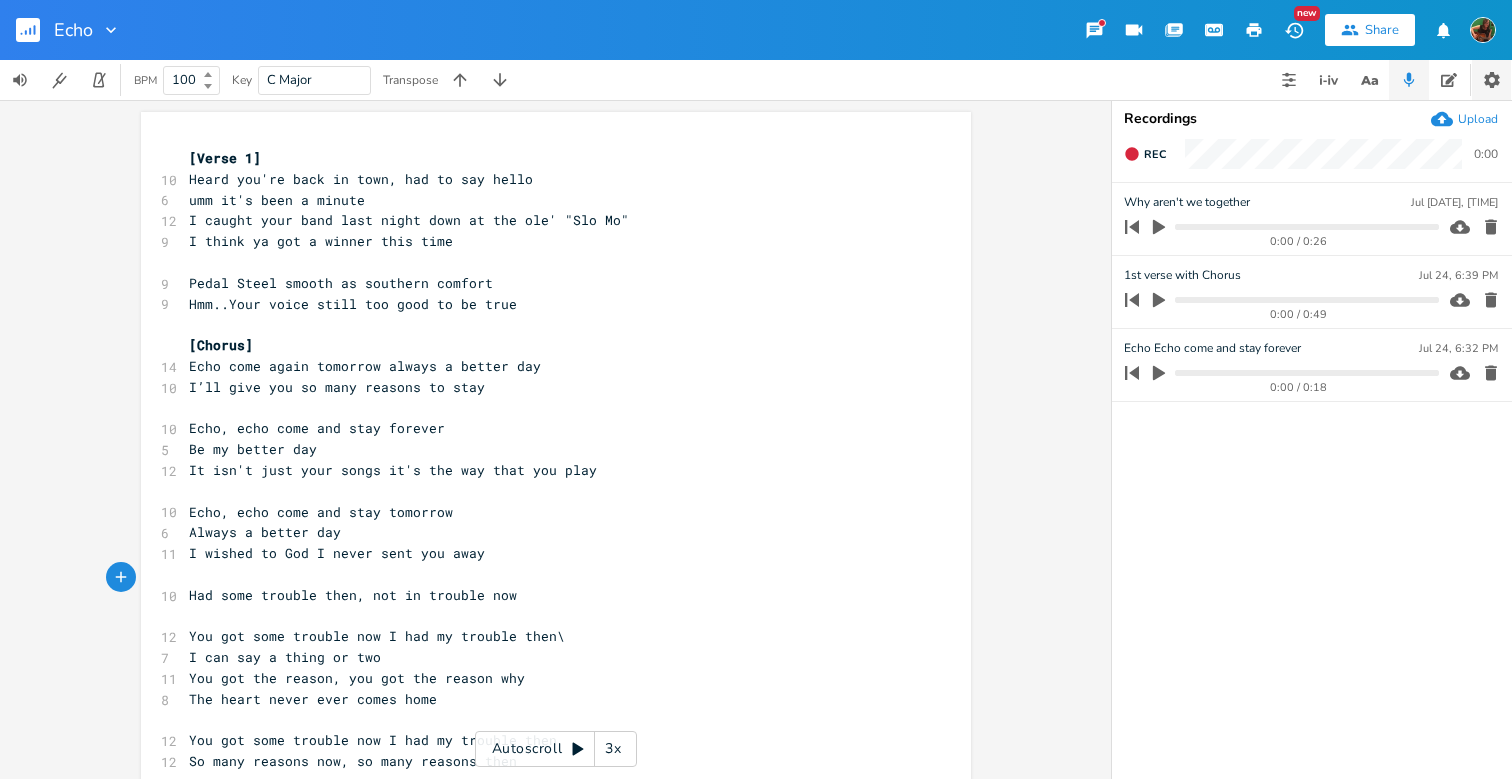 click 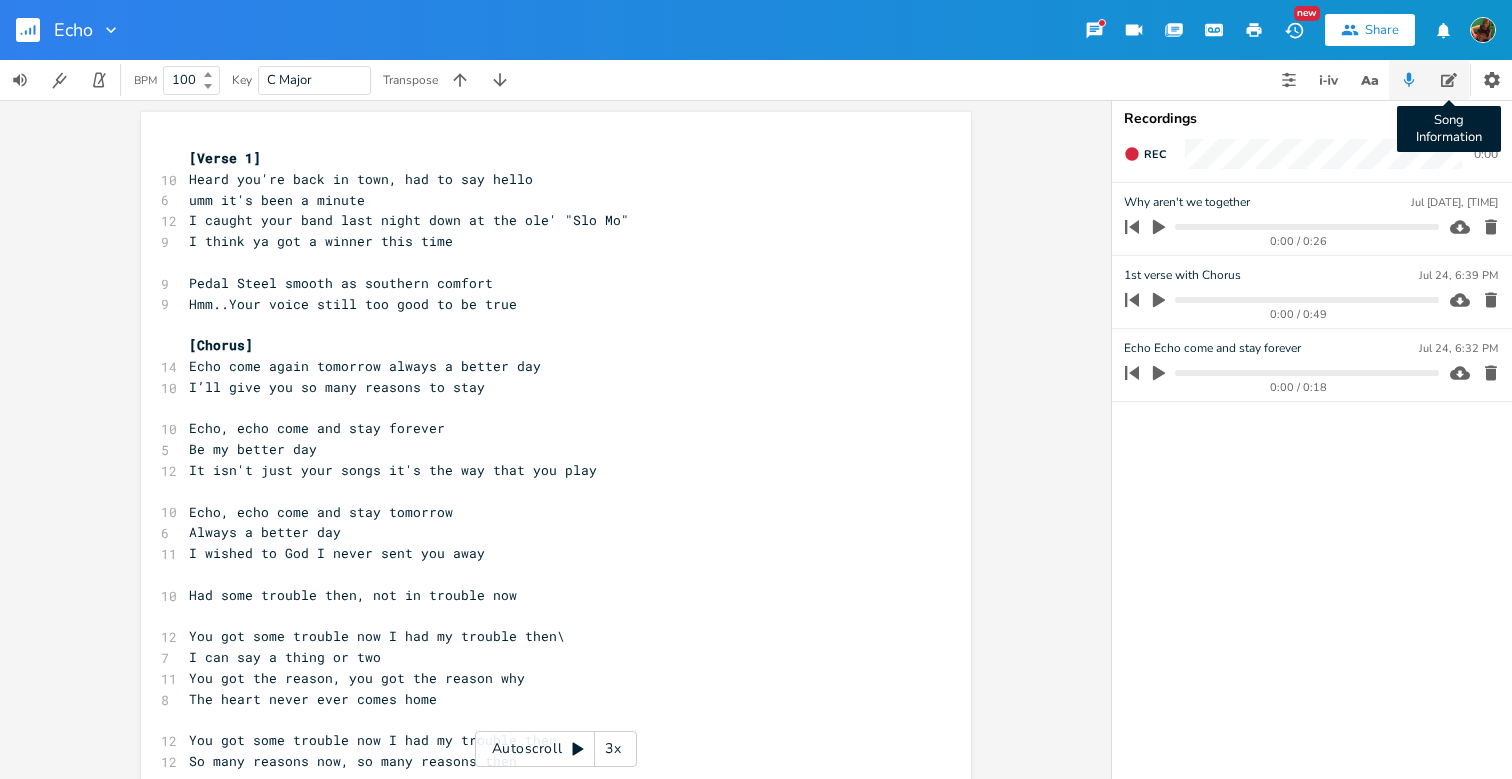 click 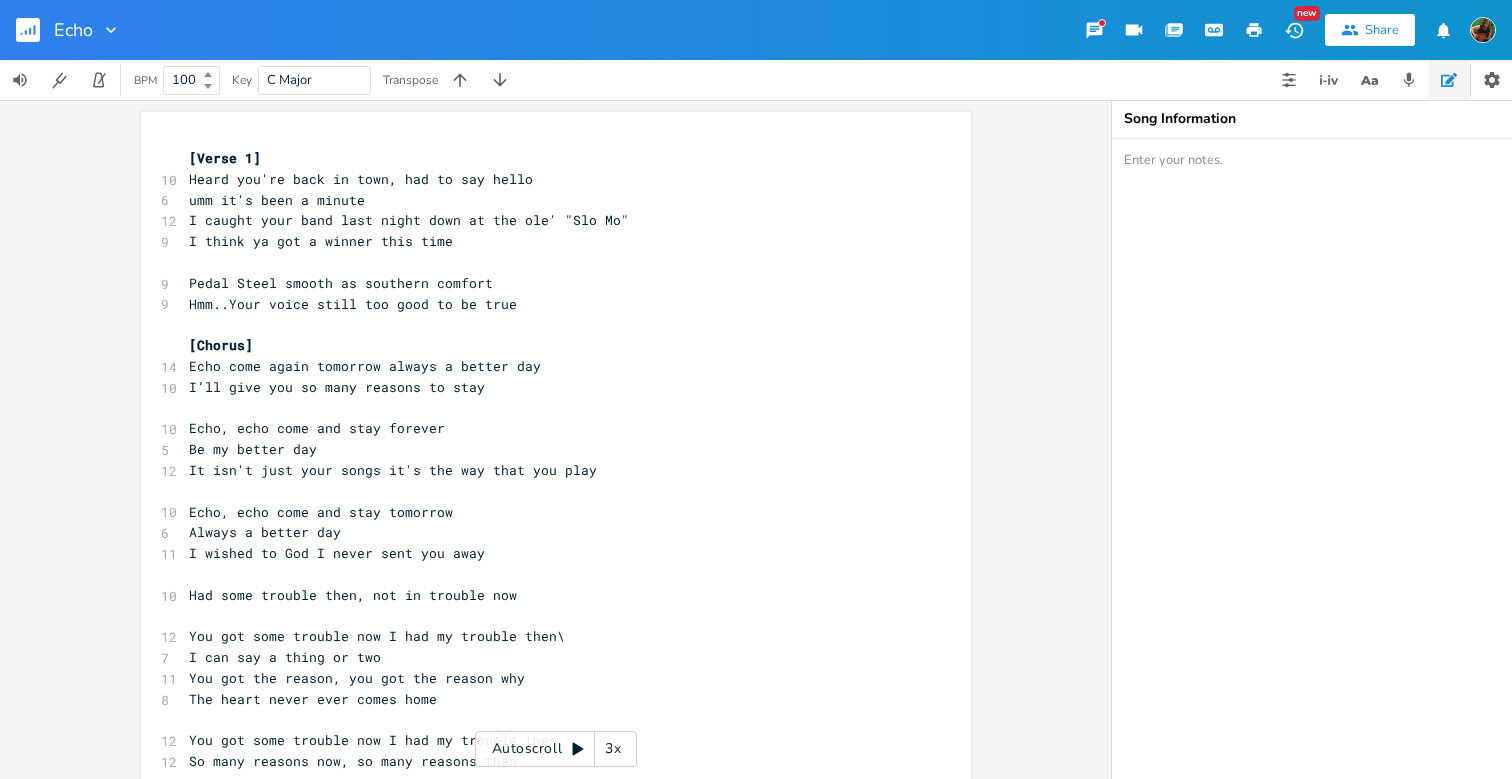 click at bounding box center (1312, 459) 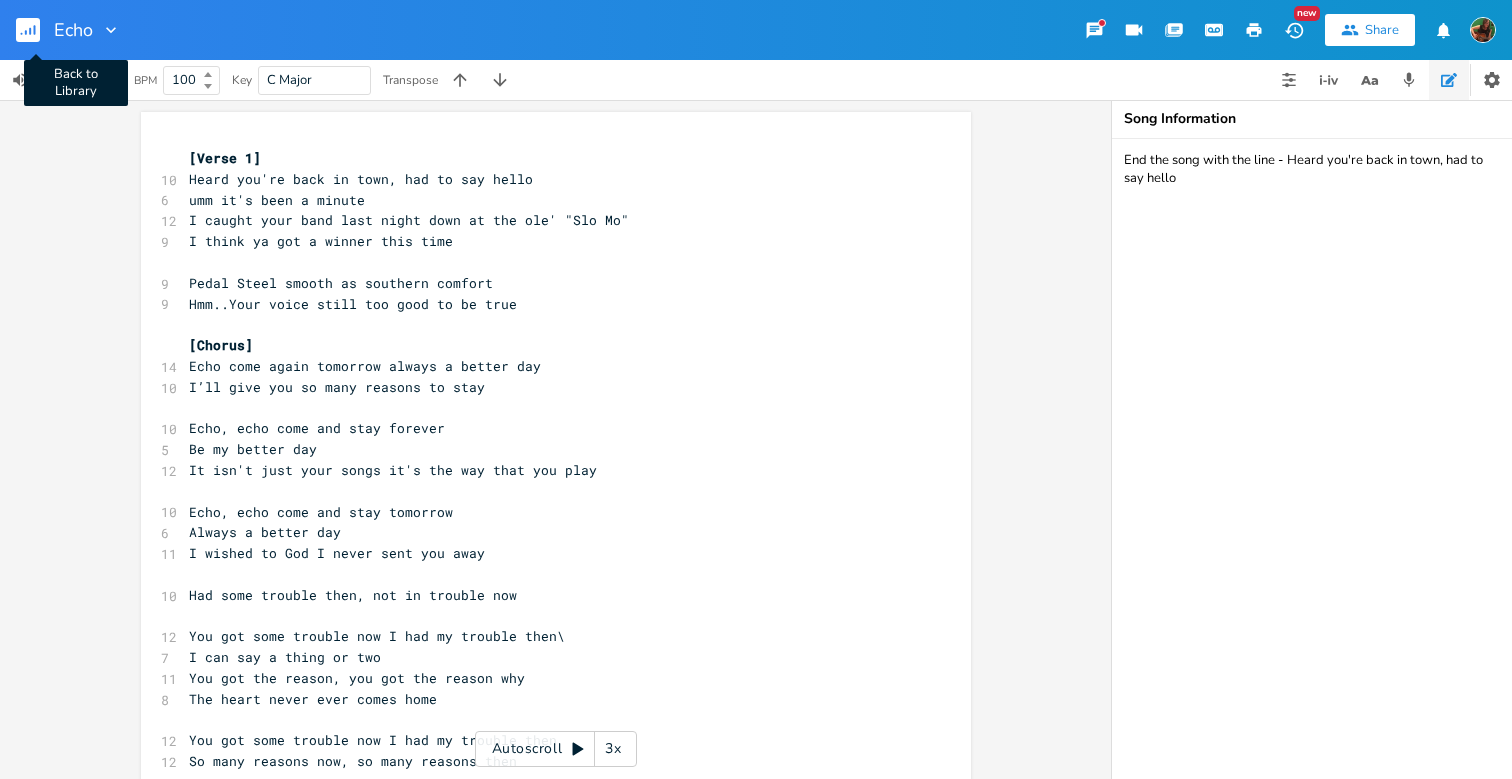 type on "End the song with the line - Heard you're back in town, had to say hello" 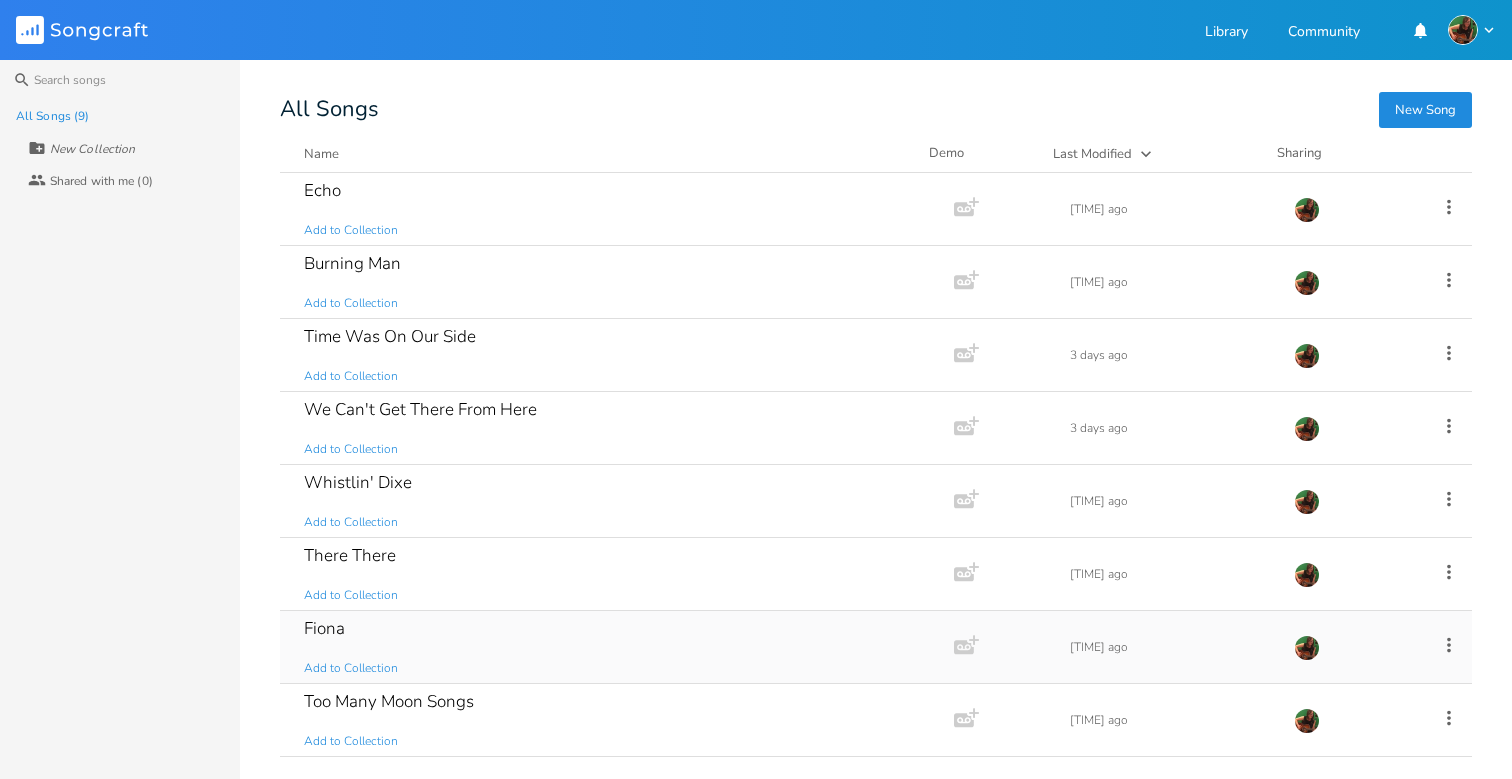 click on "[NAME] Add to Collection" at bounding box center [613, 647] 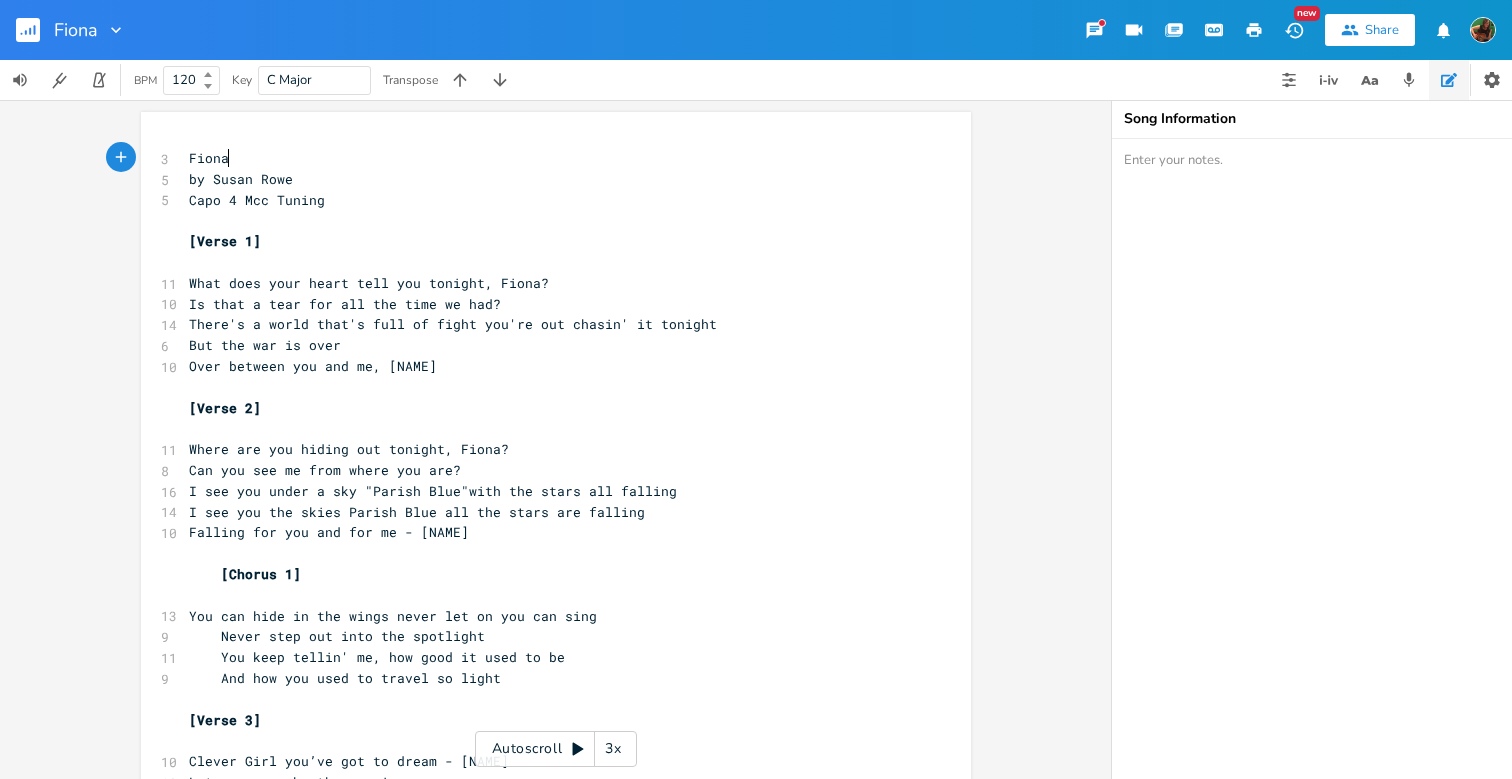 scroll, scrollTop: 0, scrollLeft: 1, axis: horizontal 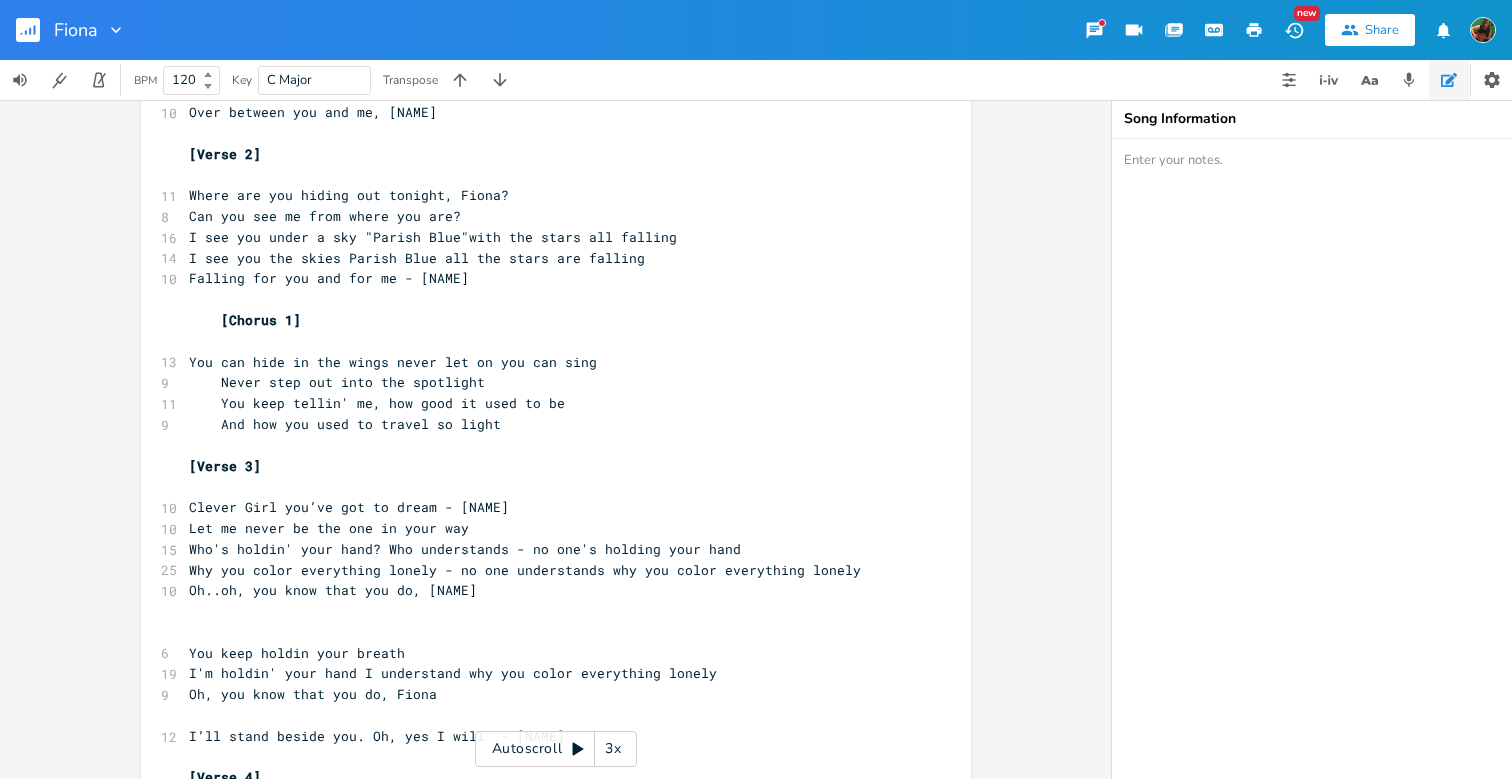click at bounding box center [36, 30] 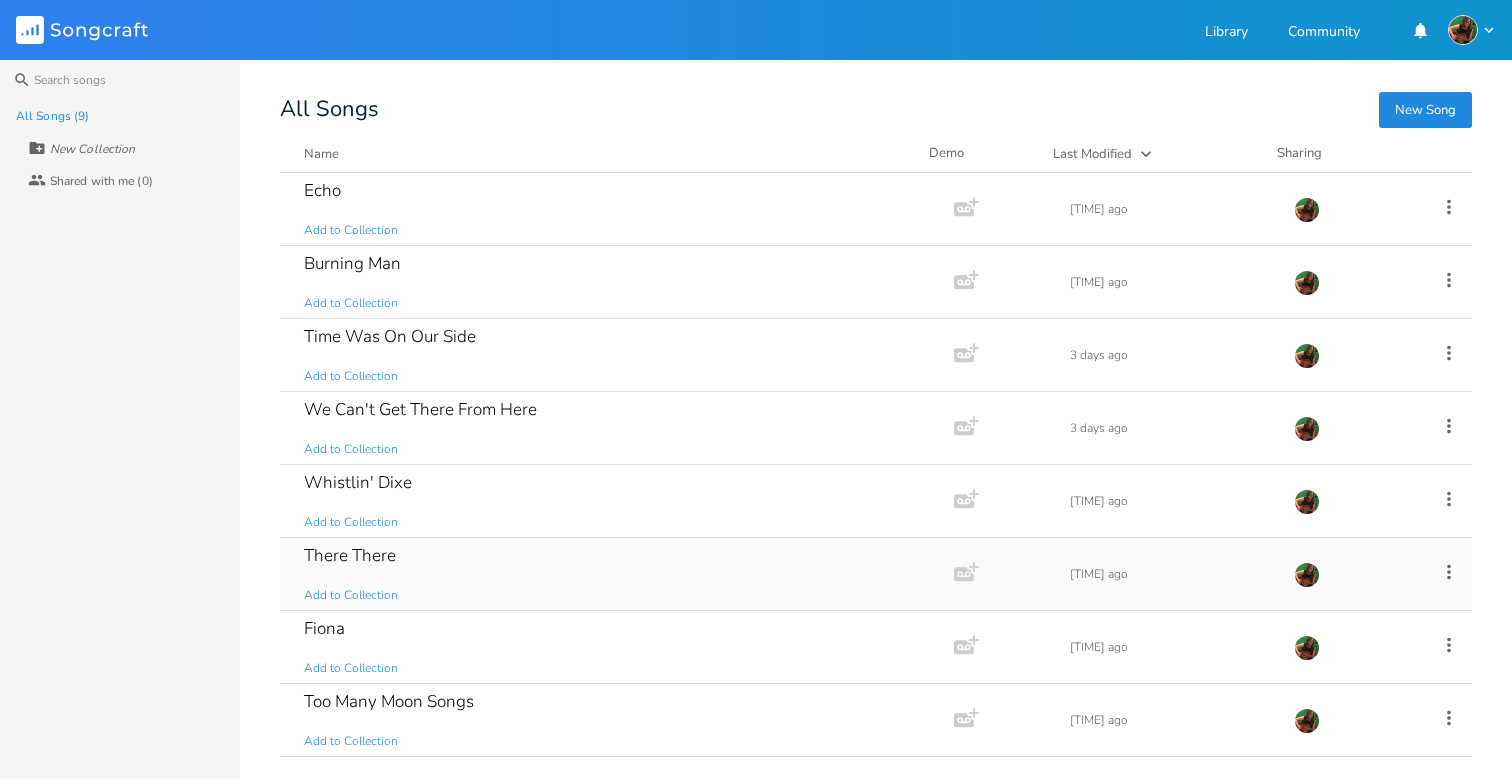 click on "There There" at bounding box center [350, 555] 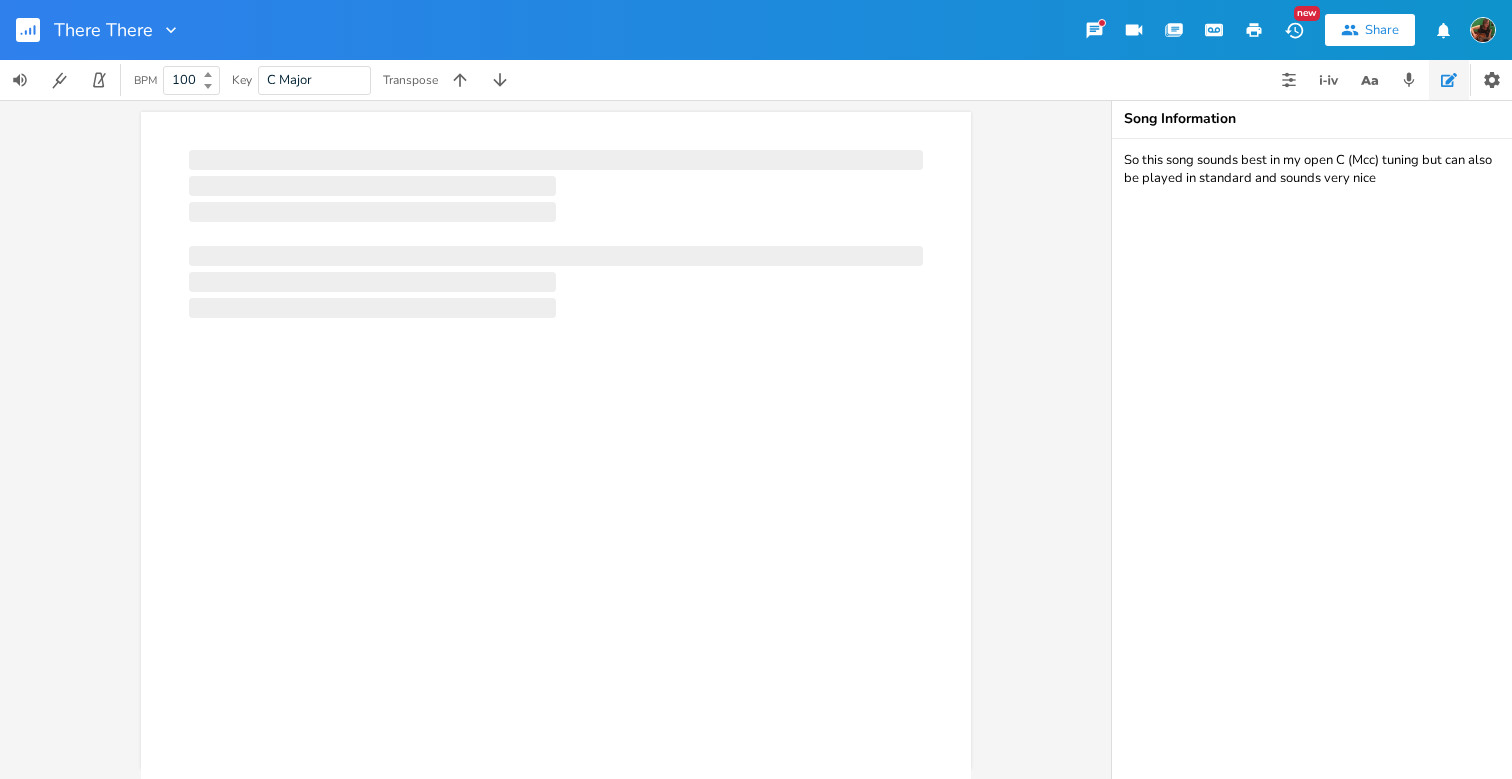 scroll, scrollTop: 0, scrollLeft: 1, axis: horizontal 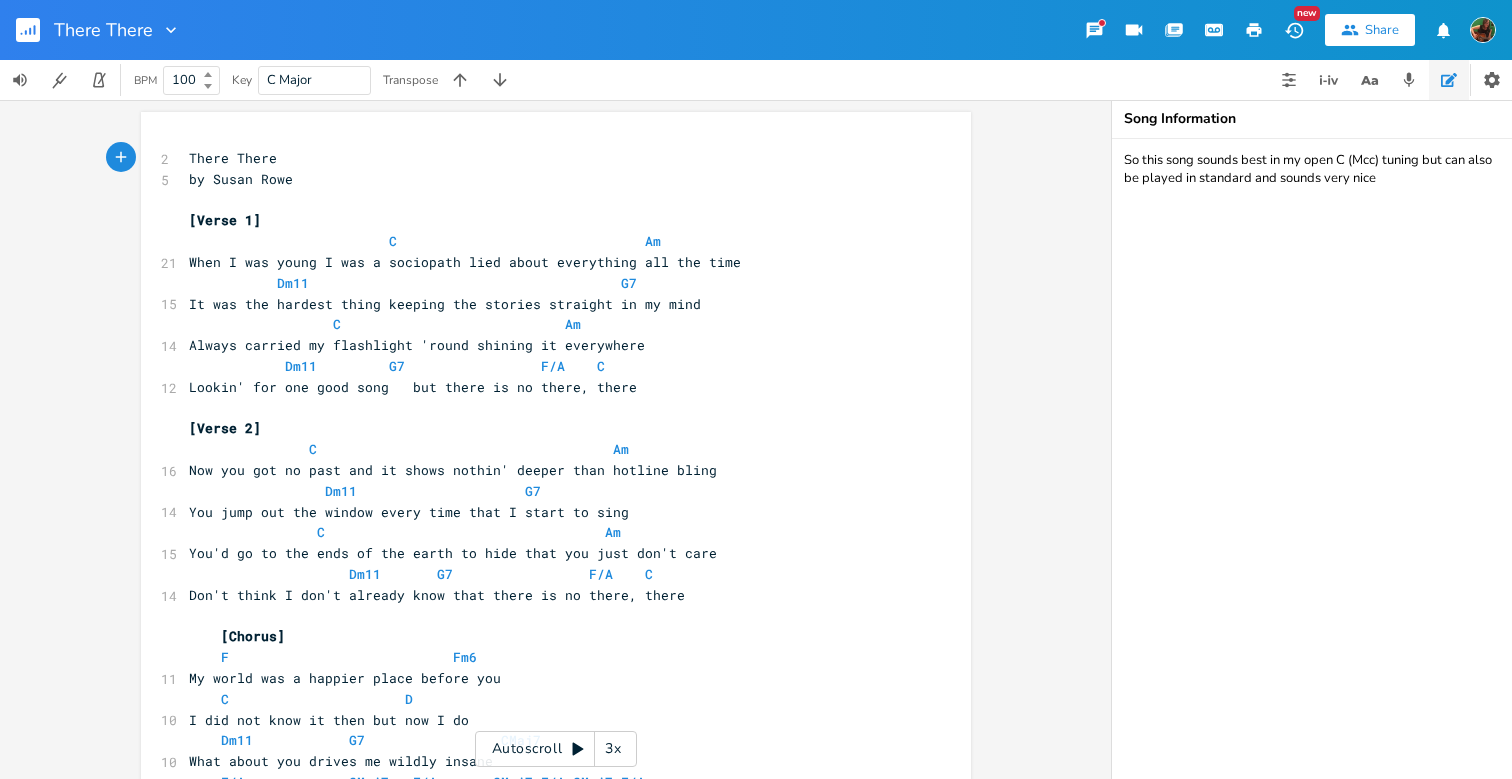 click 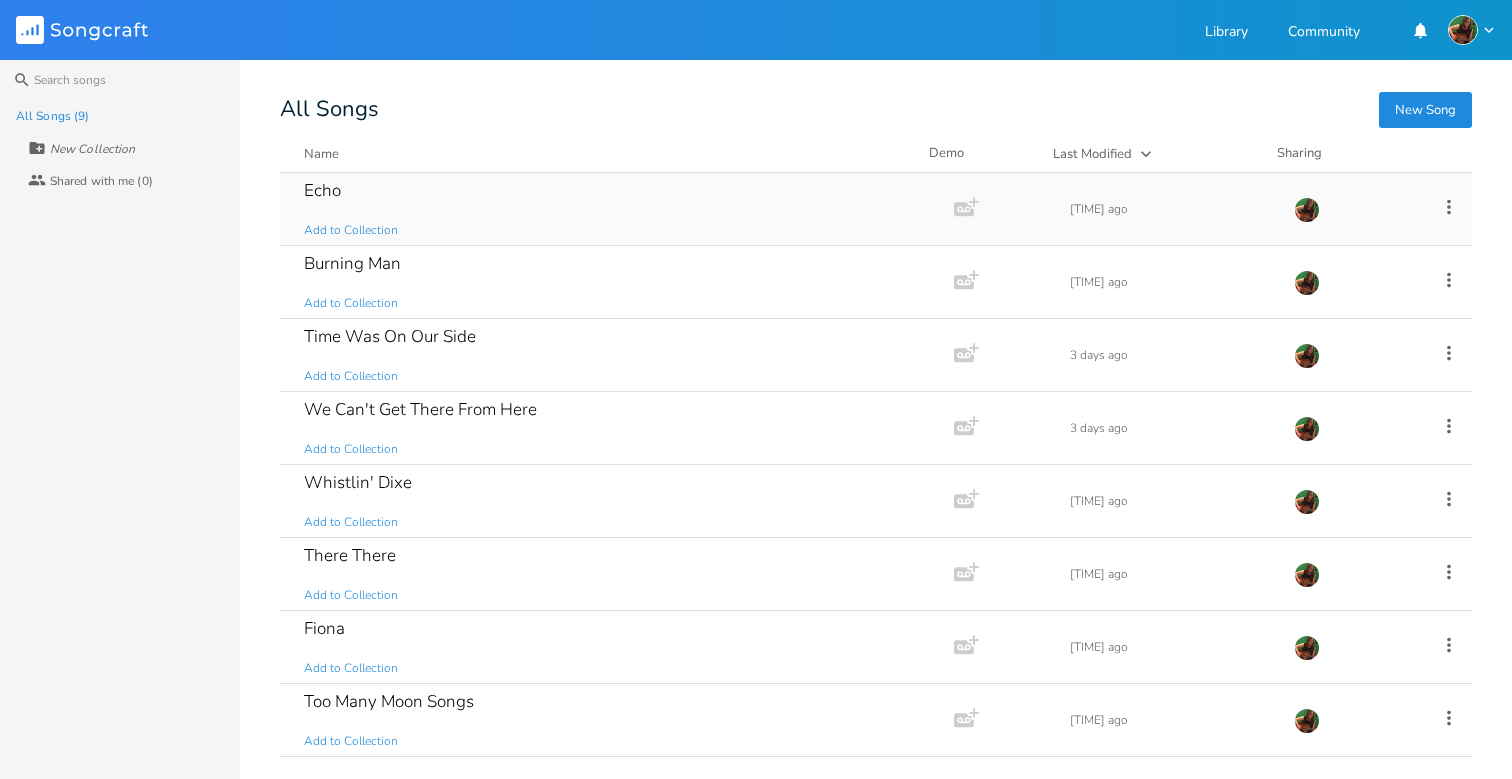 click on "Echo Add to Collection" at bounding box center [613, 209] 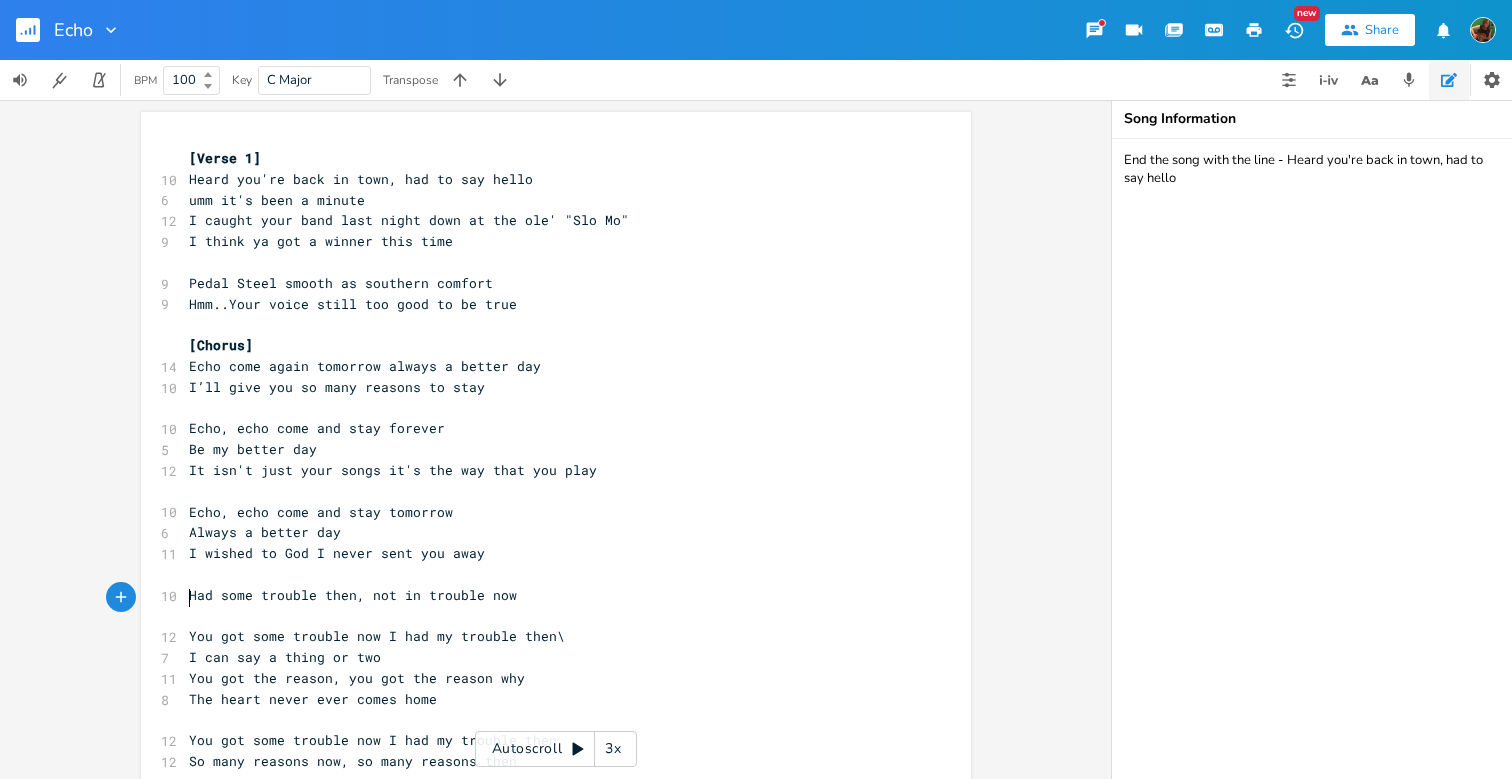 click on "​" at bounding box center [546, 616] 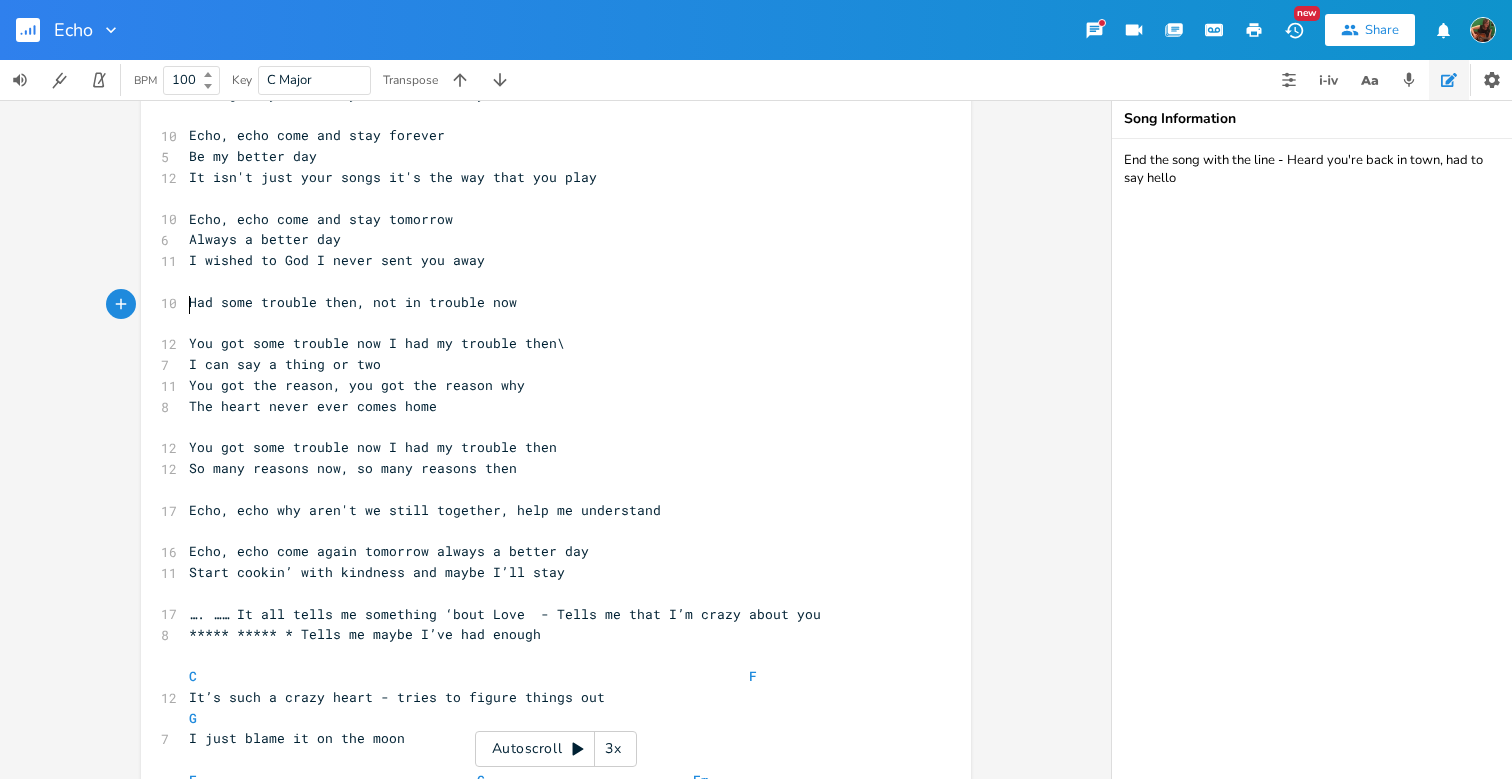 scroll, scrollTop: 295, scrollLeft: 0, axis: vertical 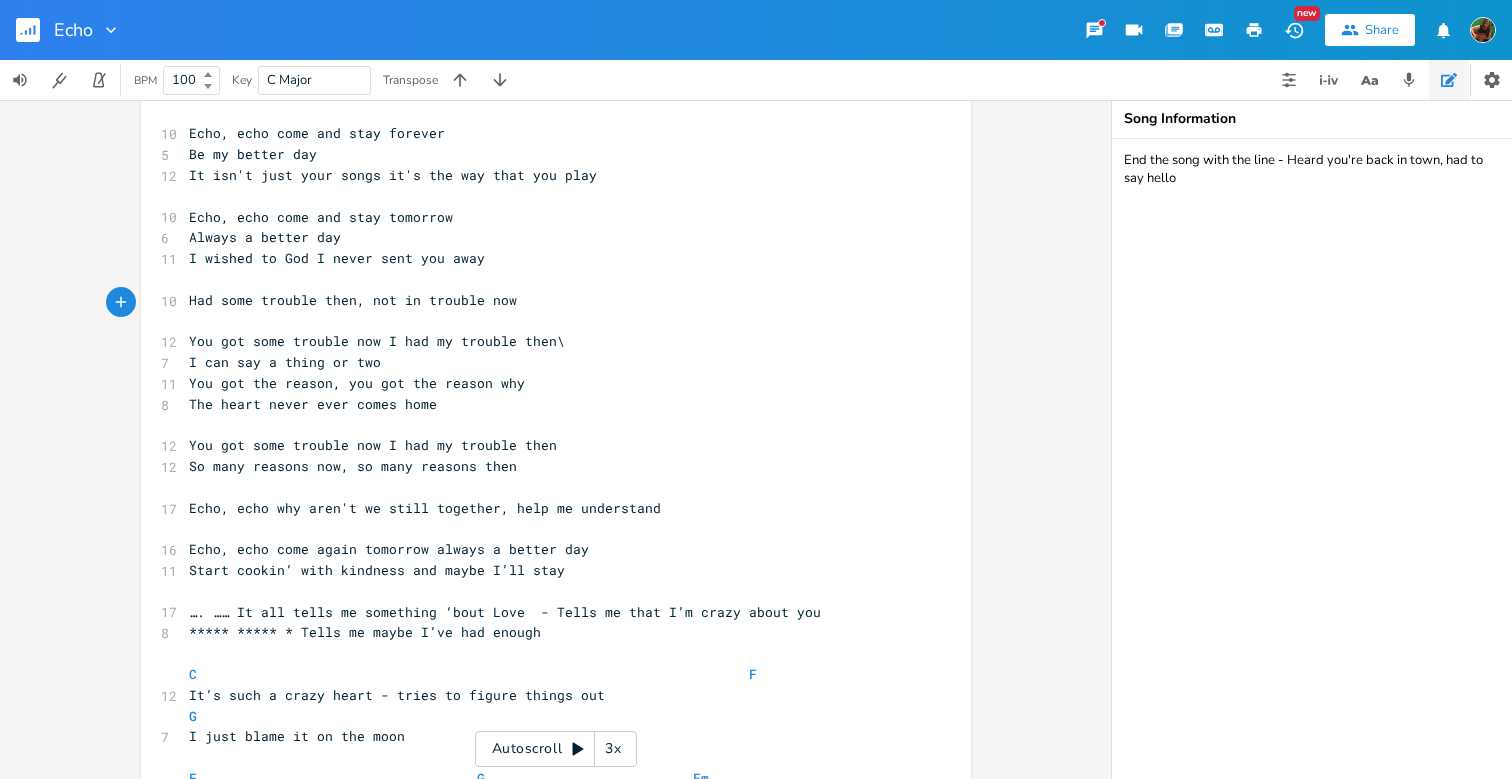 click on "Start cookin’ with kindness and maybe I’ll stay" at bounding box center [546, 570] 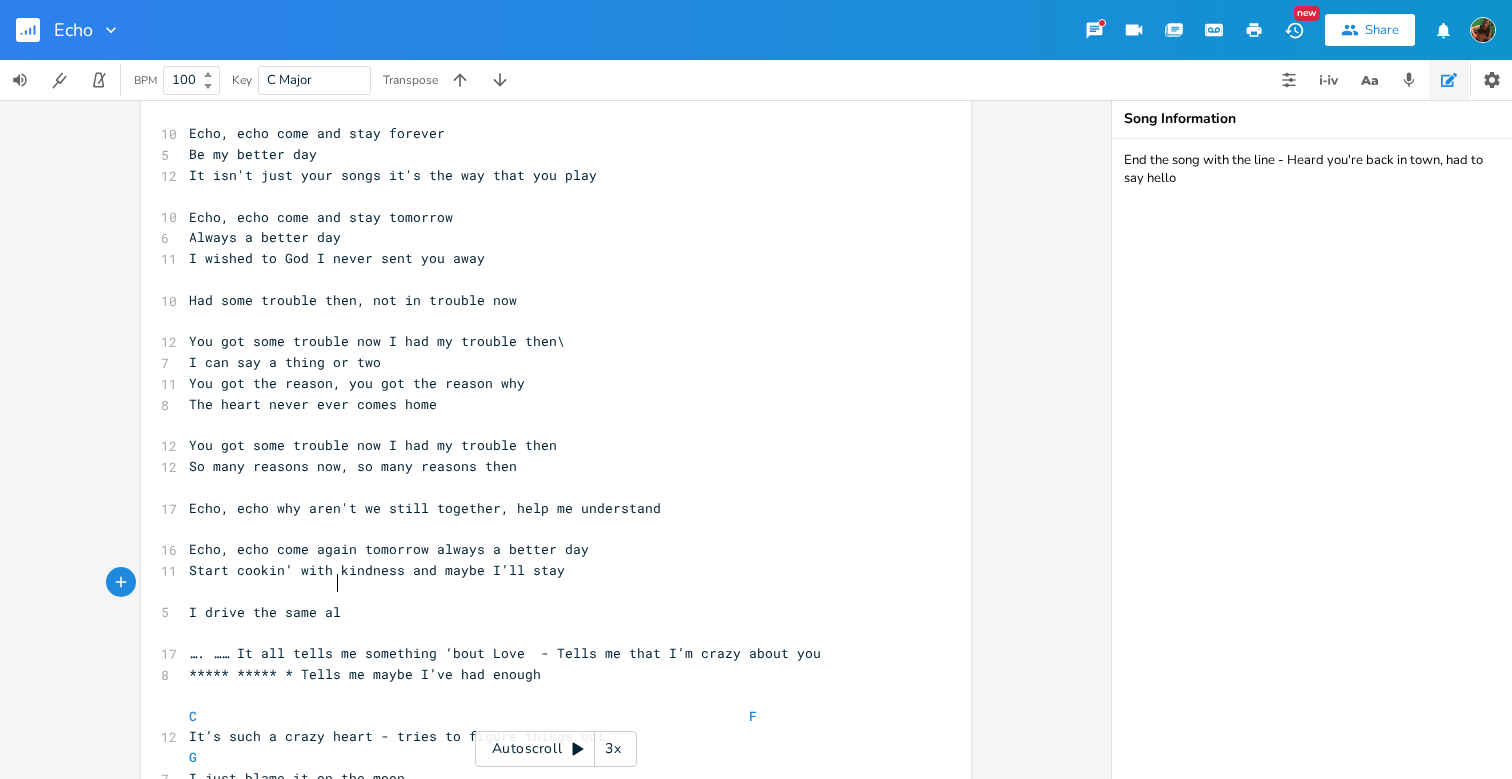 type on "I drive the same all" 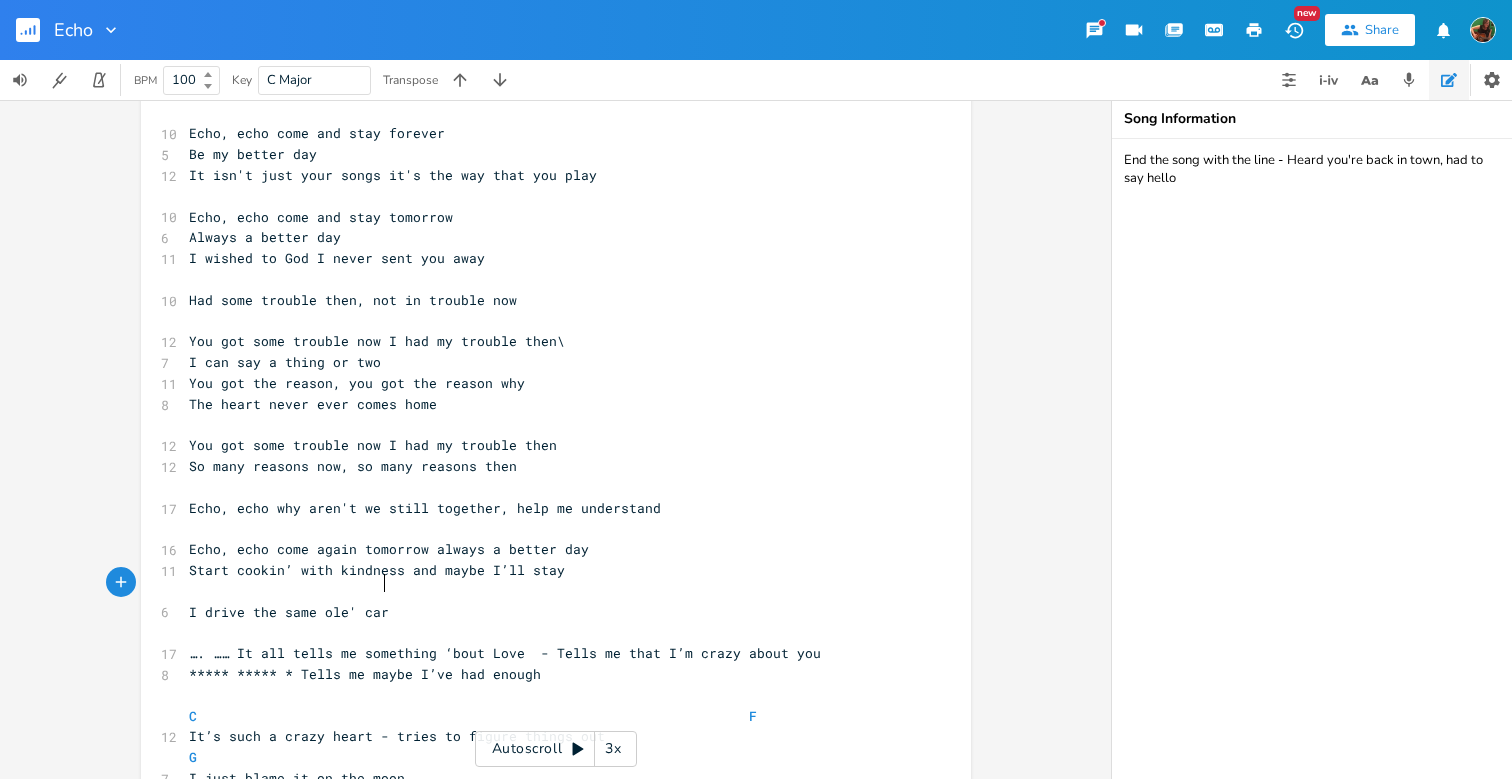 scroll, scrollTop: 0, scrollLeft: 44, axis: horizontal 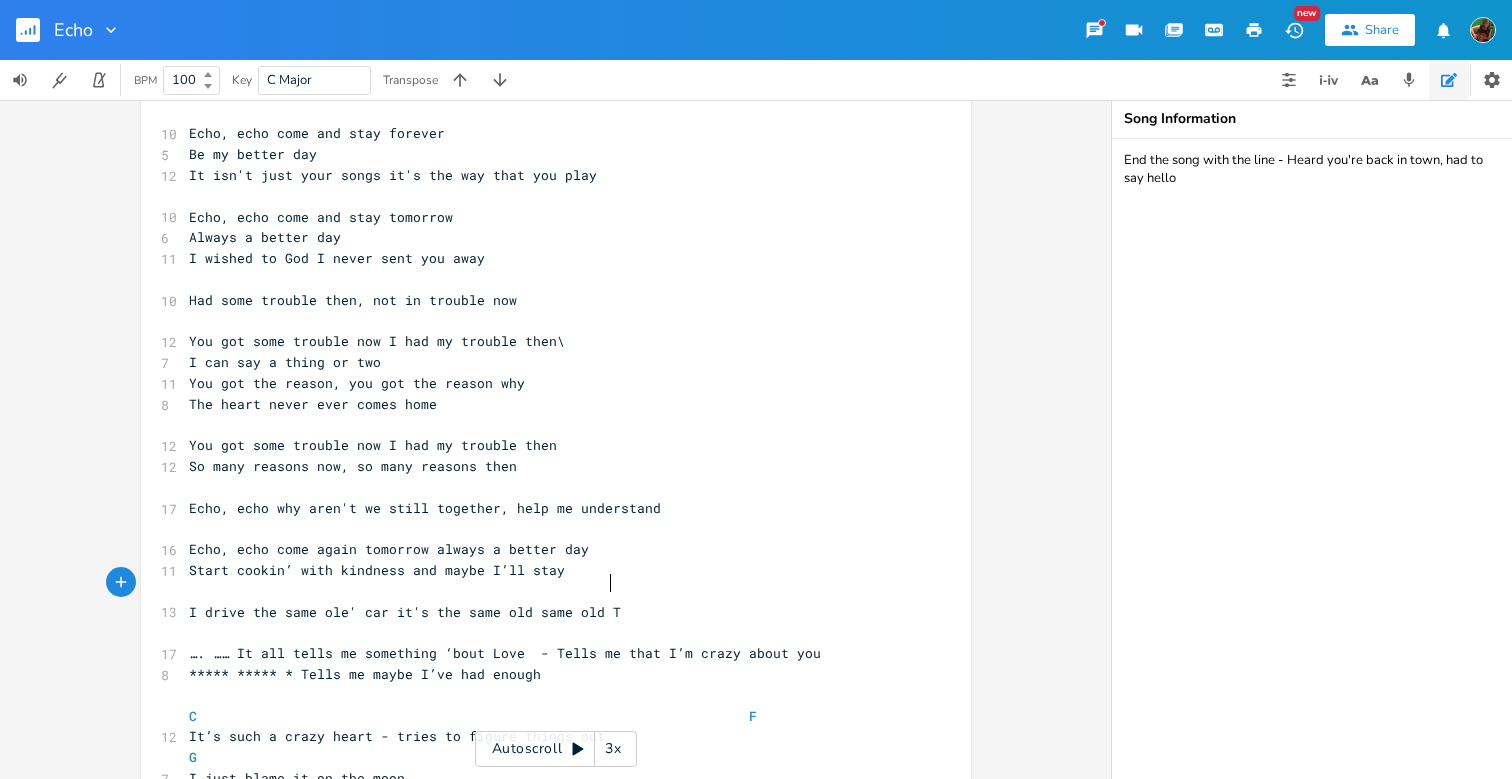 type on "it's the same old same old Th" 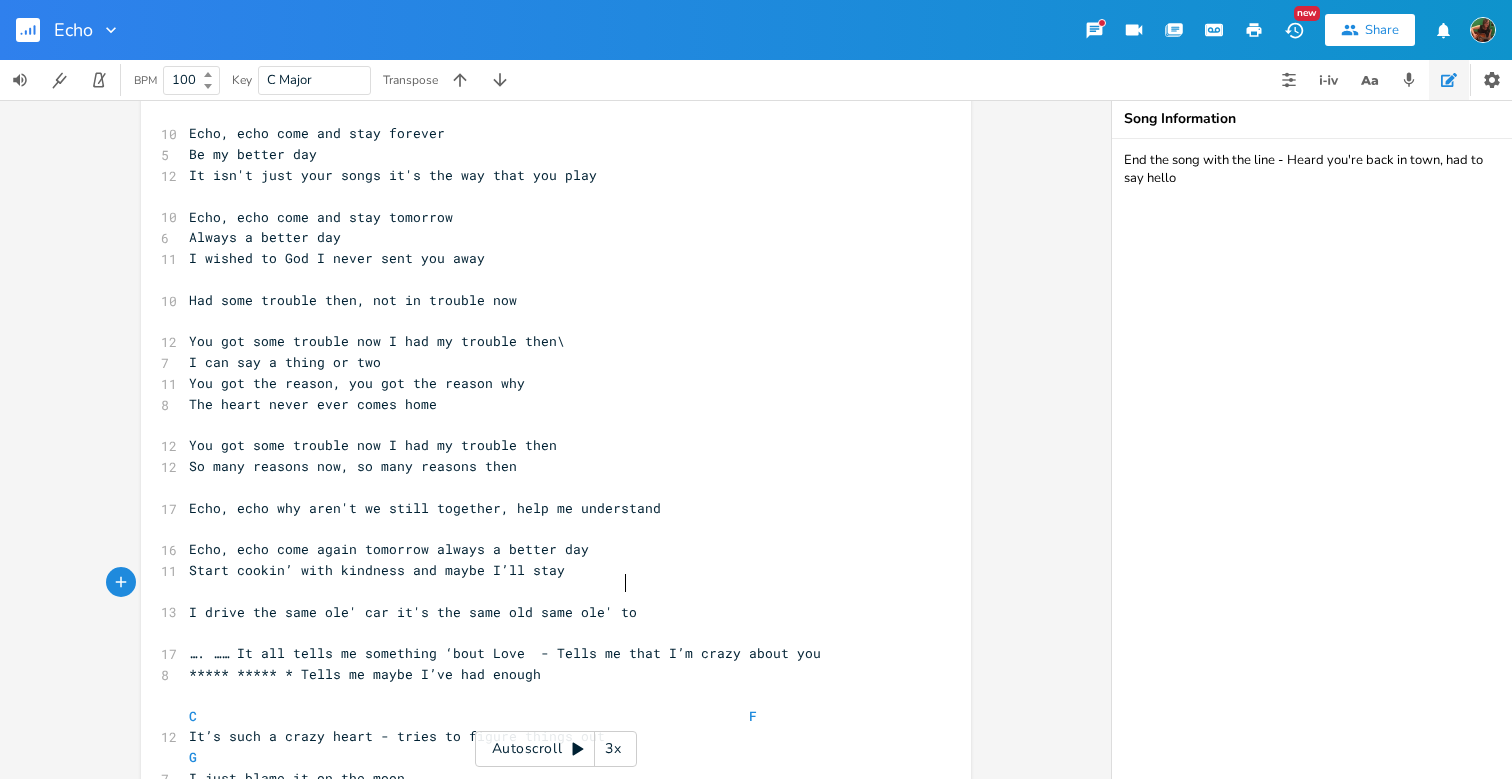 type on "ole' town" 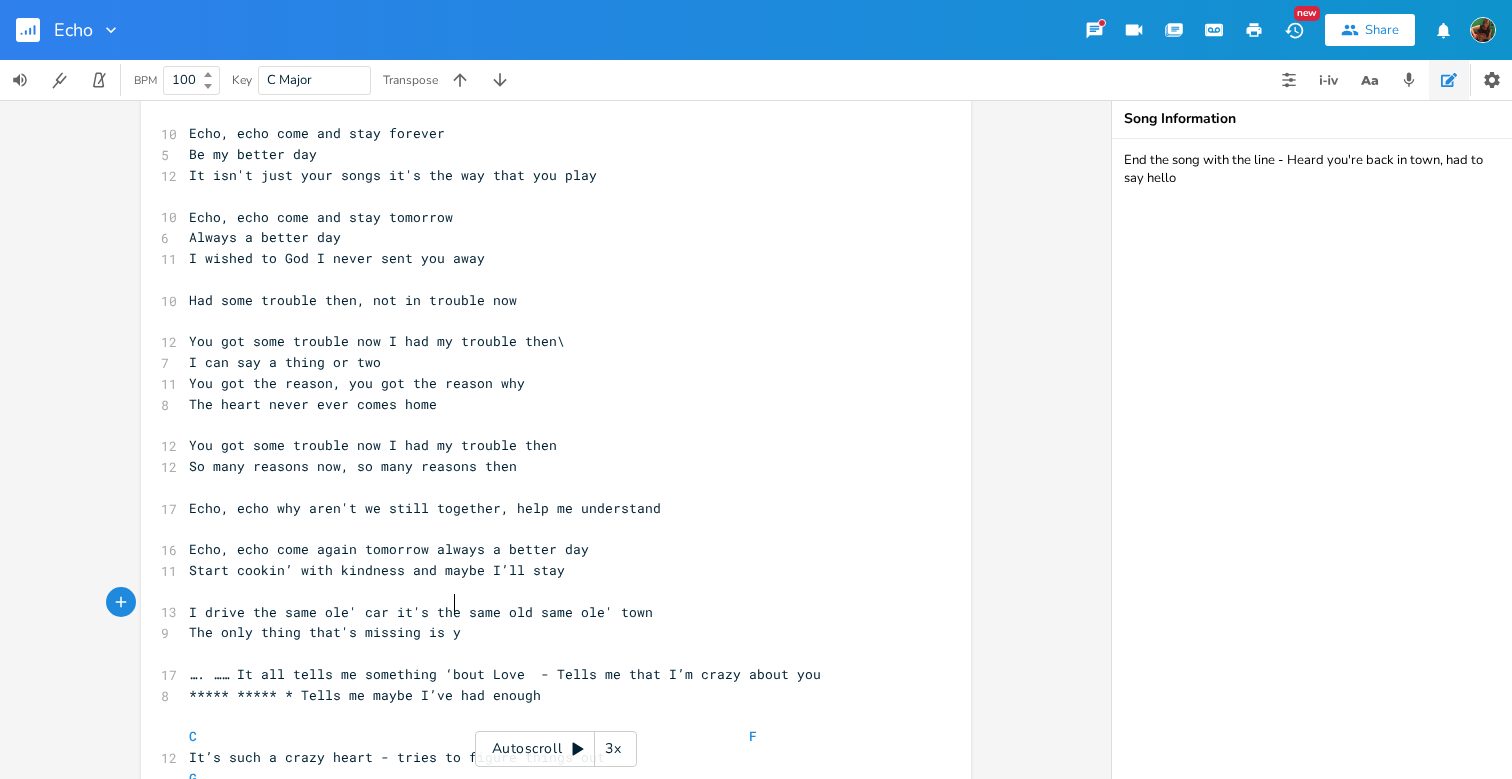 scroll, scrollTop: 0, scrollLeft: 174, axis: horizontal 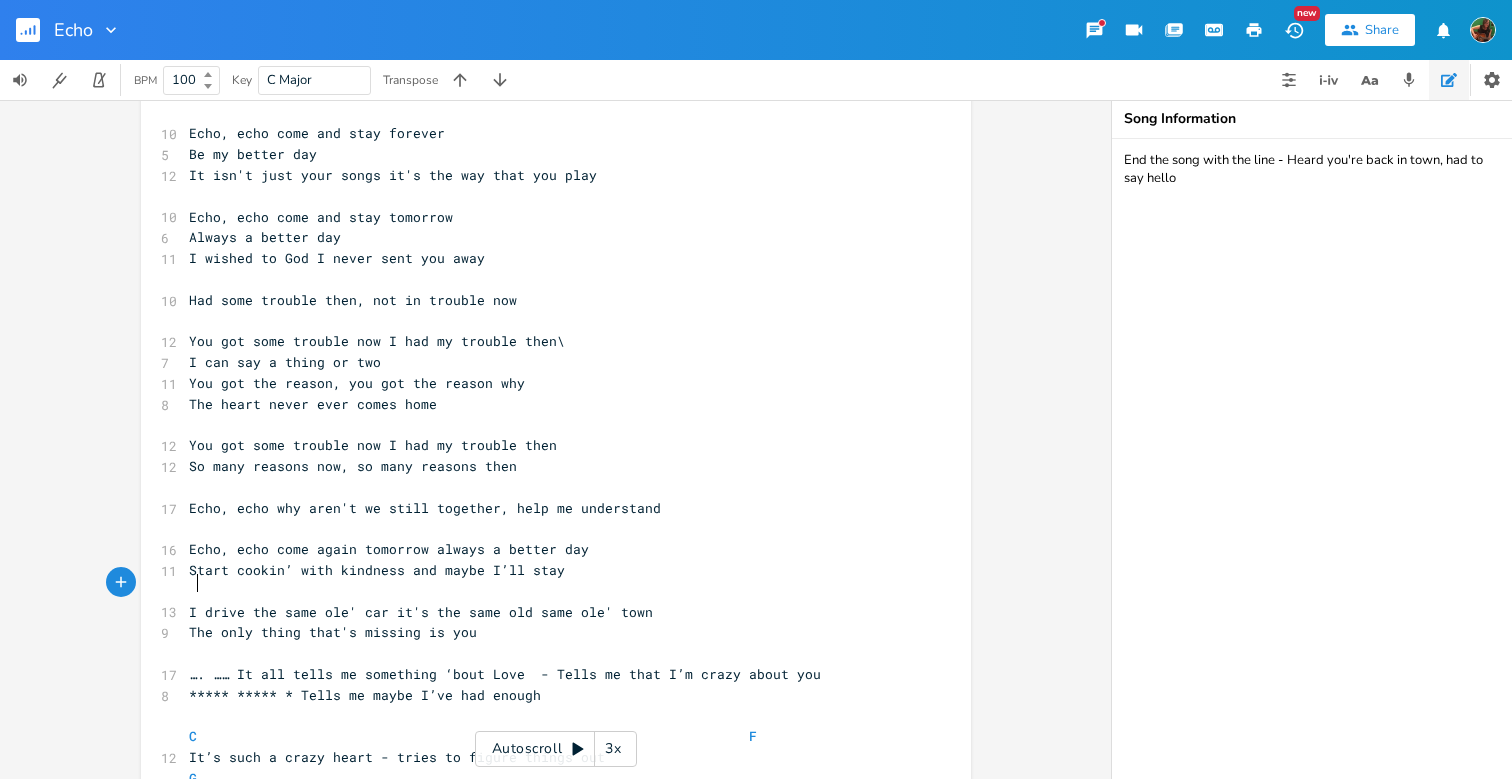 click on "I drive the same ole' car it's the same old same ole' town" at bounding box center (546, 612) 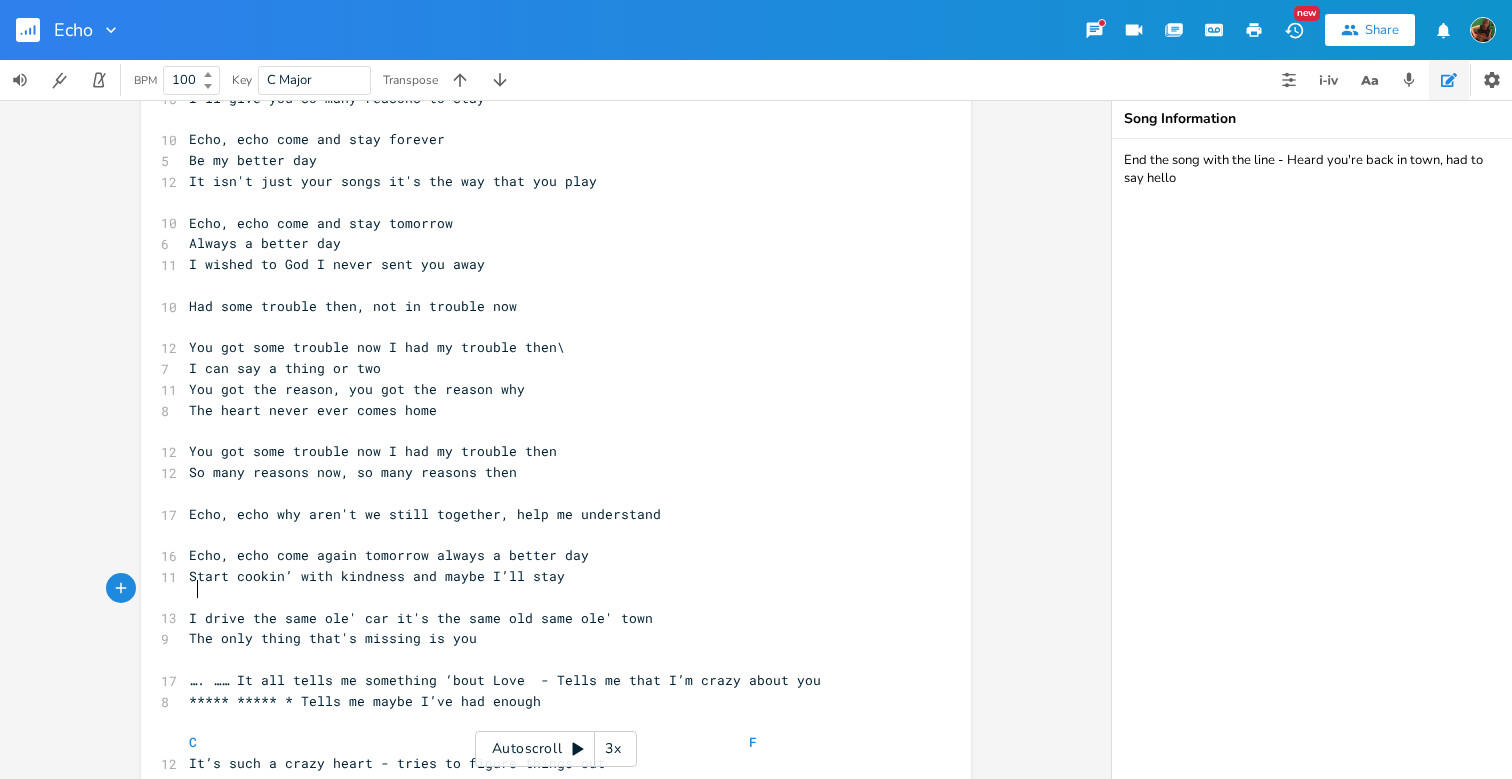 scroll, scrollTop: 295, scrollLeft: 0, axis: vertical 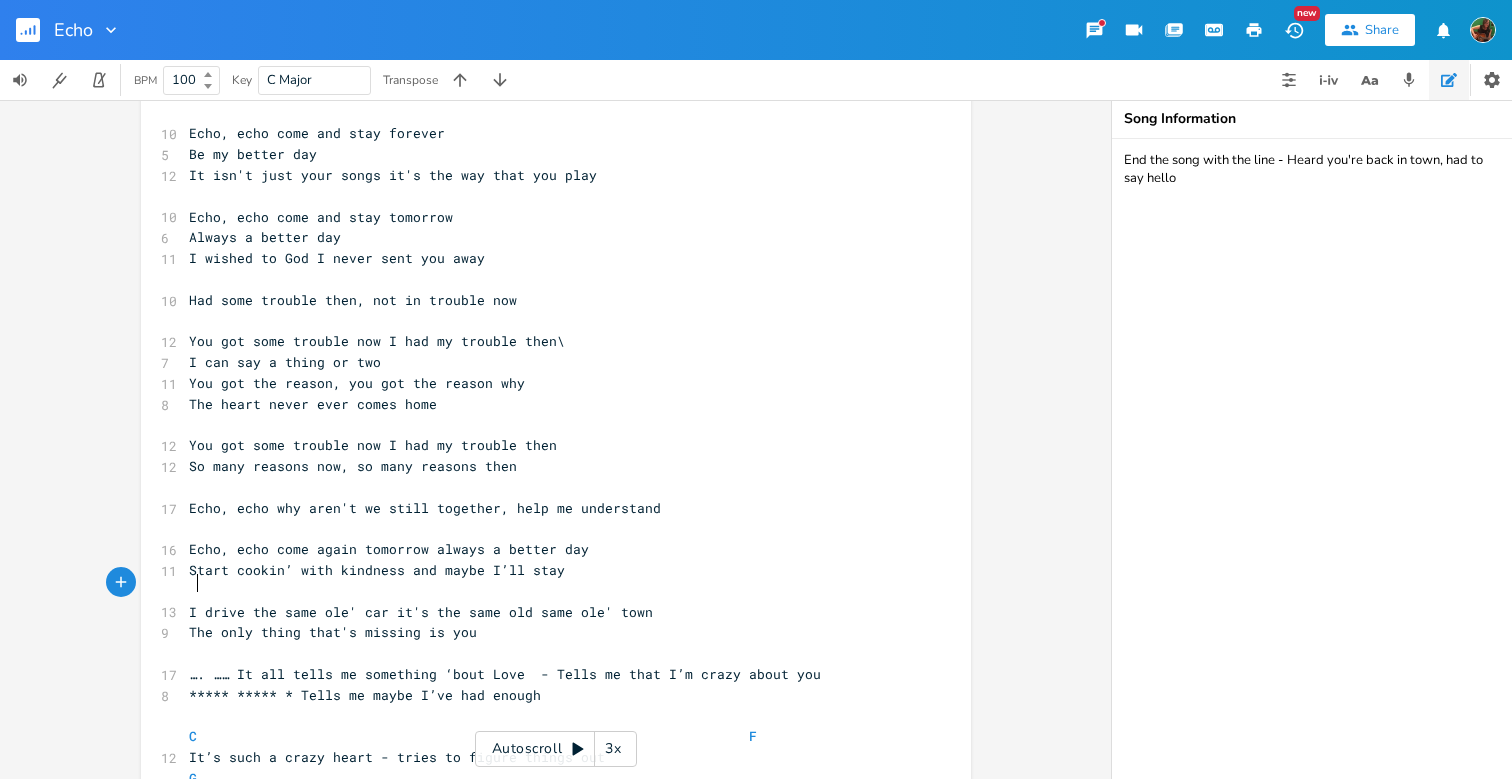 click on "I drive the same ole' car it's the same old same ole' town" at bounding box center (421, 612) 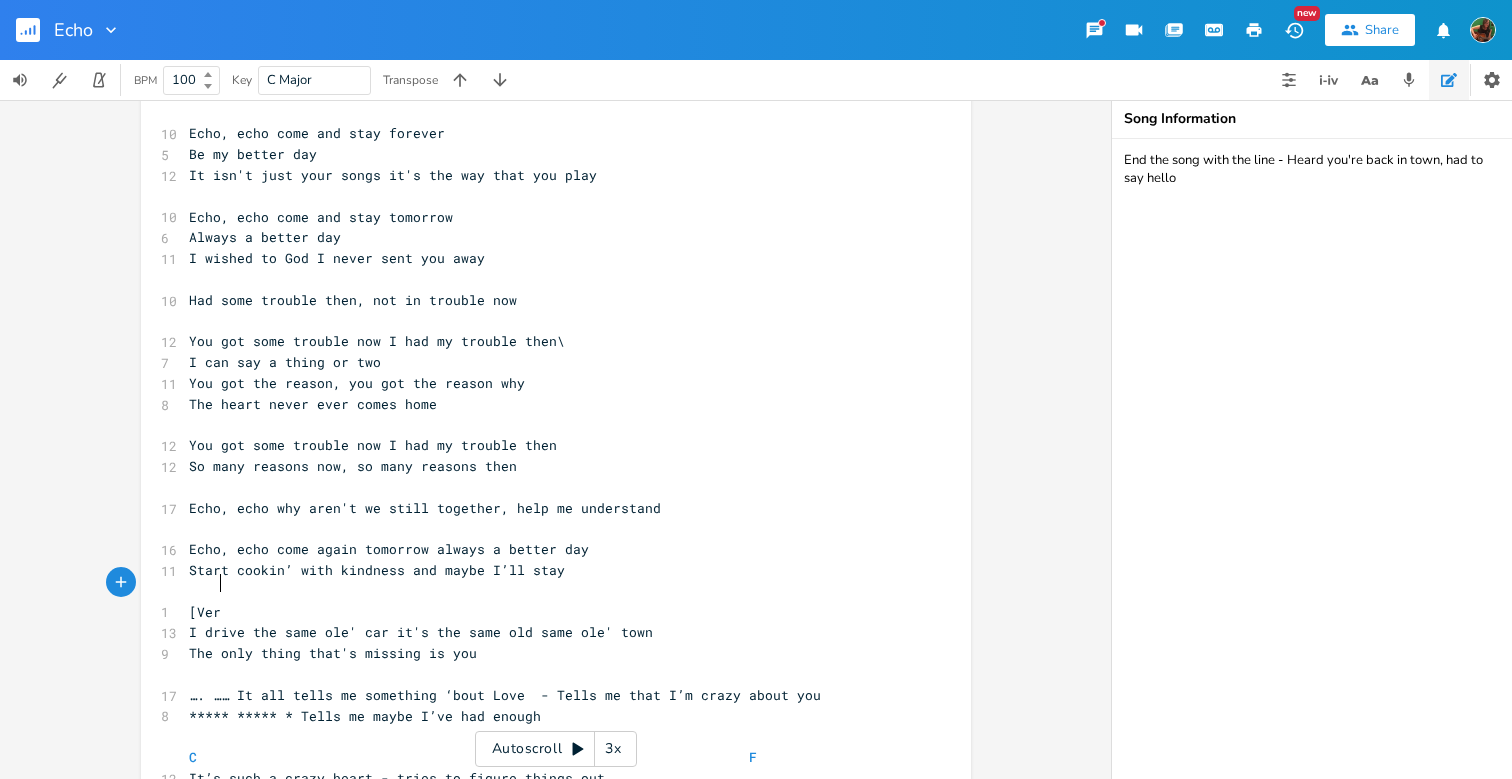 scroll, scrollTop: 0, scrollLeft: 32, axis: horizontal 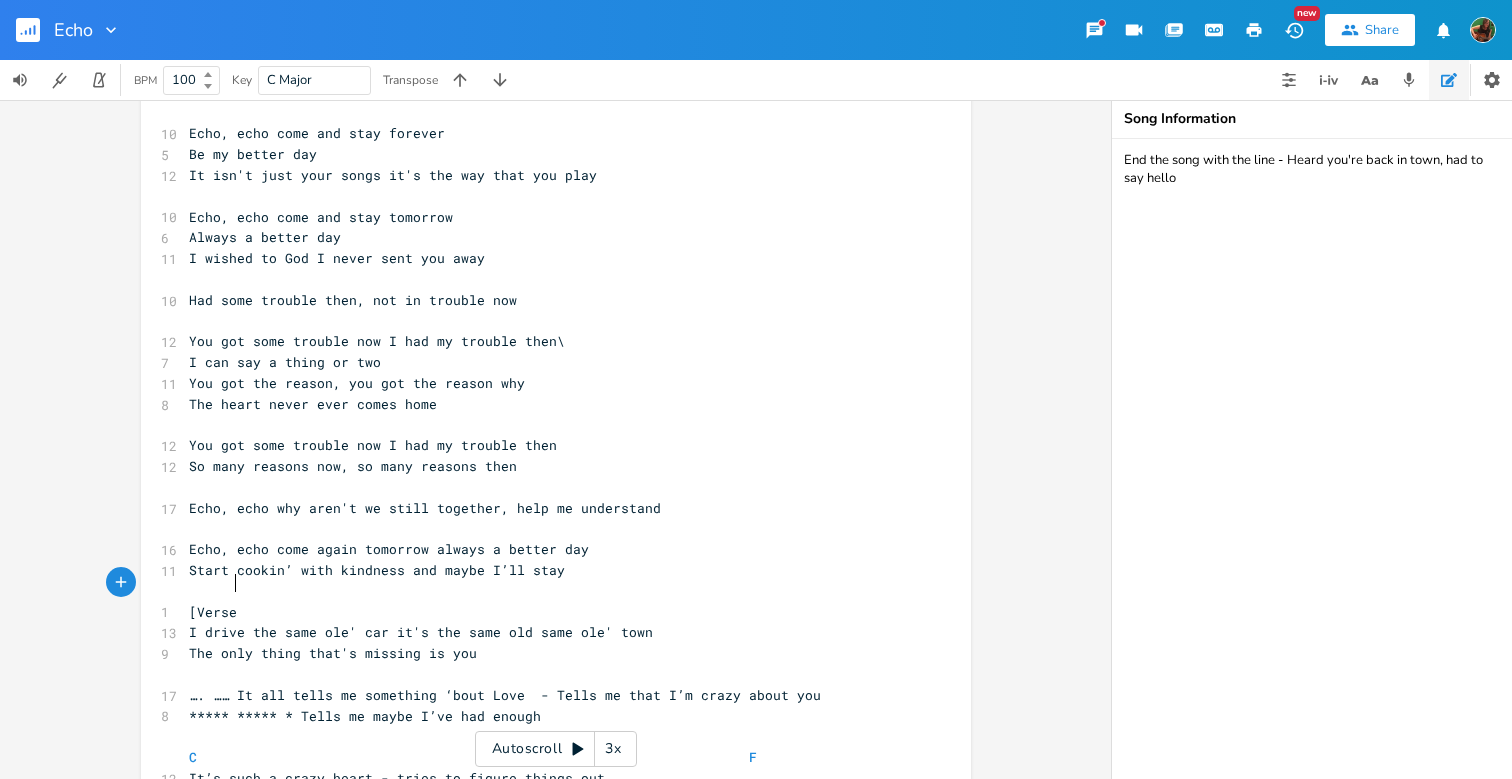 type on "[Verse]" 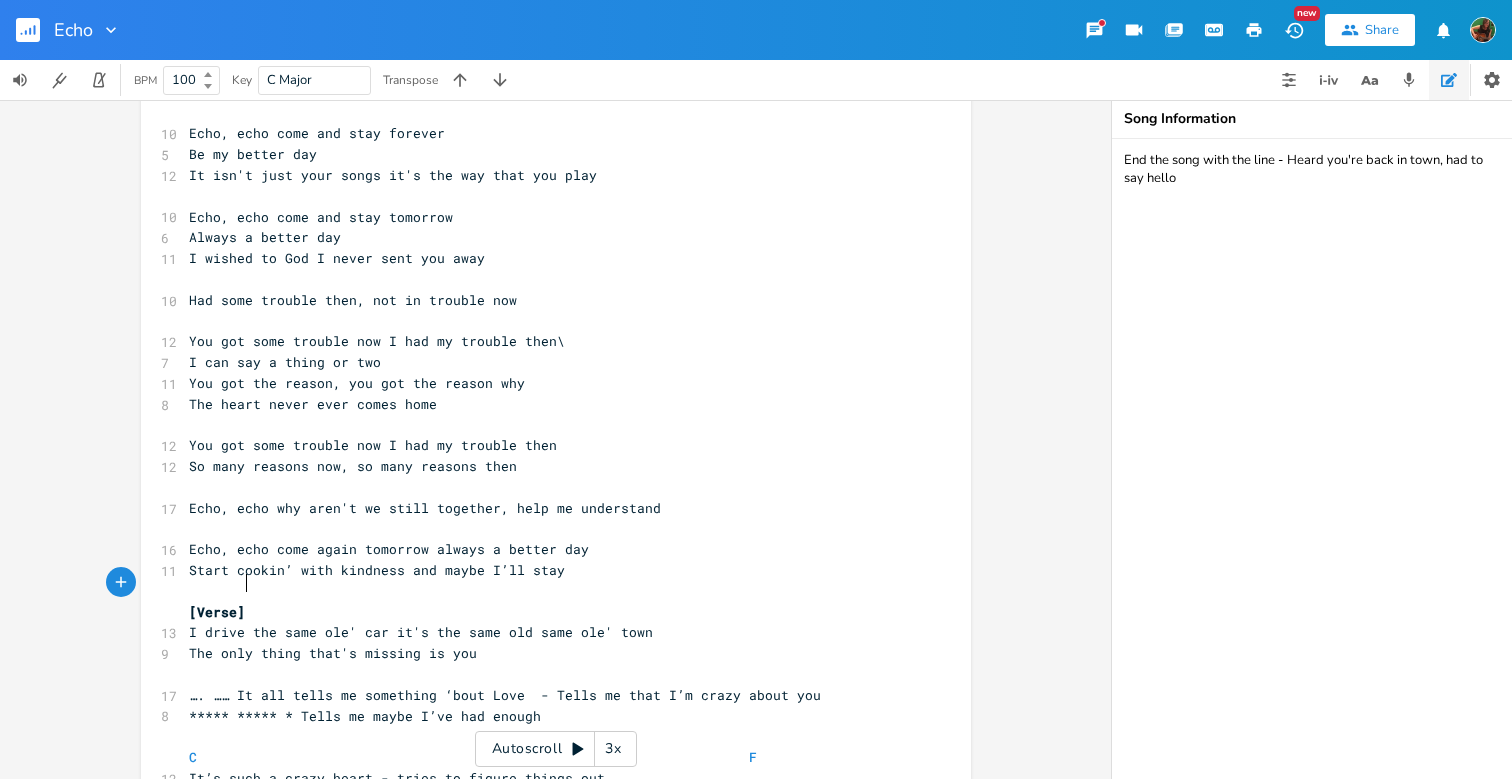 scroll, scrollTop: 0, scrollLeft: 34, axis: horizontal 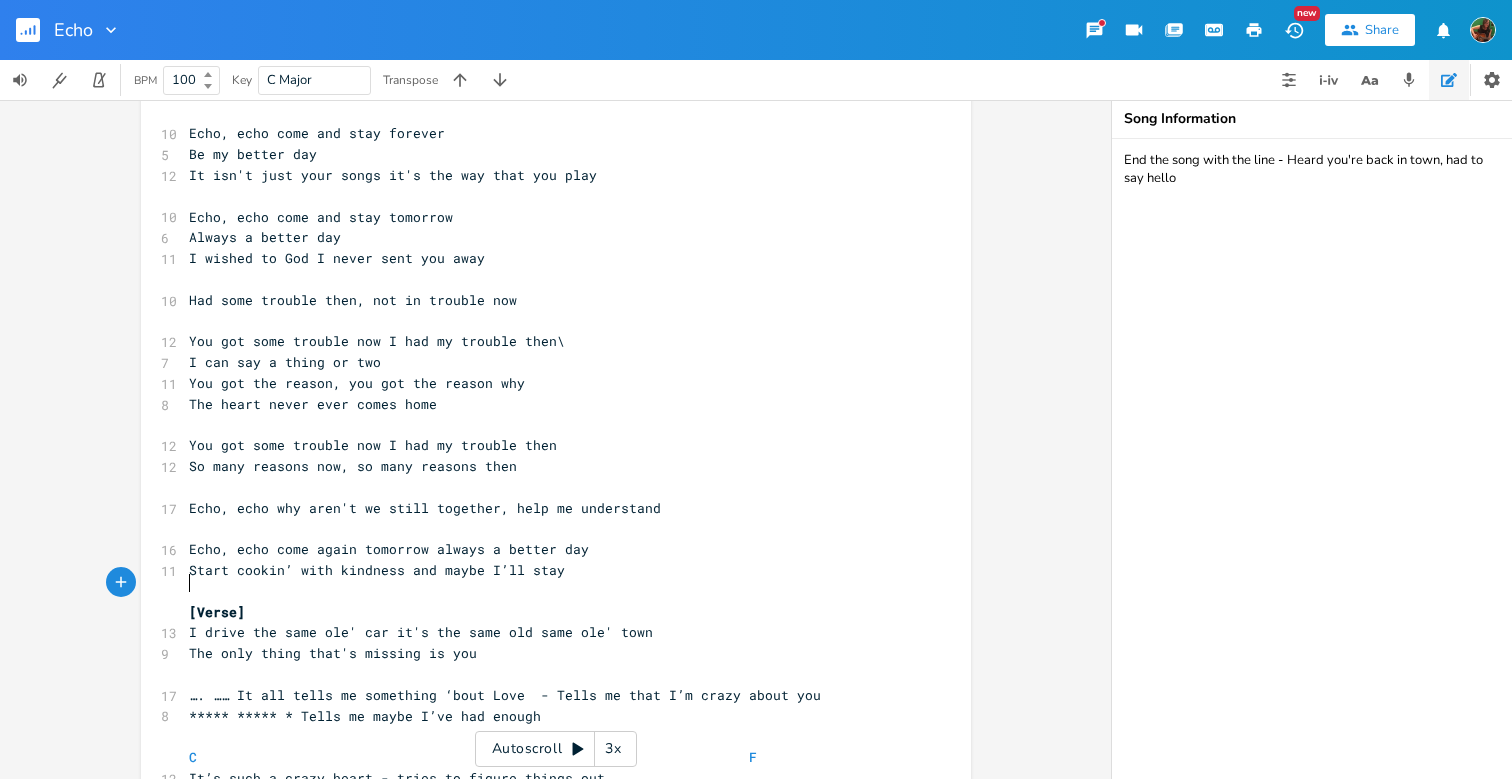 type on "[Verse]" 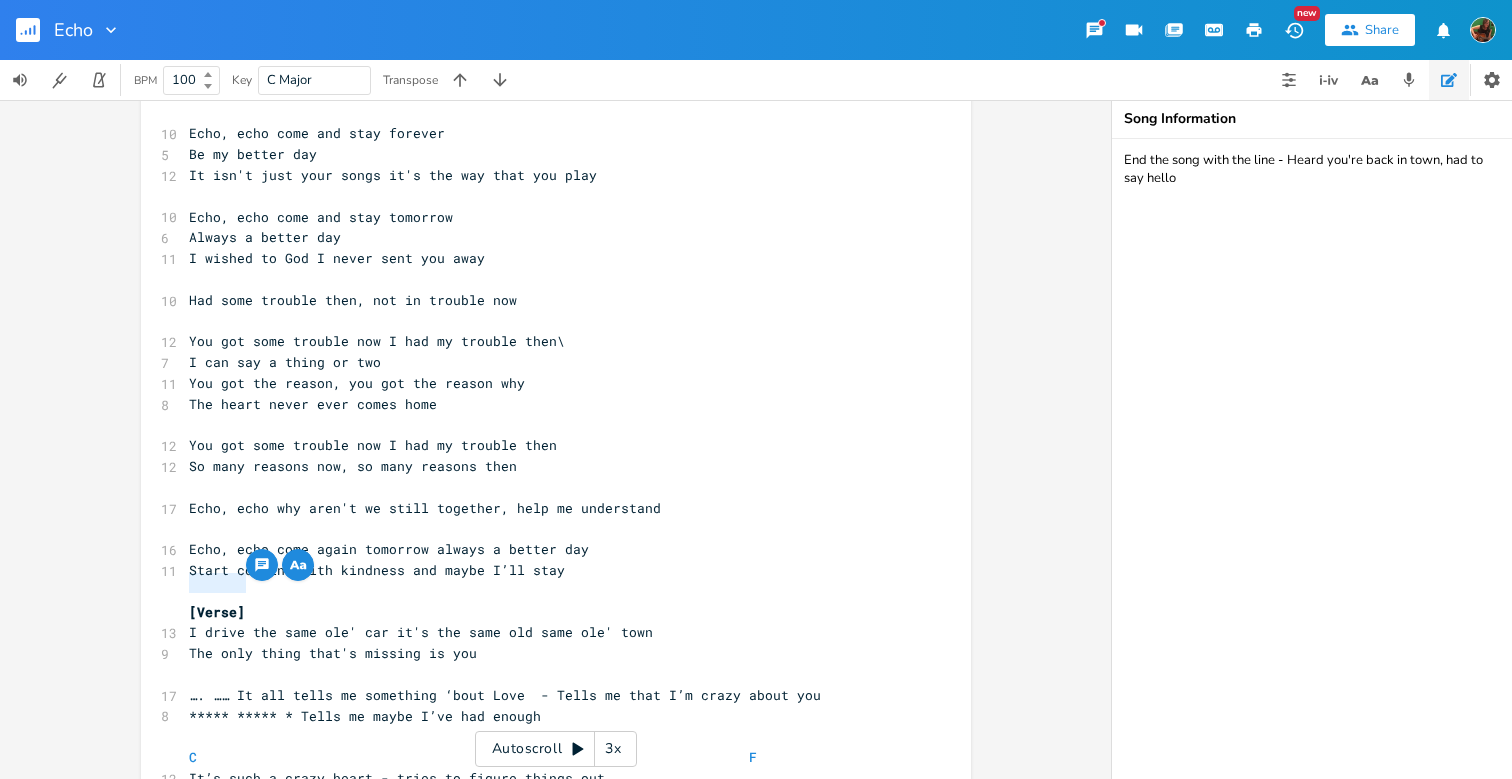 drag, startPoint x: 185, startPoint y: 585, endPoint x: 243, endPoint y: 588, distance: 58.077534 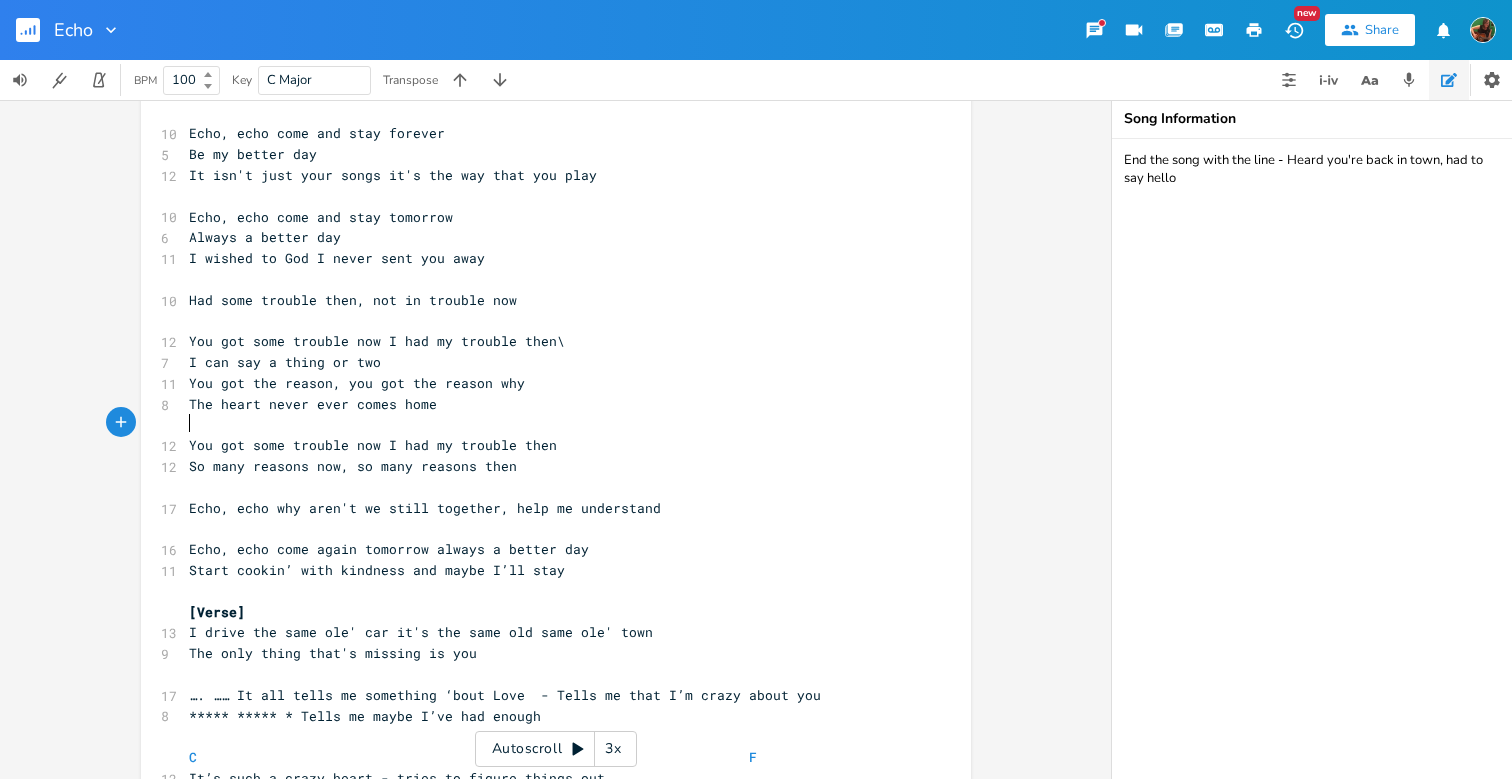 click on "You got some trouble now I had my trouble then" at bounding box center (373, 445) 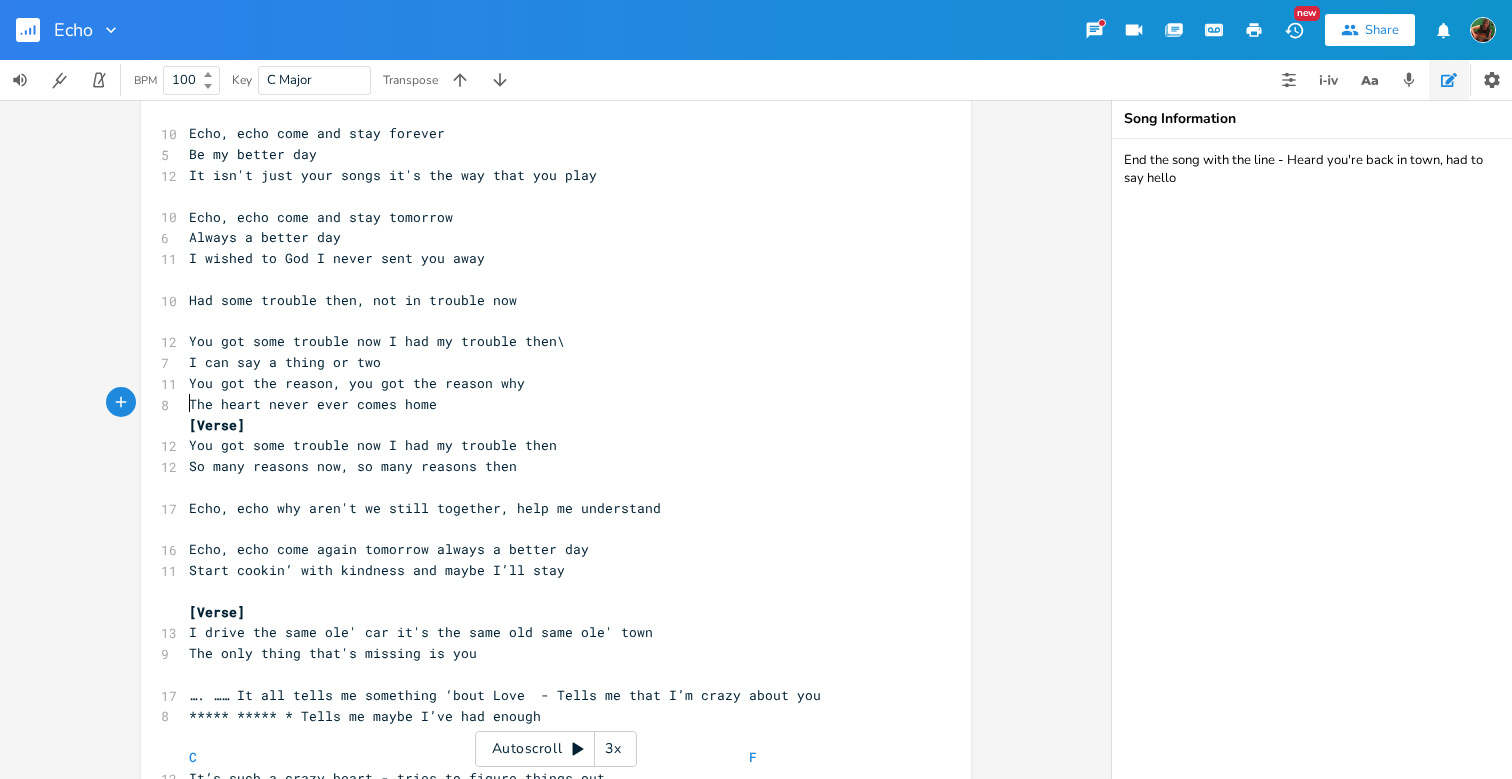 click on "[Verse]" at bounding box center (546, 425) 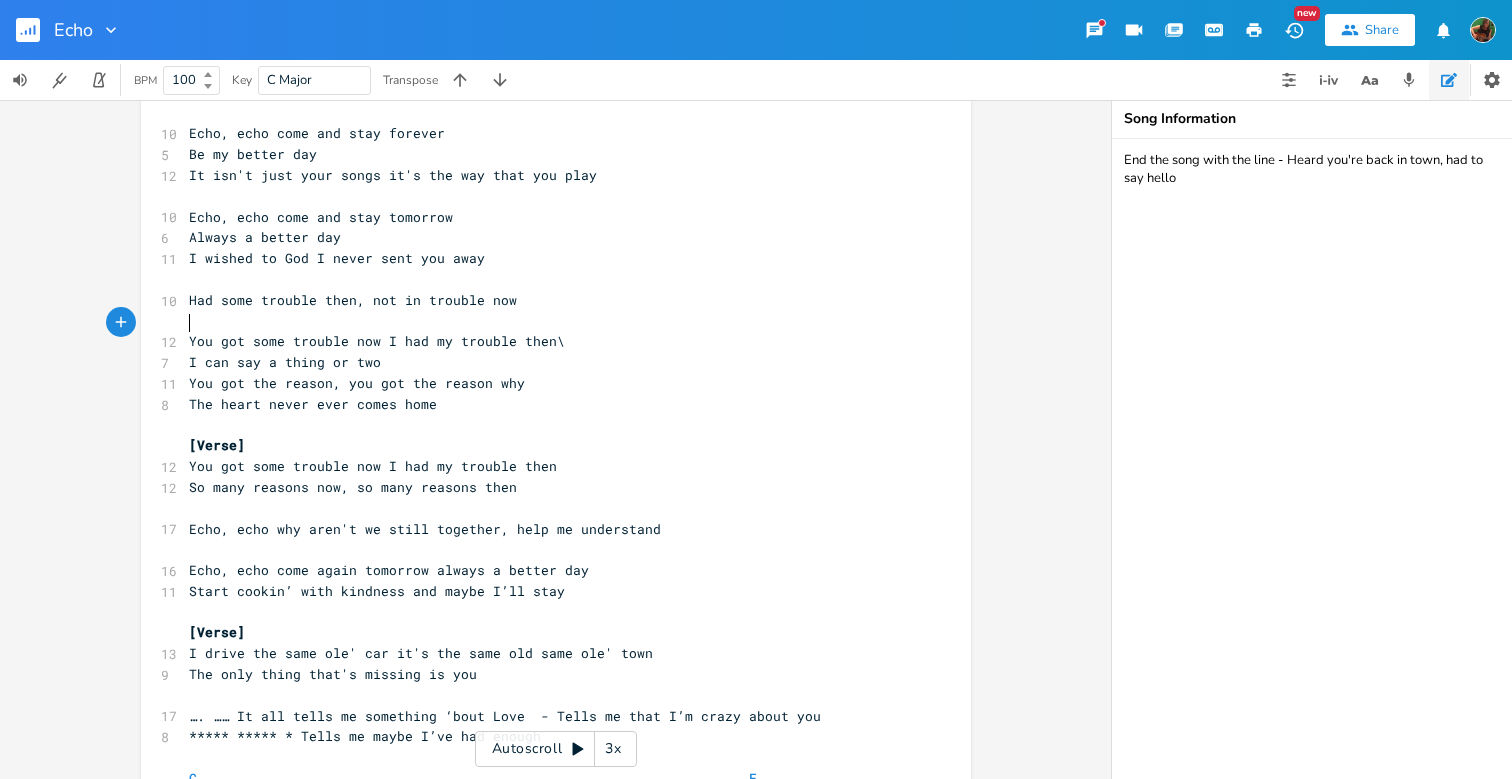 click on "You got some trouble now I had my trouble then\" at bounding box center (377, 341) 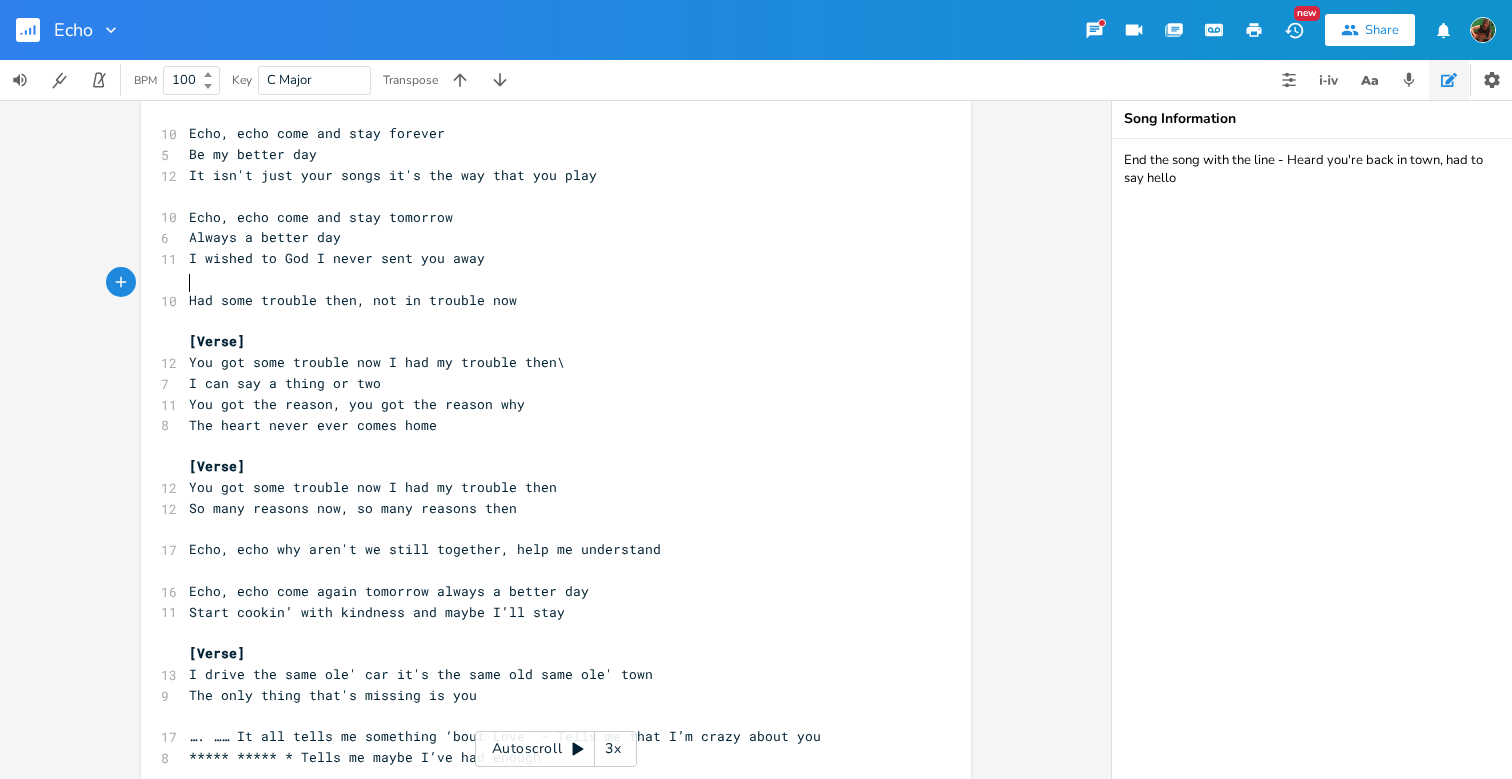 click on "Had some trouble then, not in trouble now" at bounding box center (353, 300) 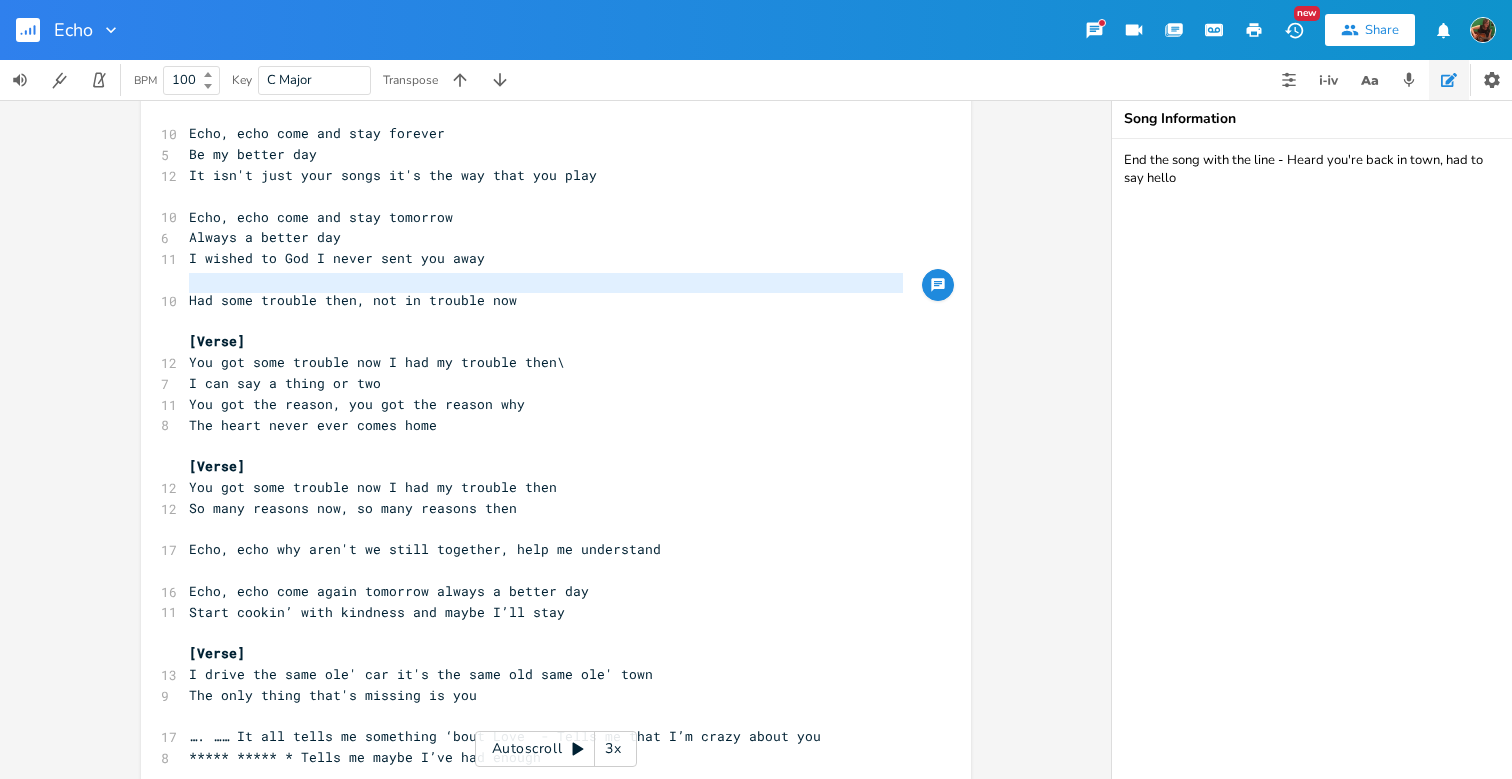 type on "Had some trouble then, not in trouble now
[Verse]" 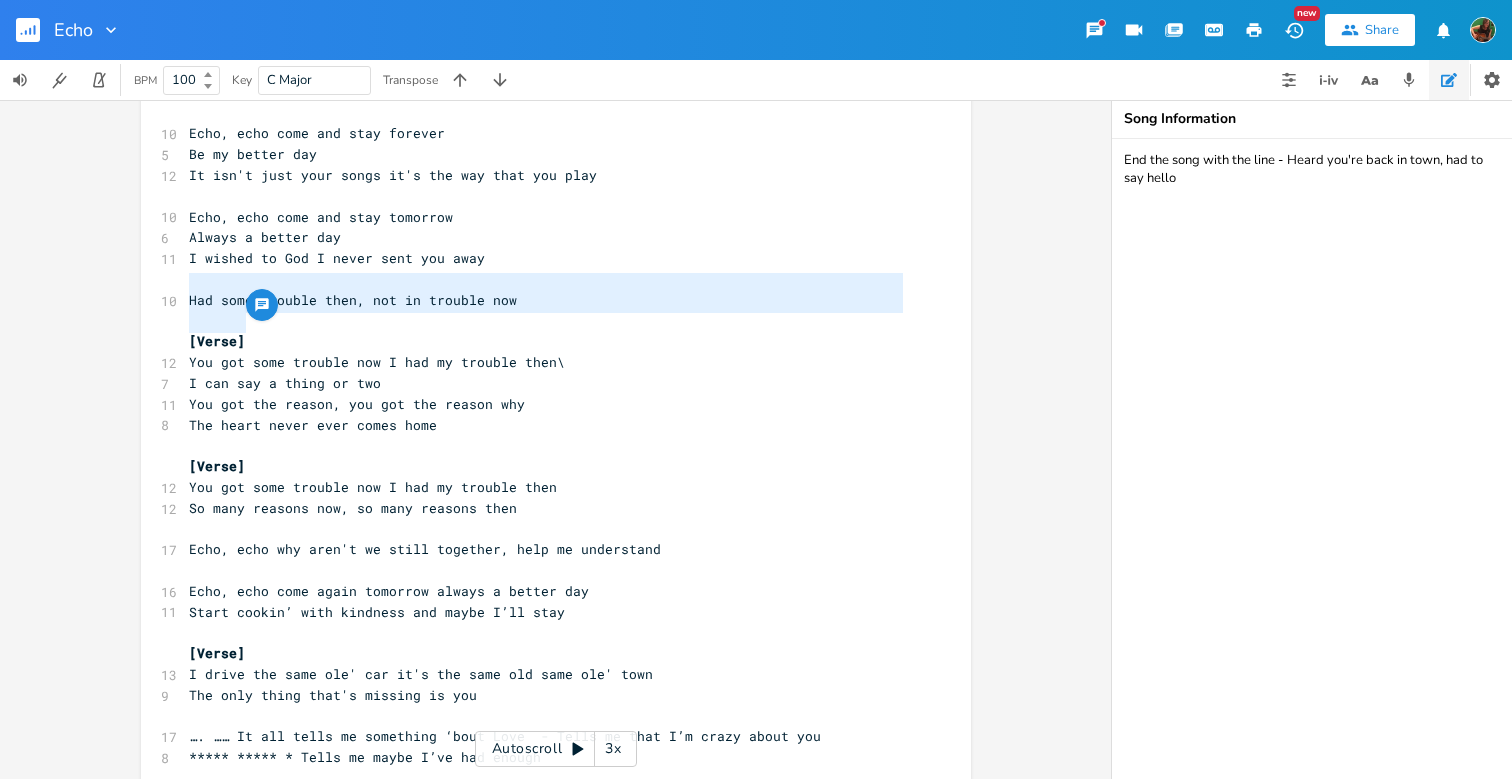 drag, startPoint x: 184, startPoint y: 283, endPoint x: 384, endPoint y: 322, distance: 203.76703 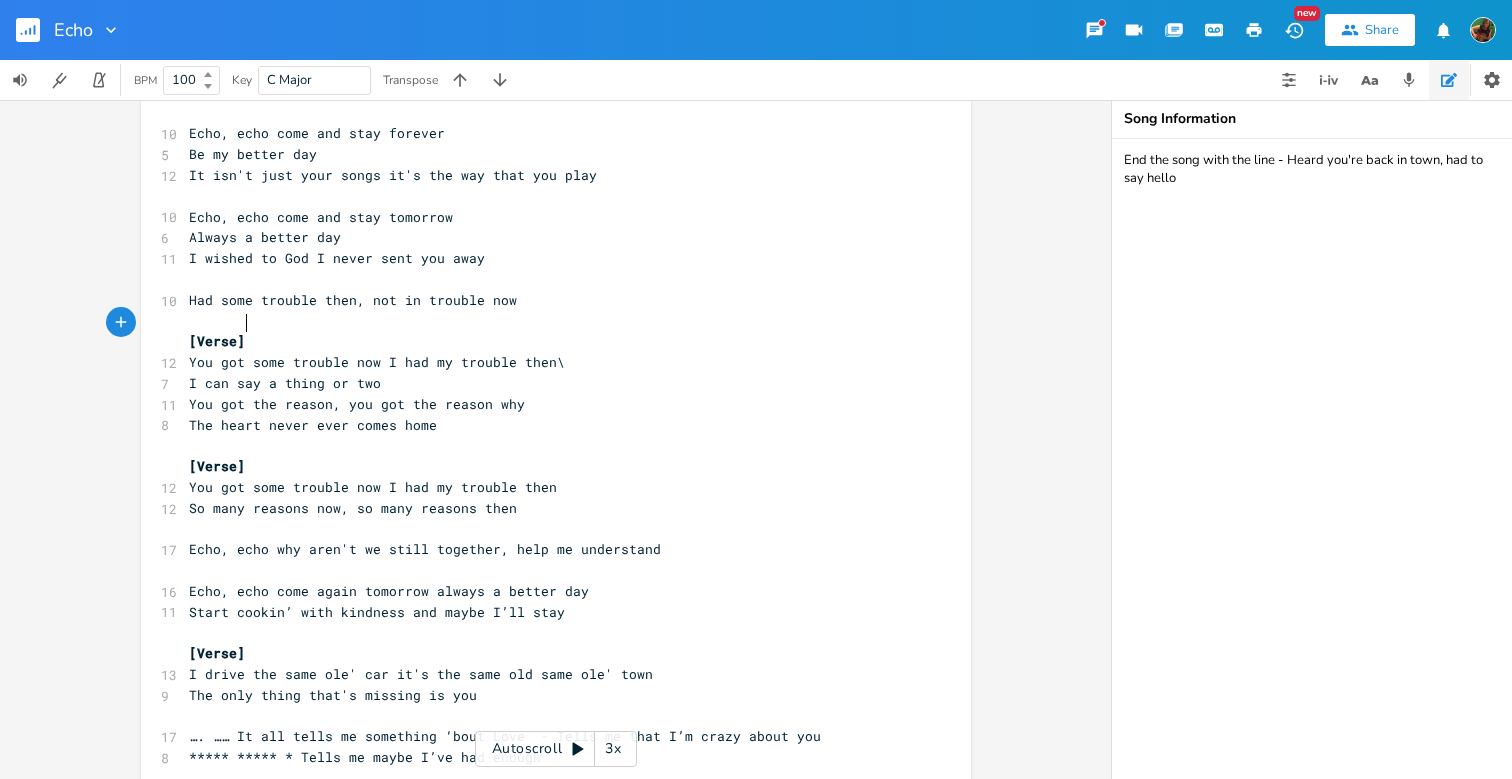 click on "[Verse]" at bounding box center (546, 341) 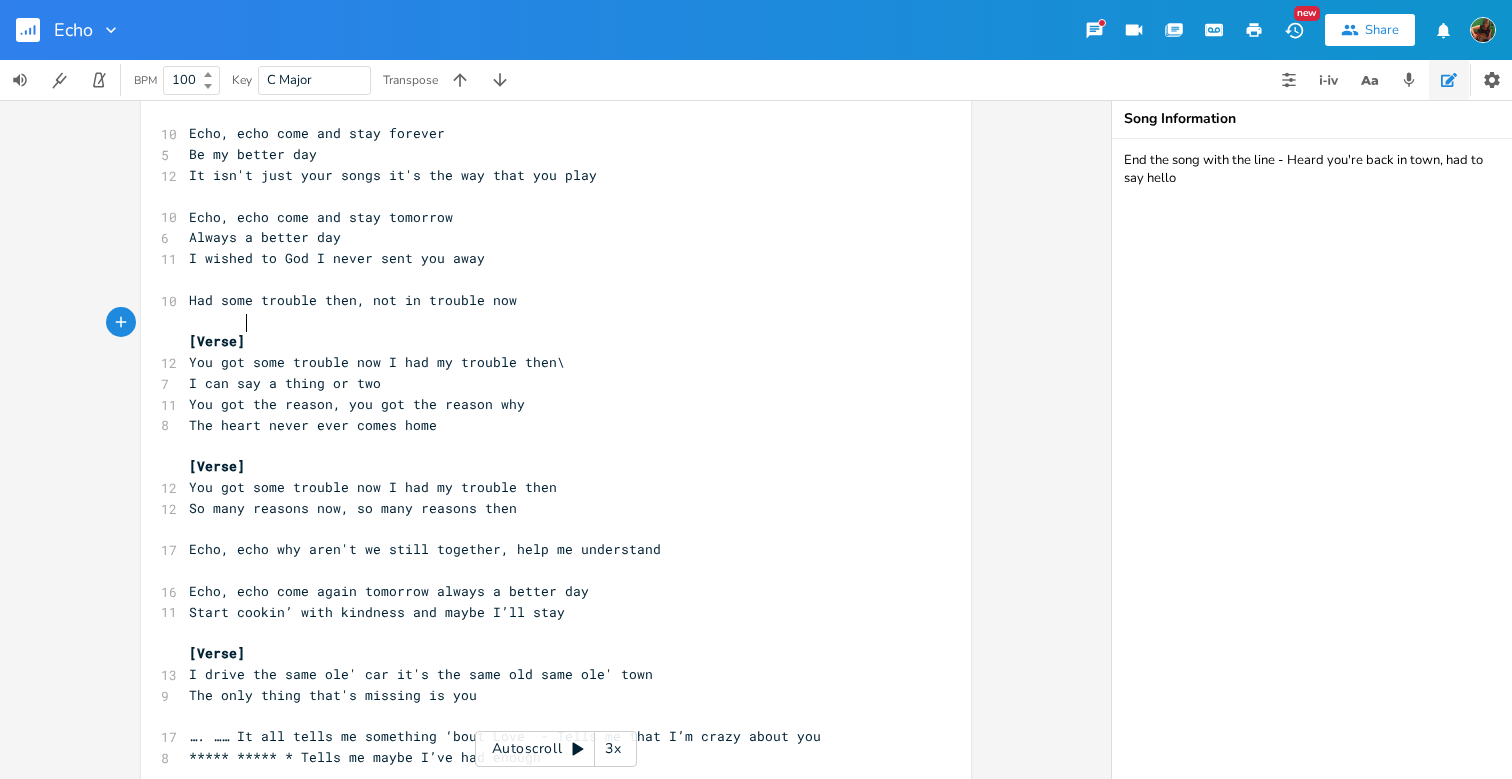scroll, scrollTop: 290, scrollLeft: 0, axis: vertical 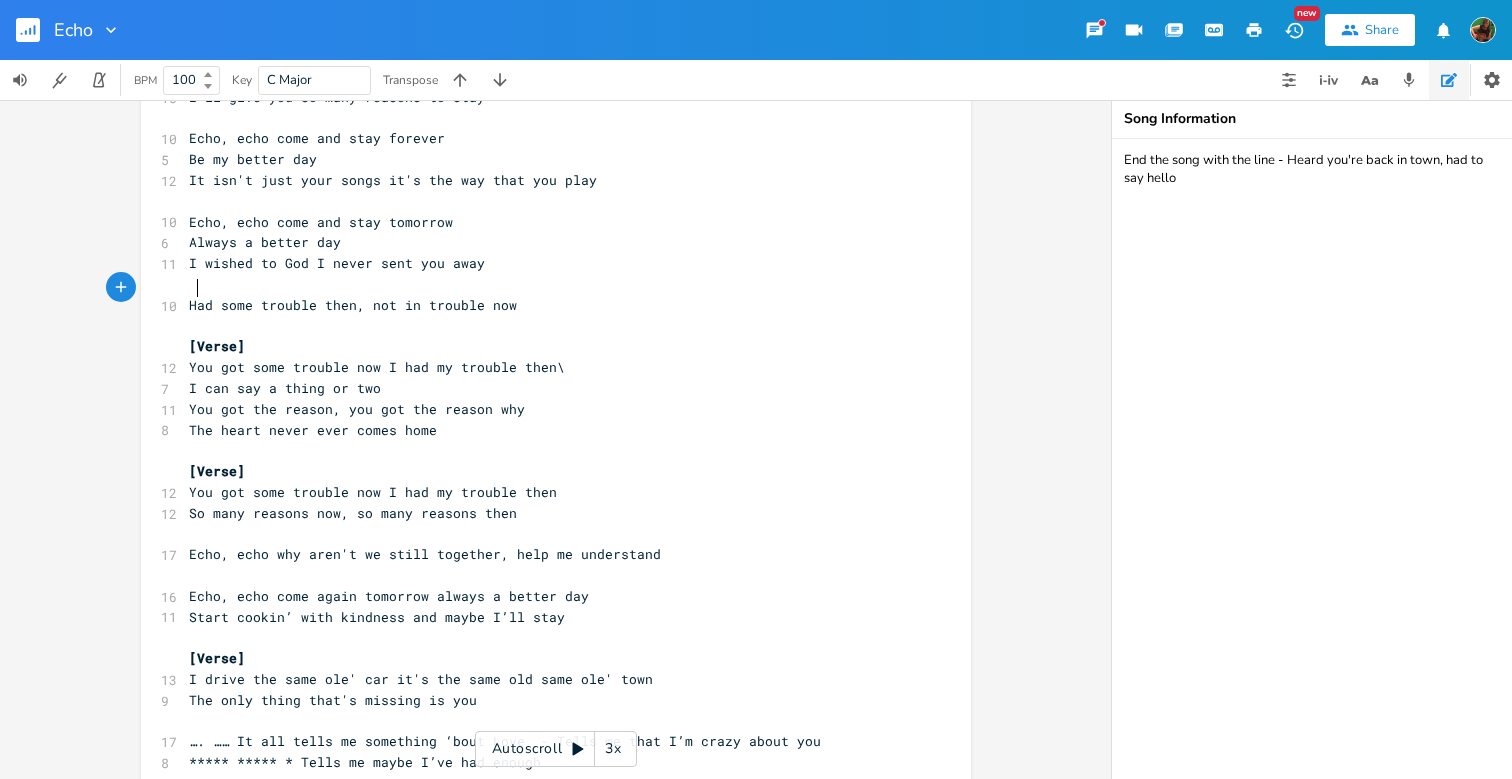 click on "Had some trouble then, not in trouble now" at bounding box center (353, 305) 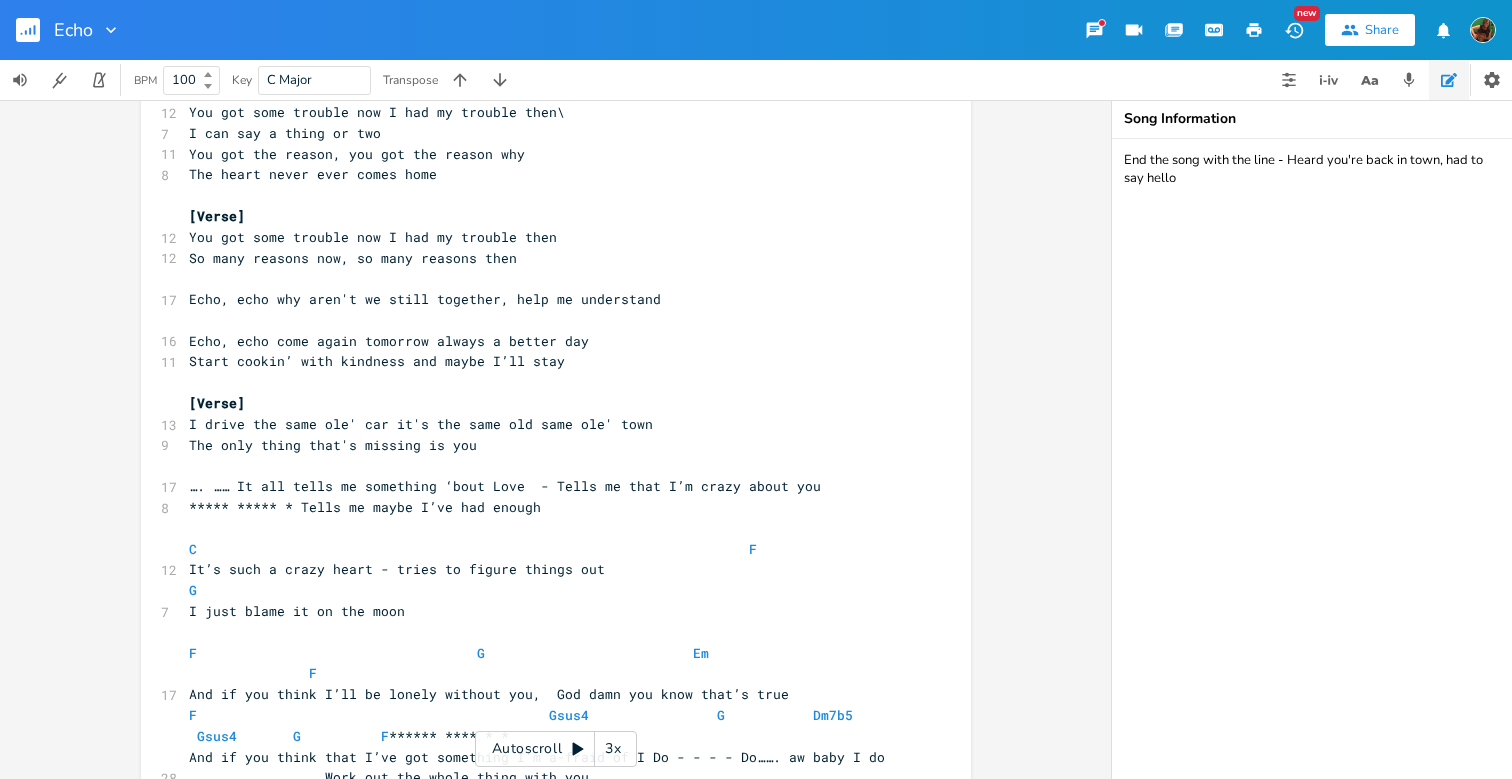 scroll, scrollTop: 570, scrollLeft: 0, axis: vertical 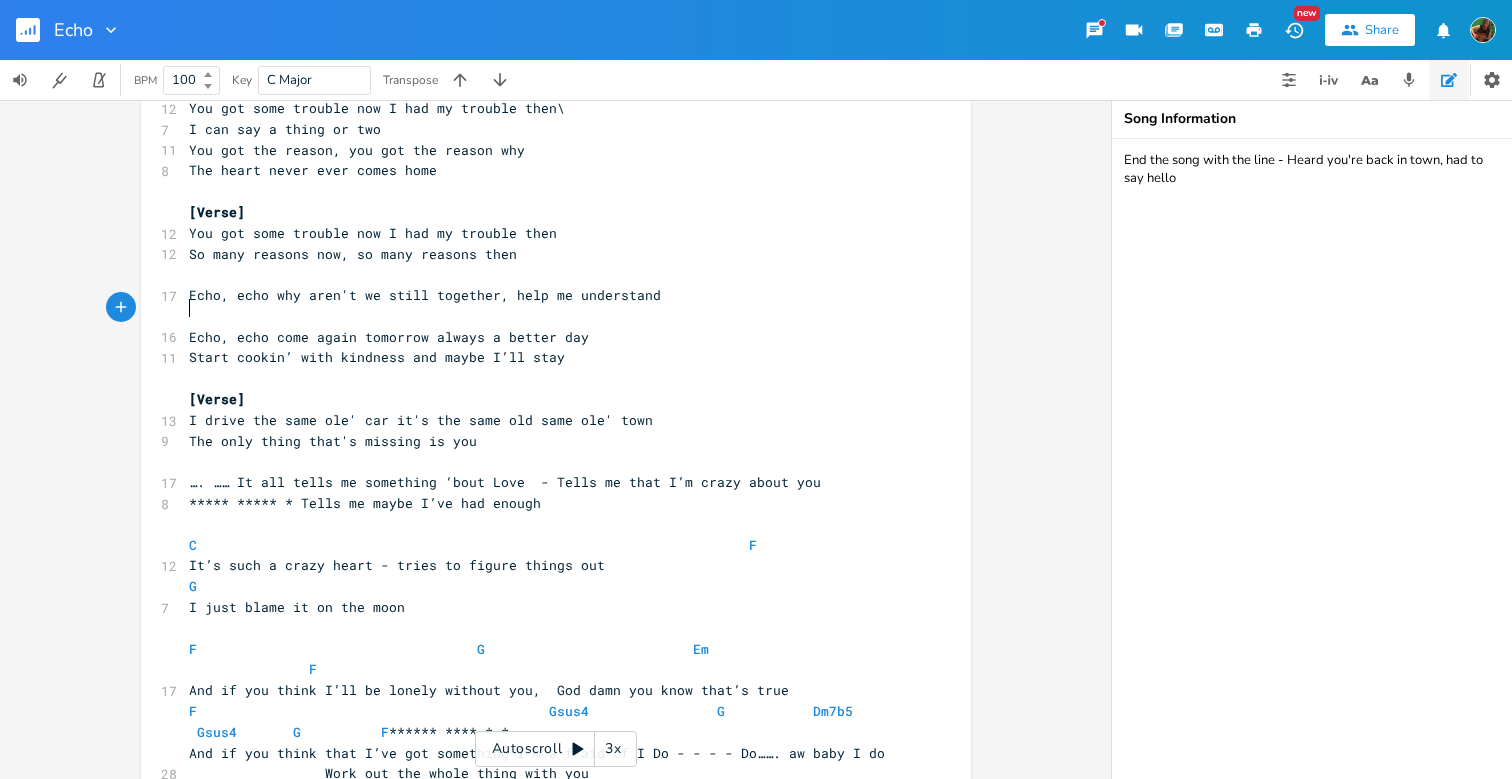 click on "Echo, echo come again tomorrow always a better day" at bounding box center (389, 337) 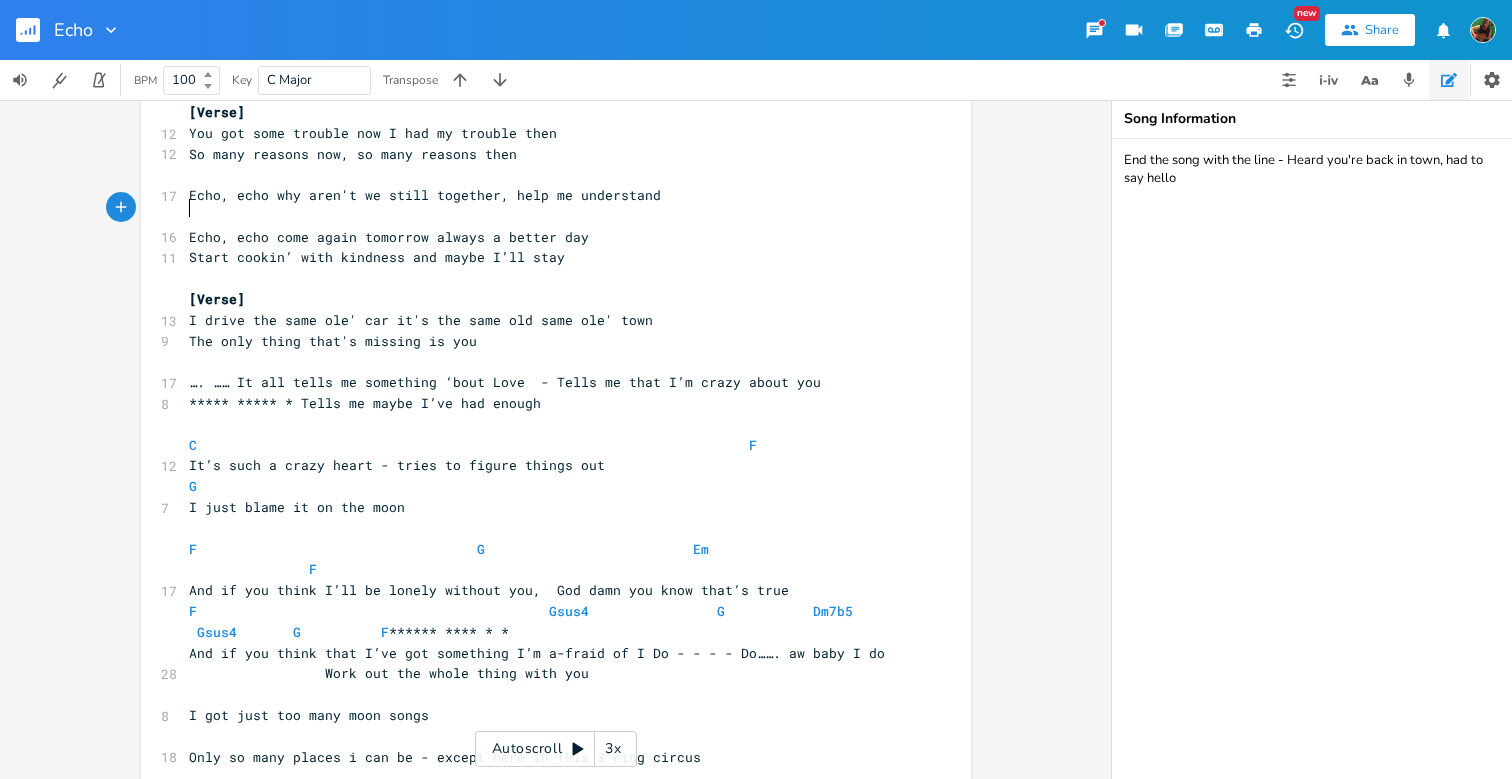 scroll, scrollTop: 669, scrollLeft: 0, axis: vertical 